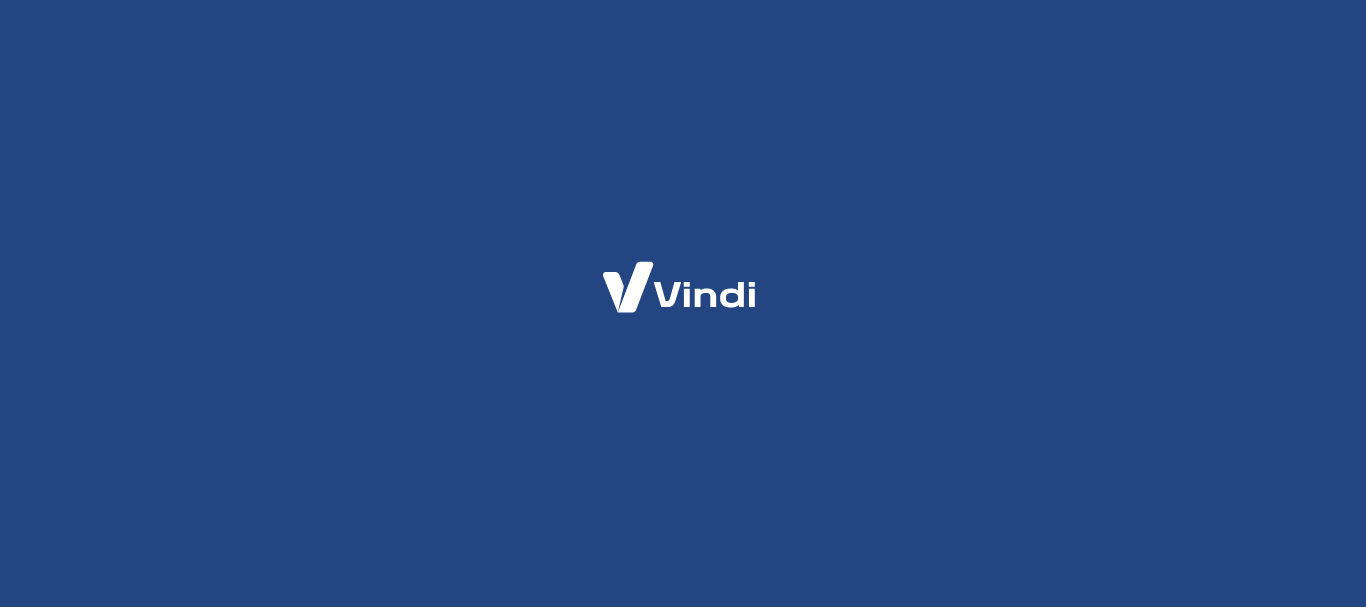 scroll, scrollTop: 0, scrollLeft: 0, axis: both 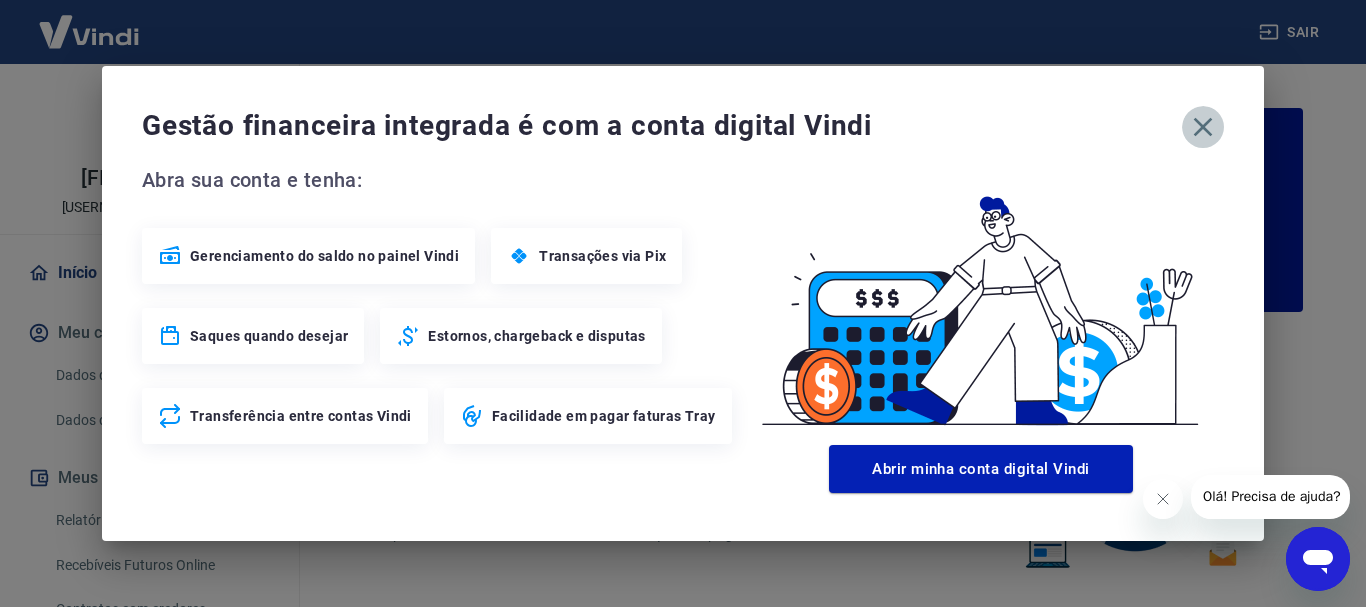click 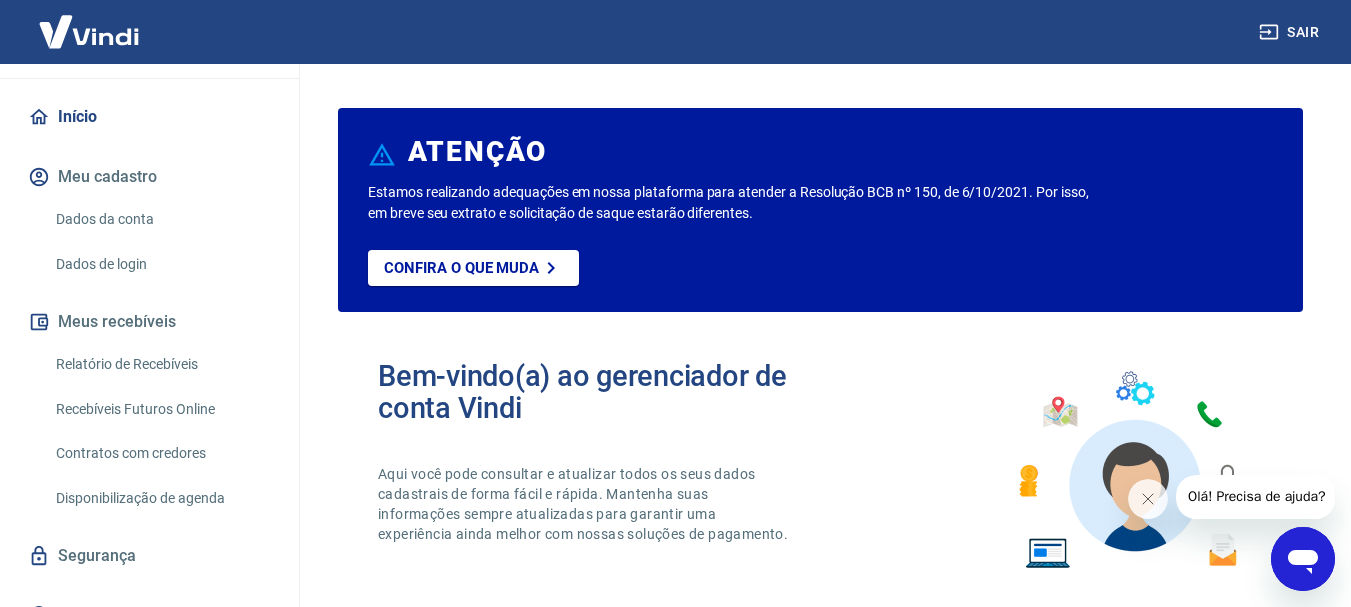 scroll, scrollTop: 187, scrollLeft: 0, axis: vertical 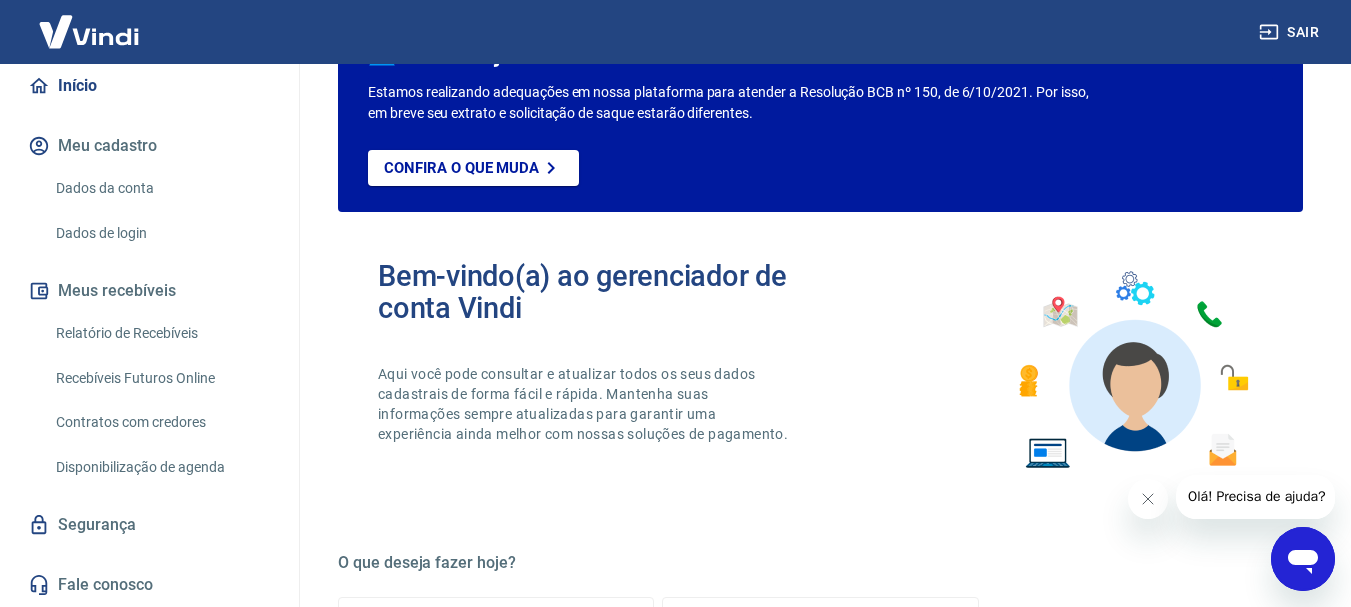 click on "Fale conosco" at bounding box center [149, 585] 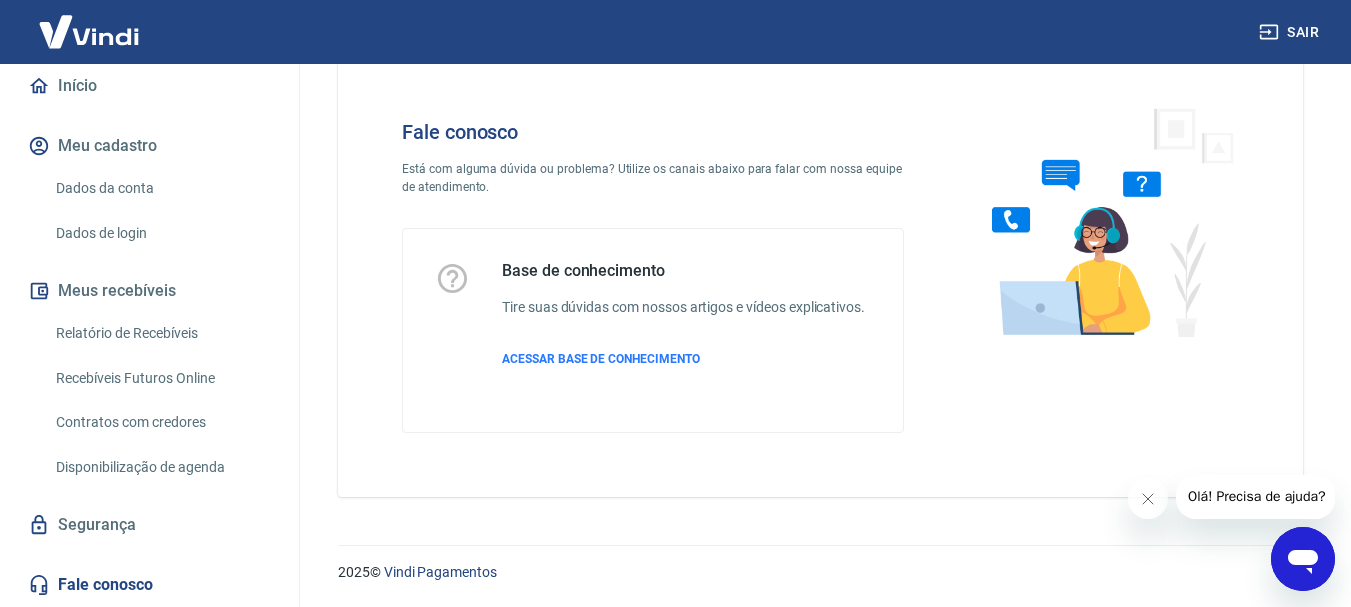scroll, scrollTop: 48, scrollLeft: 0, axis: vertical 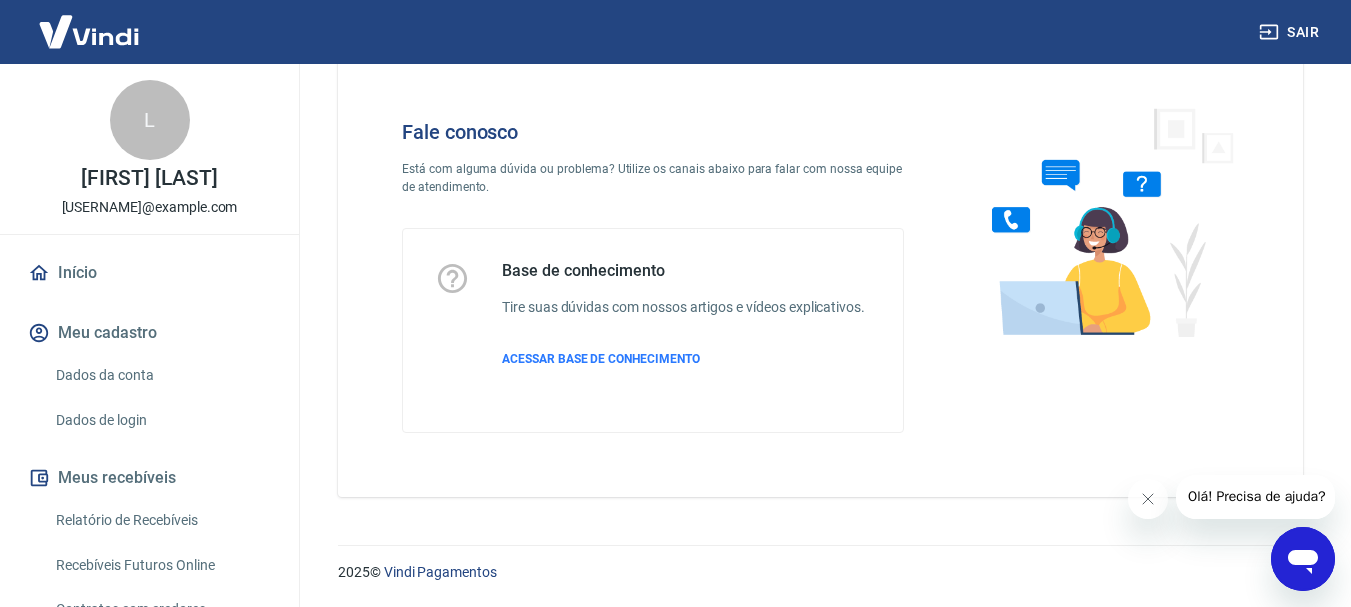 click on "Início" at bounding box center [149, 273] 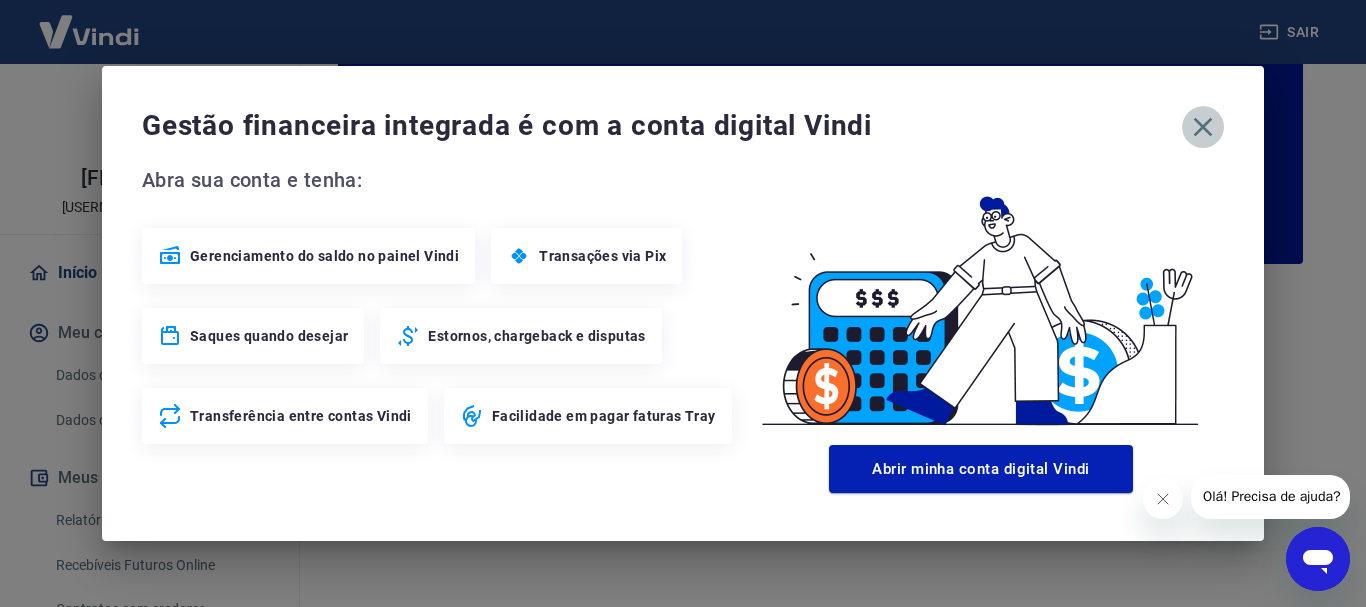 click 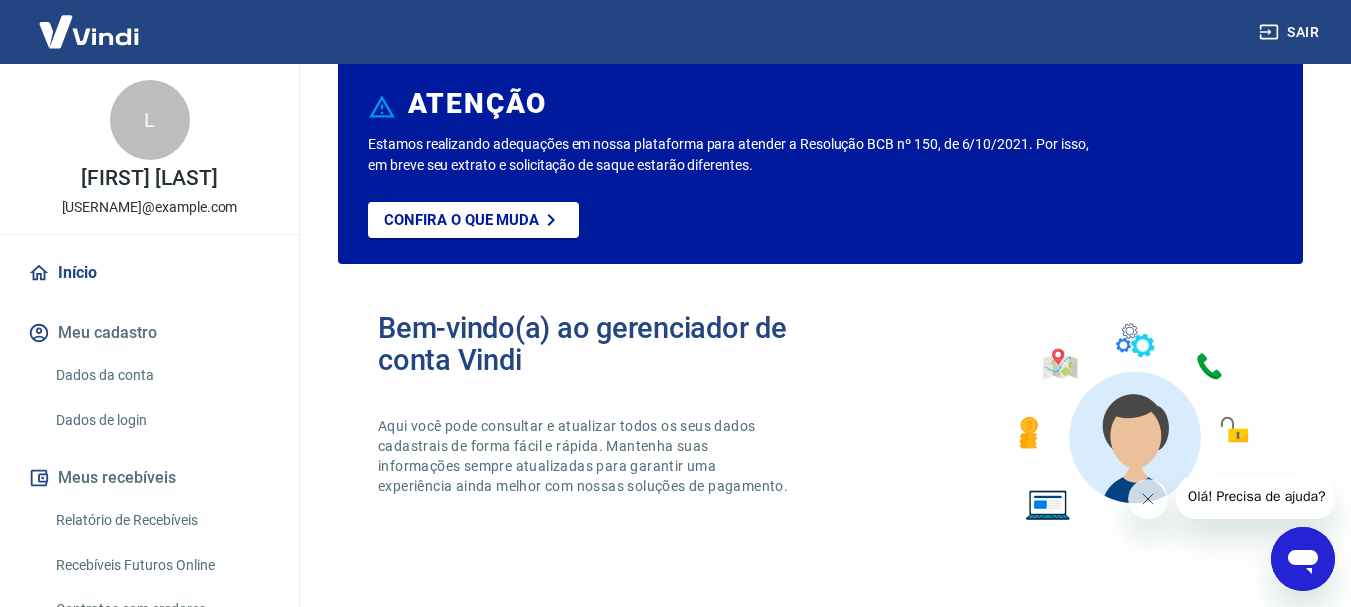 click 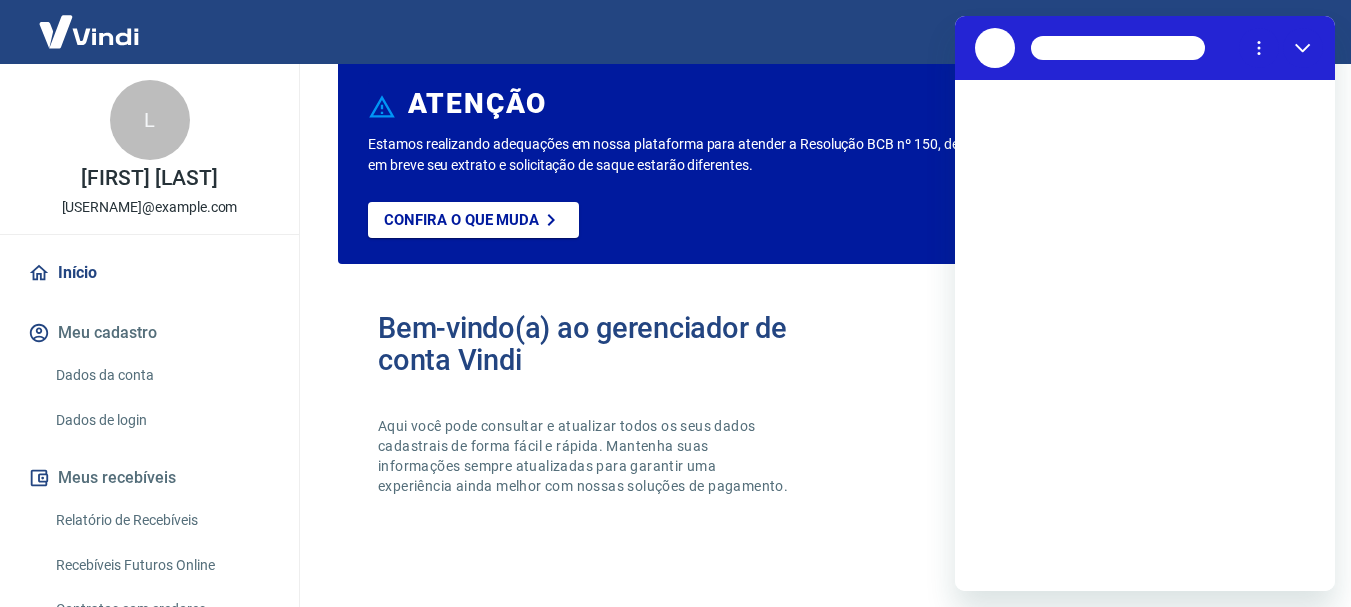scroll, scrollTop: 0, scrollLeft: 0, axis: both 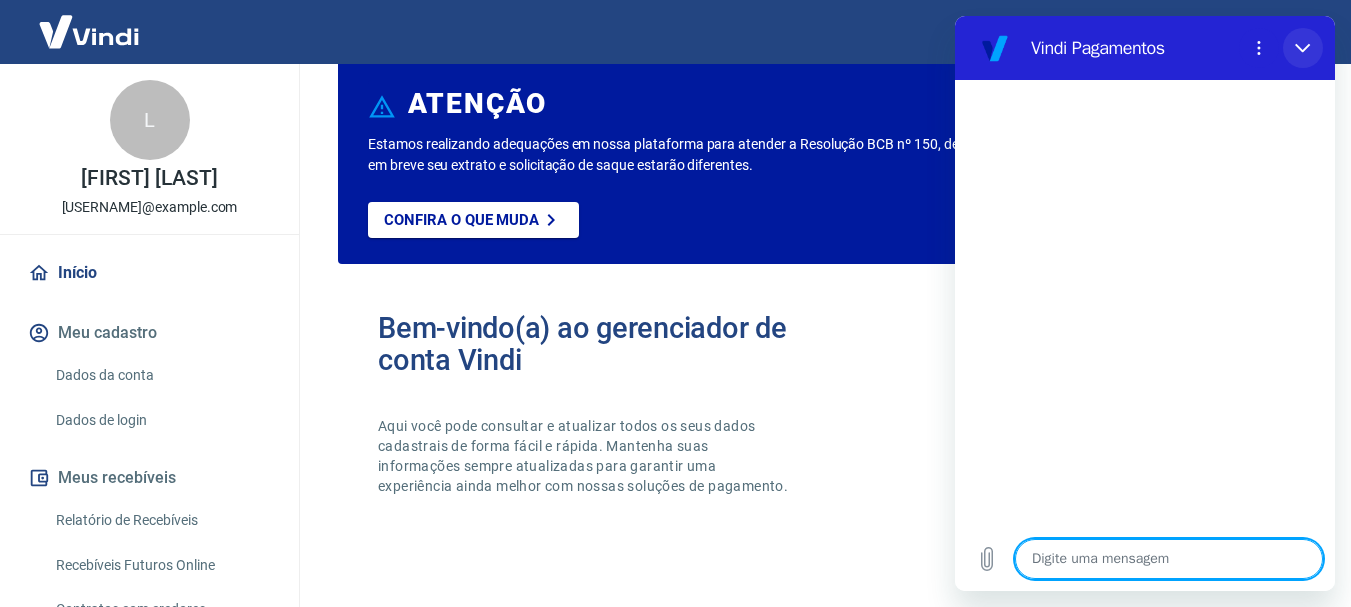 click at bounding box center [1303, 48] 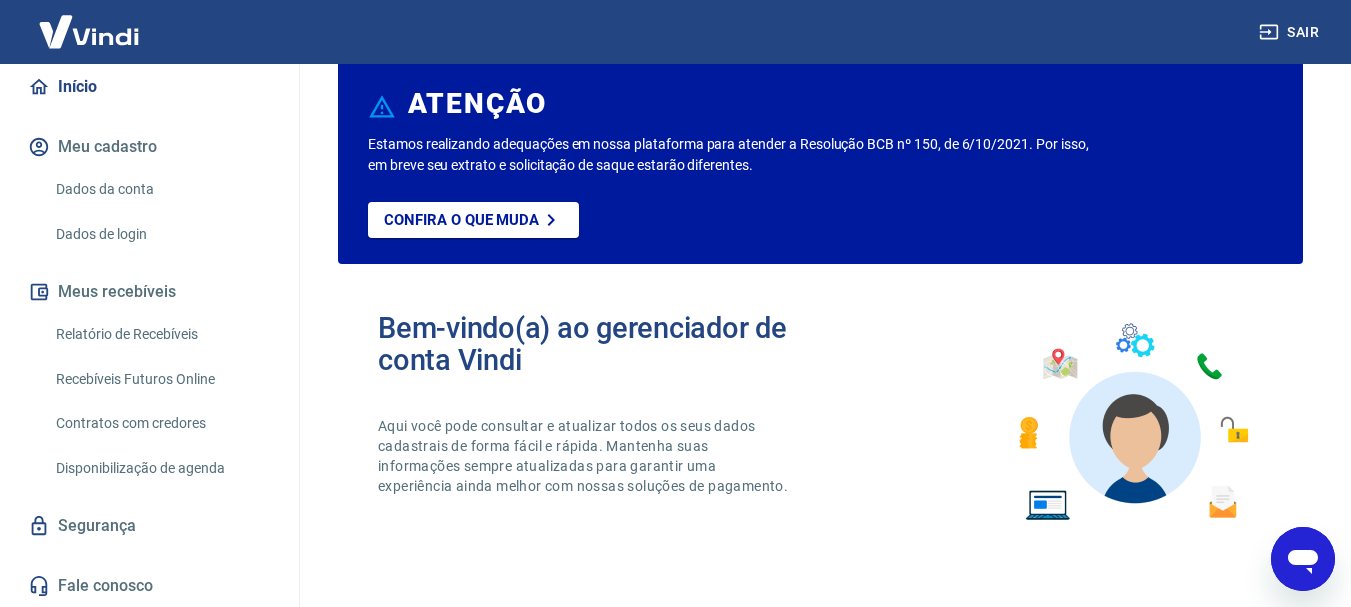 scroll, scrollTop: 187, scrollLeft: 0, axis: vertical 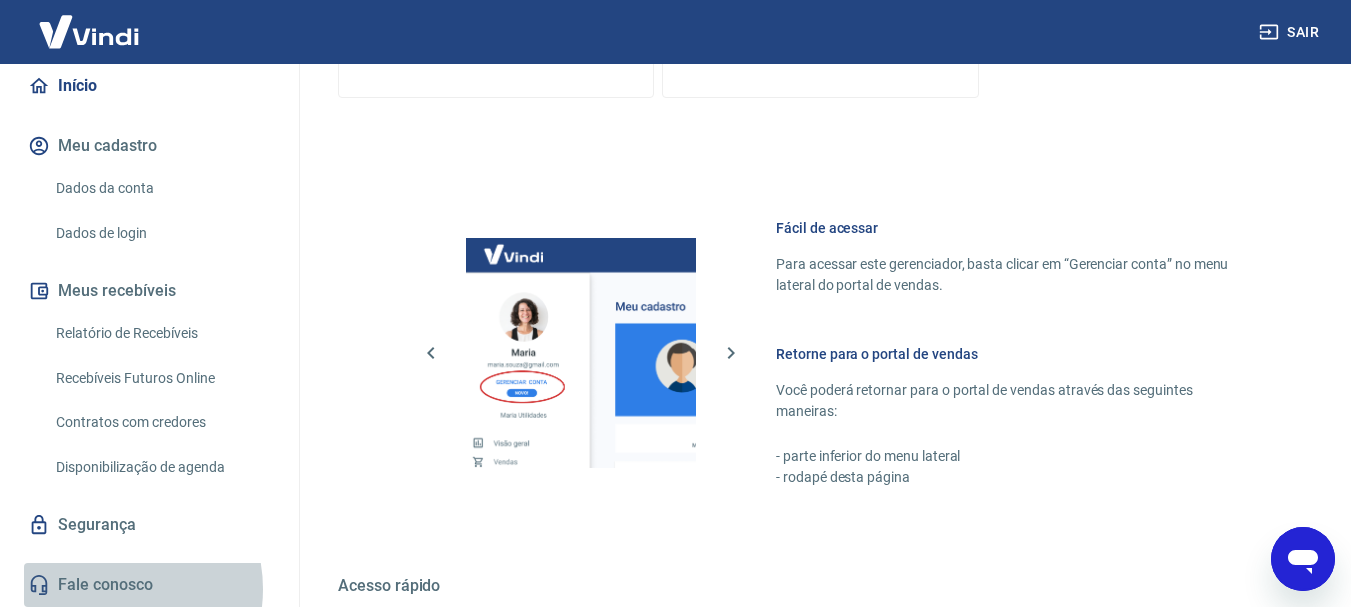 click on "Fale conosco" at bounding box center (149, 585) 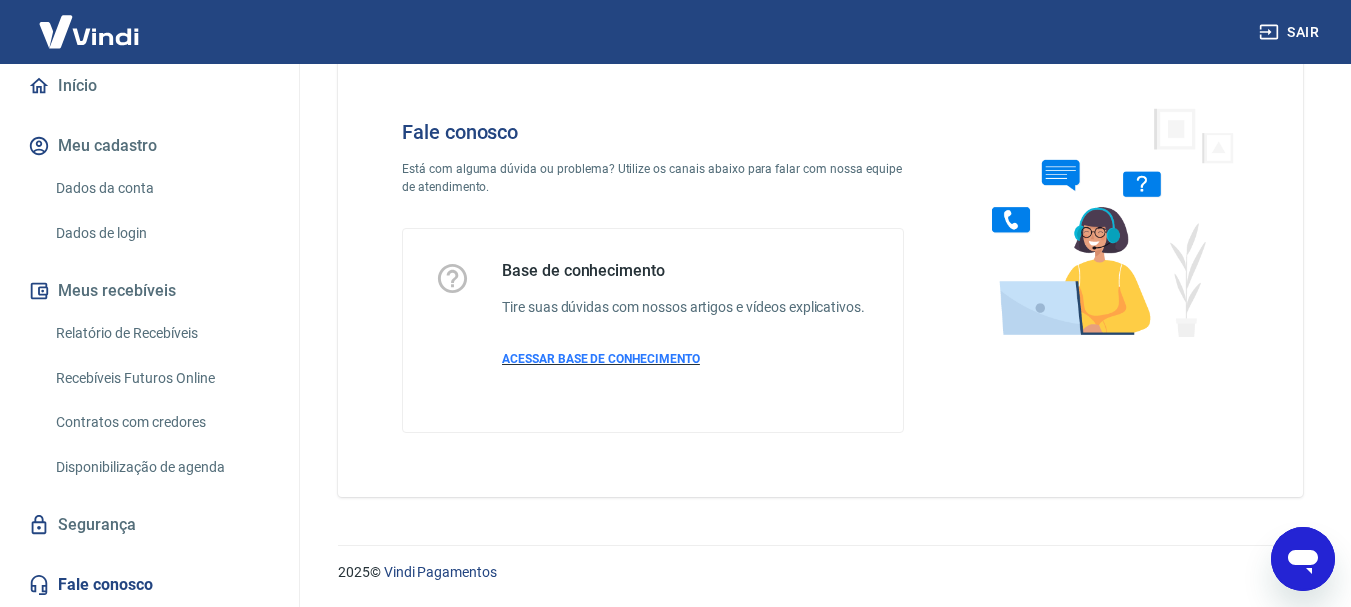 click on "ACESSAR BASE DE CONHECIMENTO" at bounding box center [601, 359] 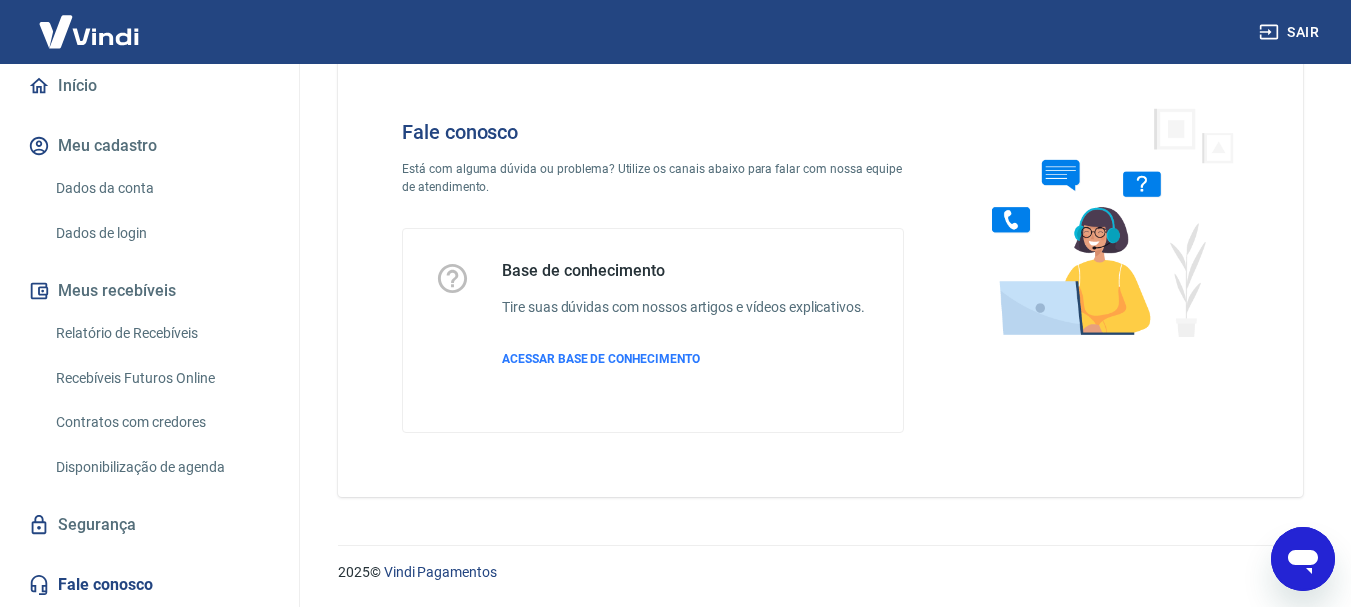 type on "x" 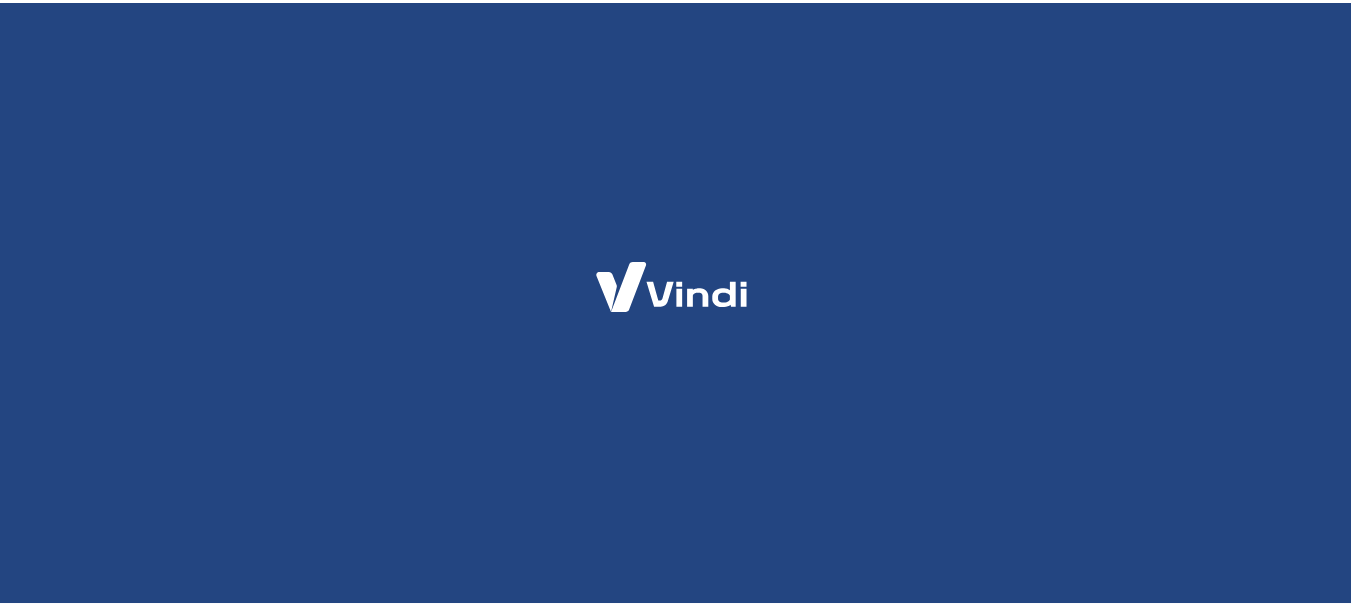 scroll, scrollTop: 0, scrollLeft: 0, axis: both 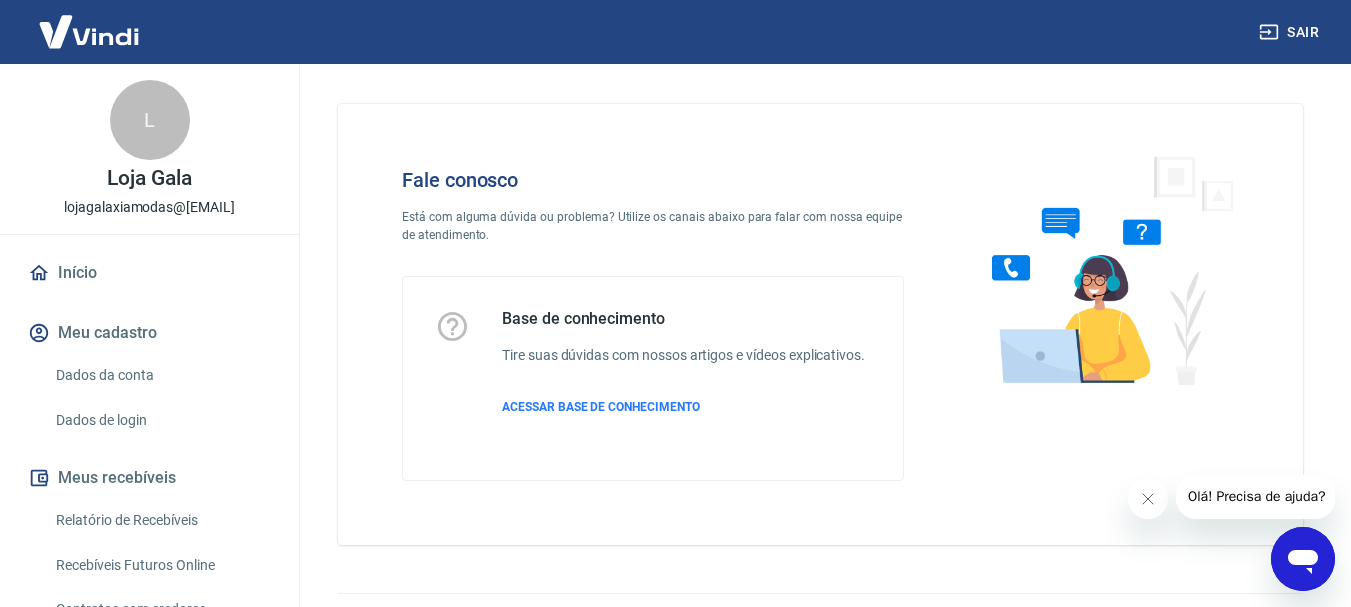 click 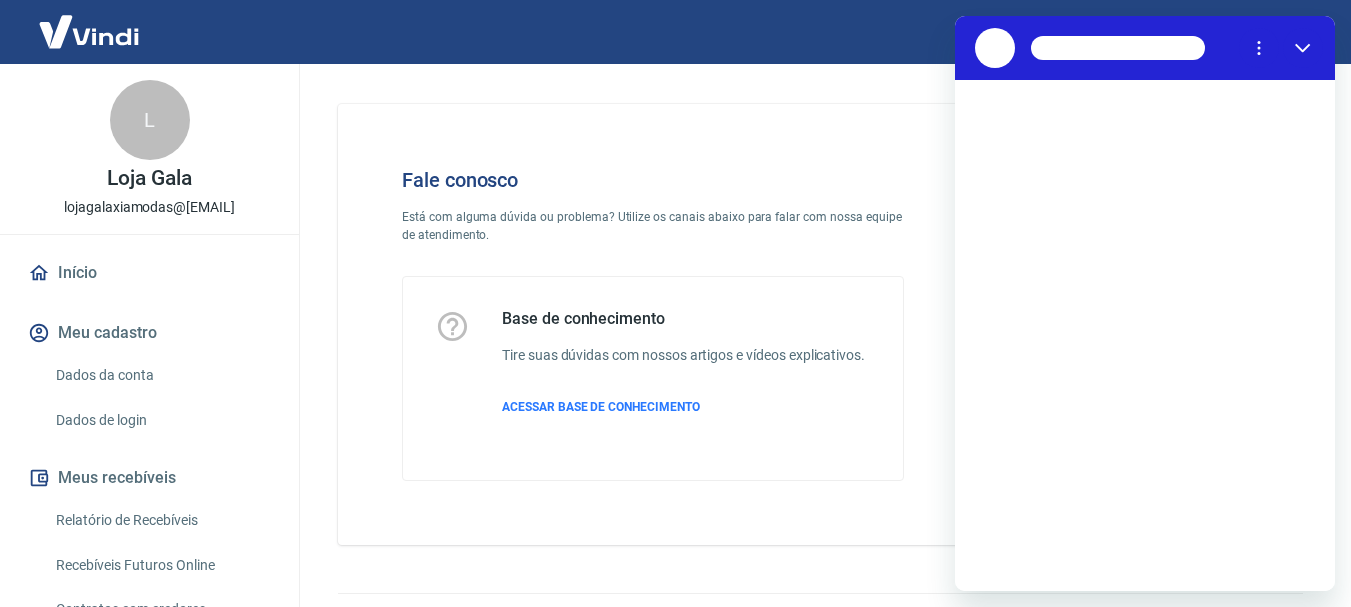scroll, scrollTop: 0, scrollLeft: 0, axis: both 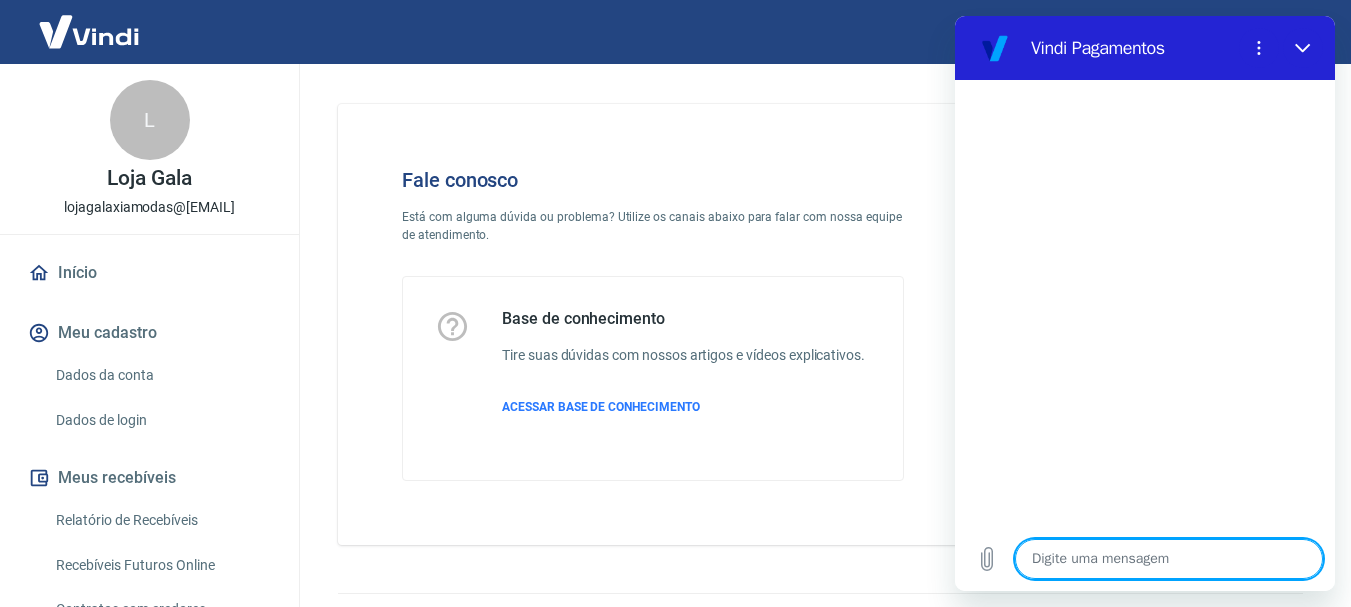 click at bounding box center (1145, 303) 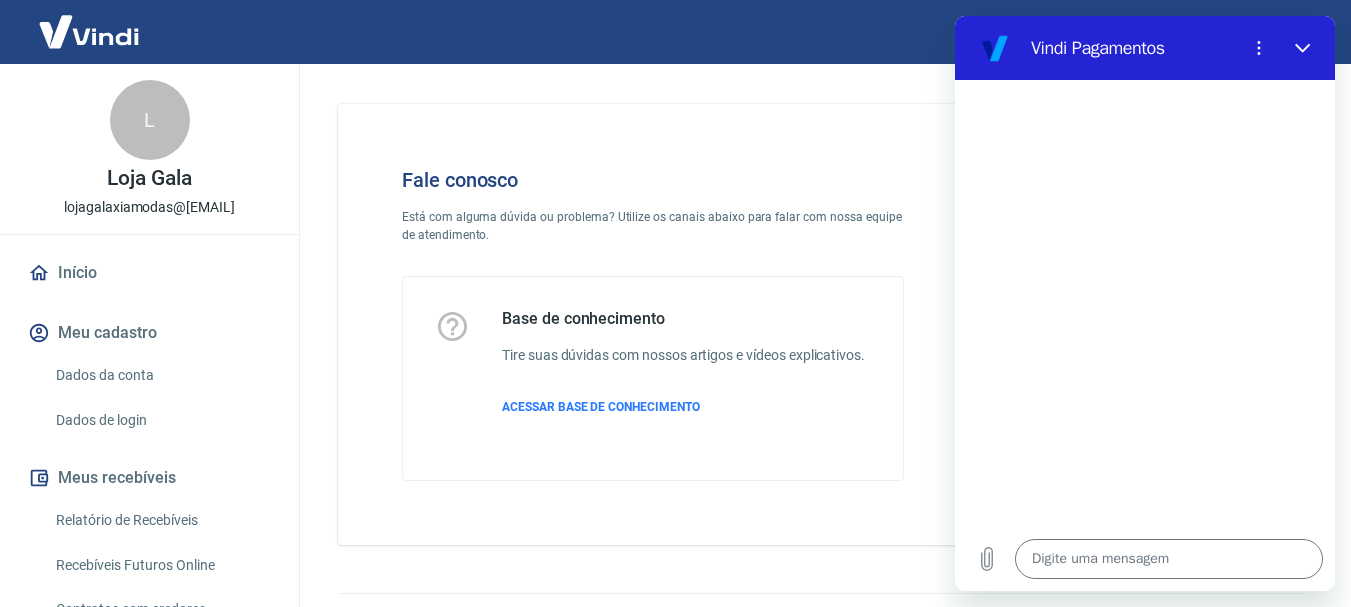 drag, startPoint x: 1098, startPoint y: 0, endPoint x: 701, endPoint y: 217, distance: 452.43564 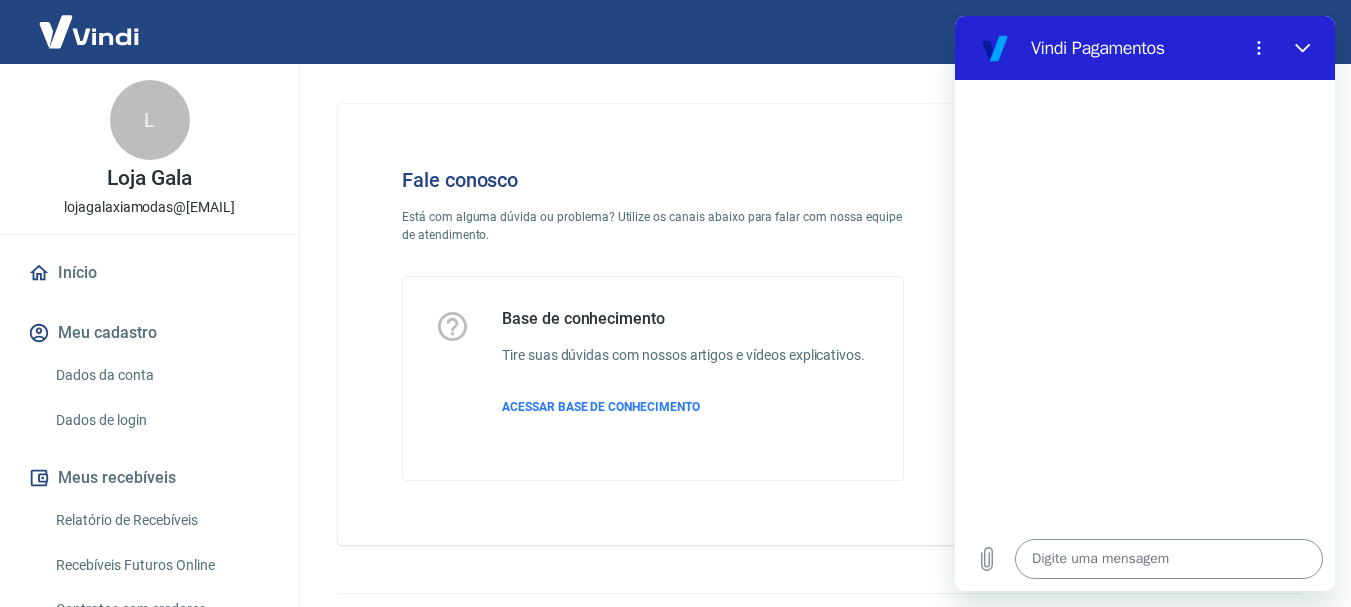 click at bounding box center [1169, 559] 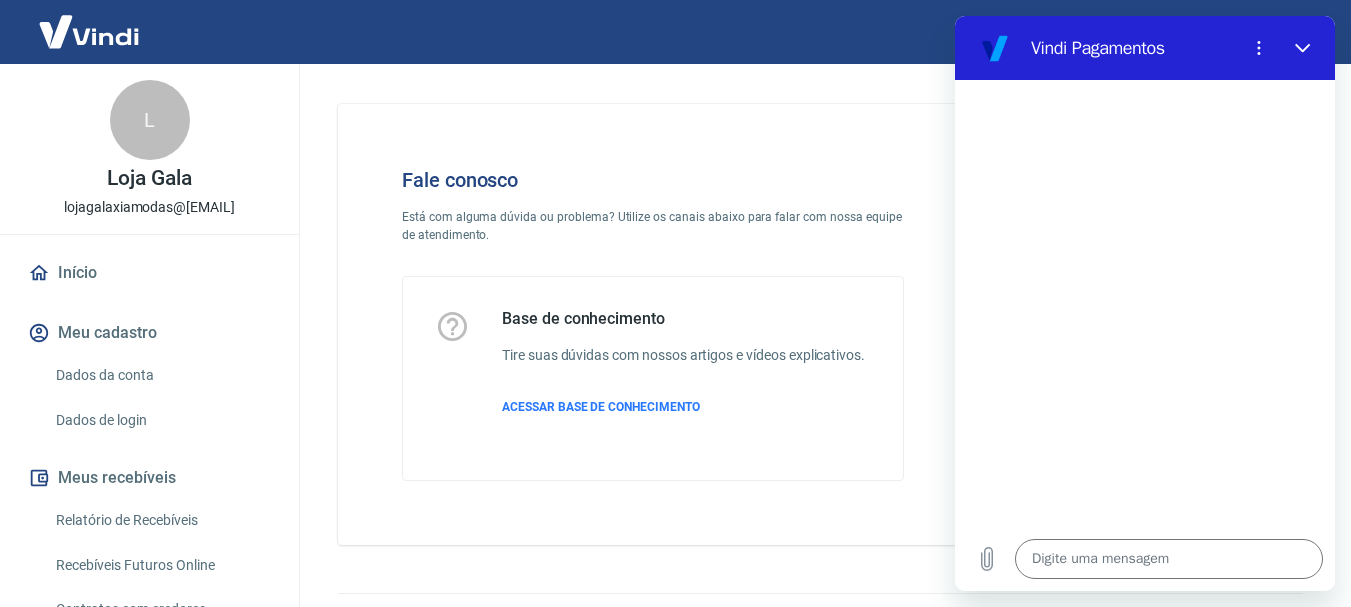 click at bounding box center (1145, 303) 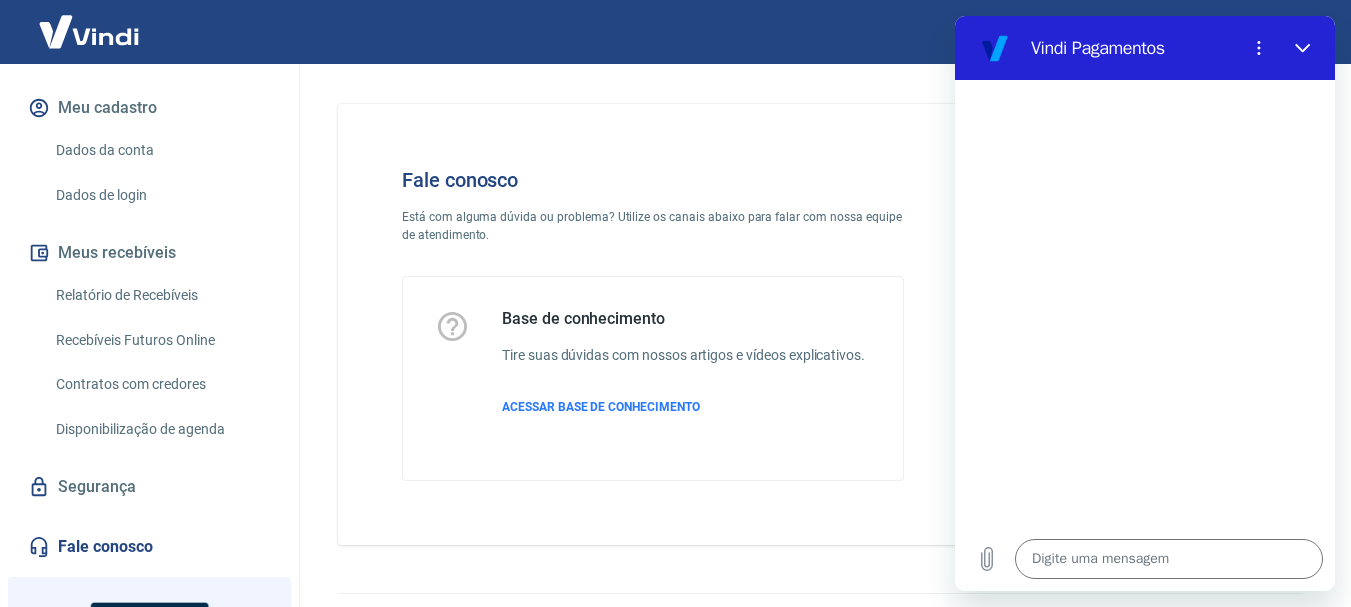 scroll, scrollTop: 0, scrollLeft: 0, axis: both 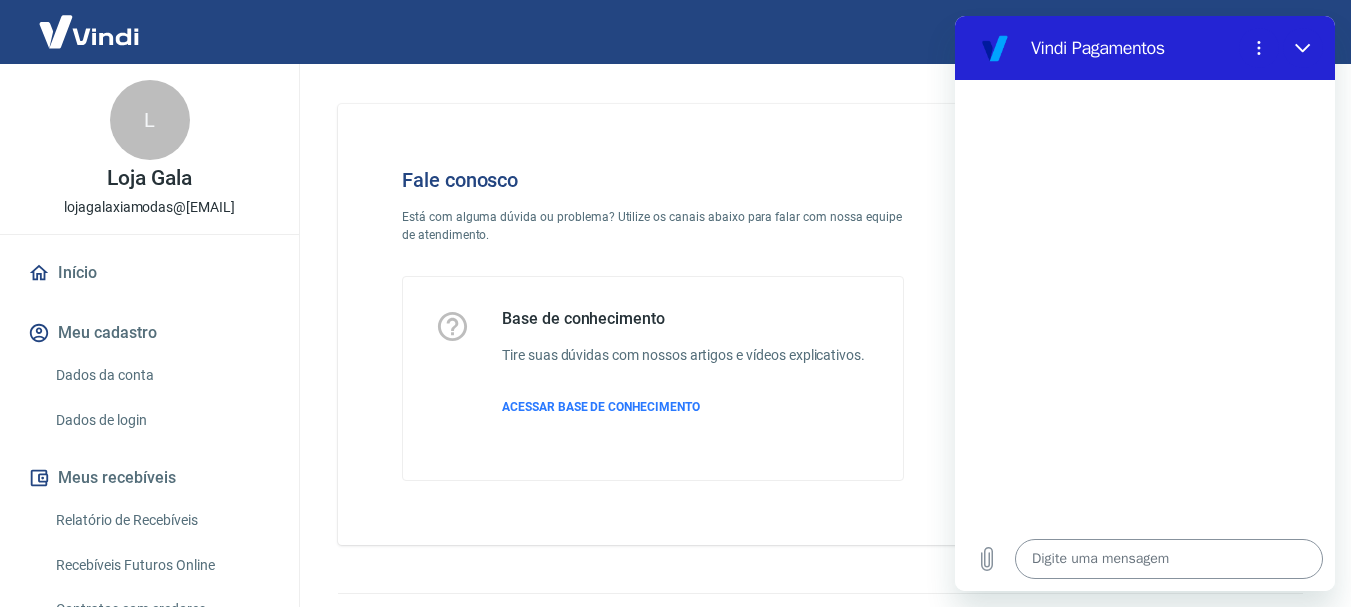 click at bounding box center (1169, 559) 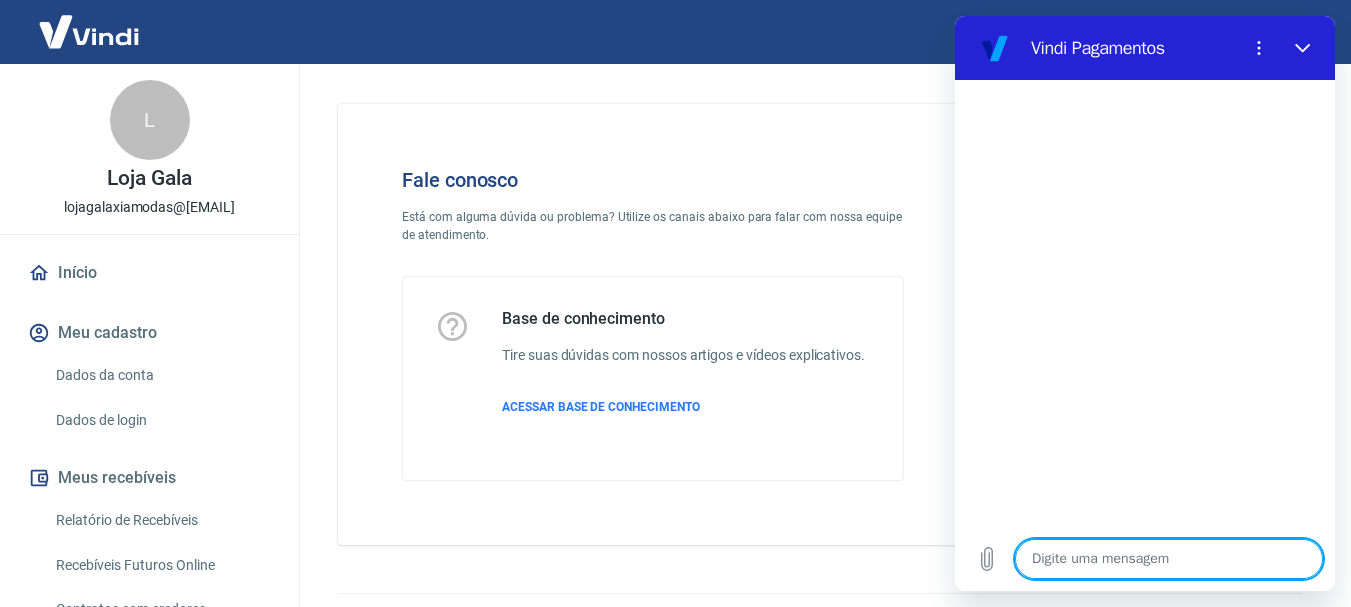 type on "O" 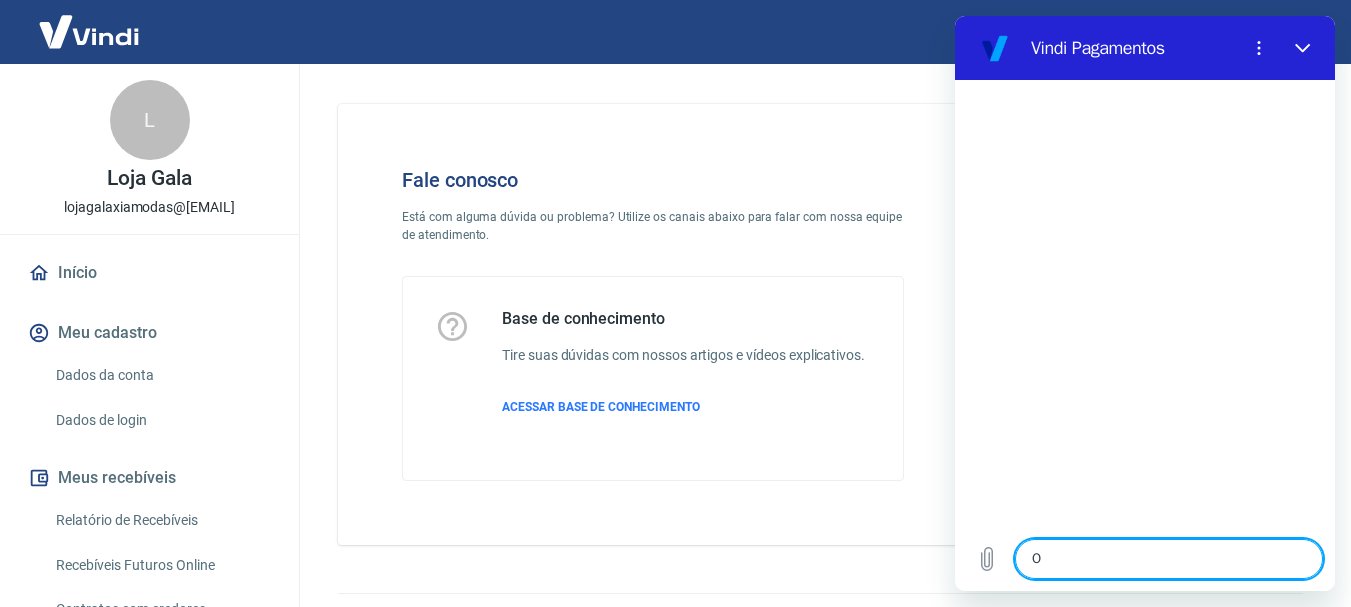 type on "x" 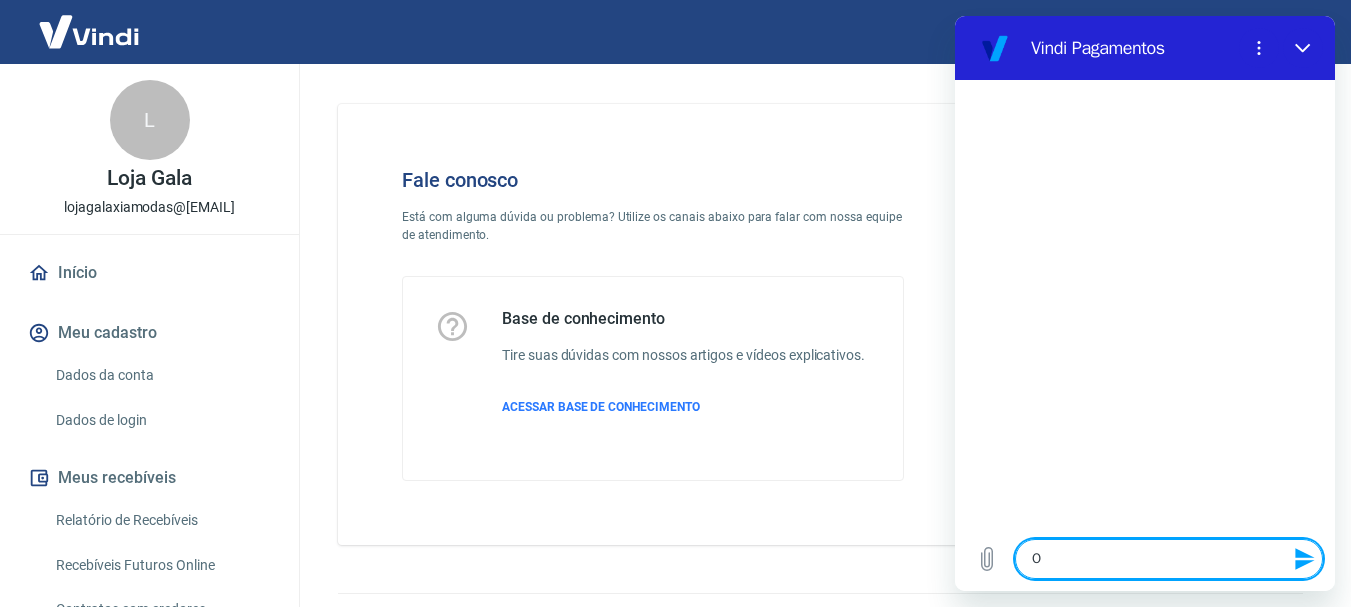 type on "Ol" 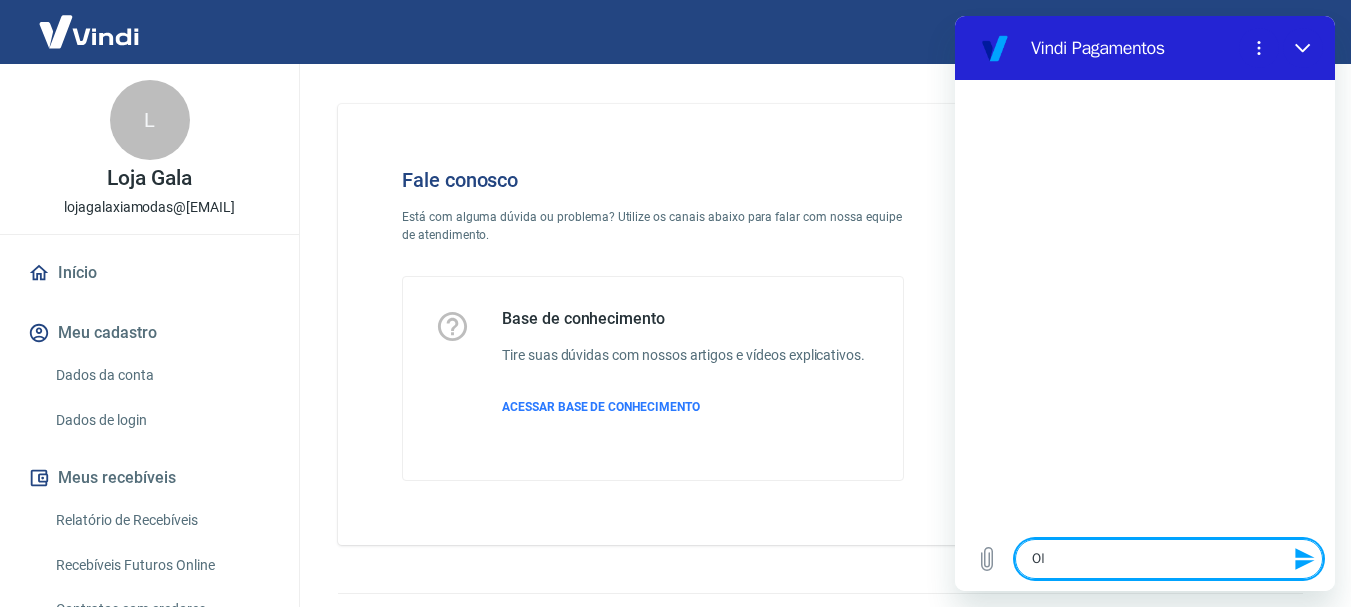 type on "x" 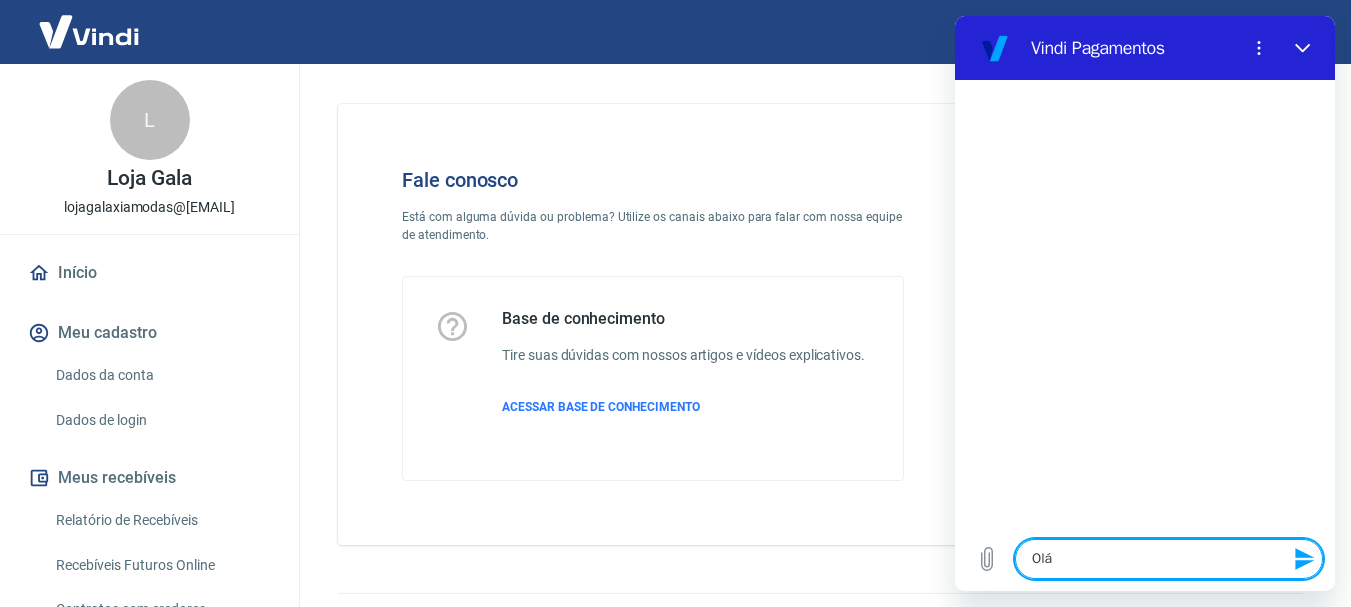 type on "x" 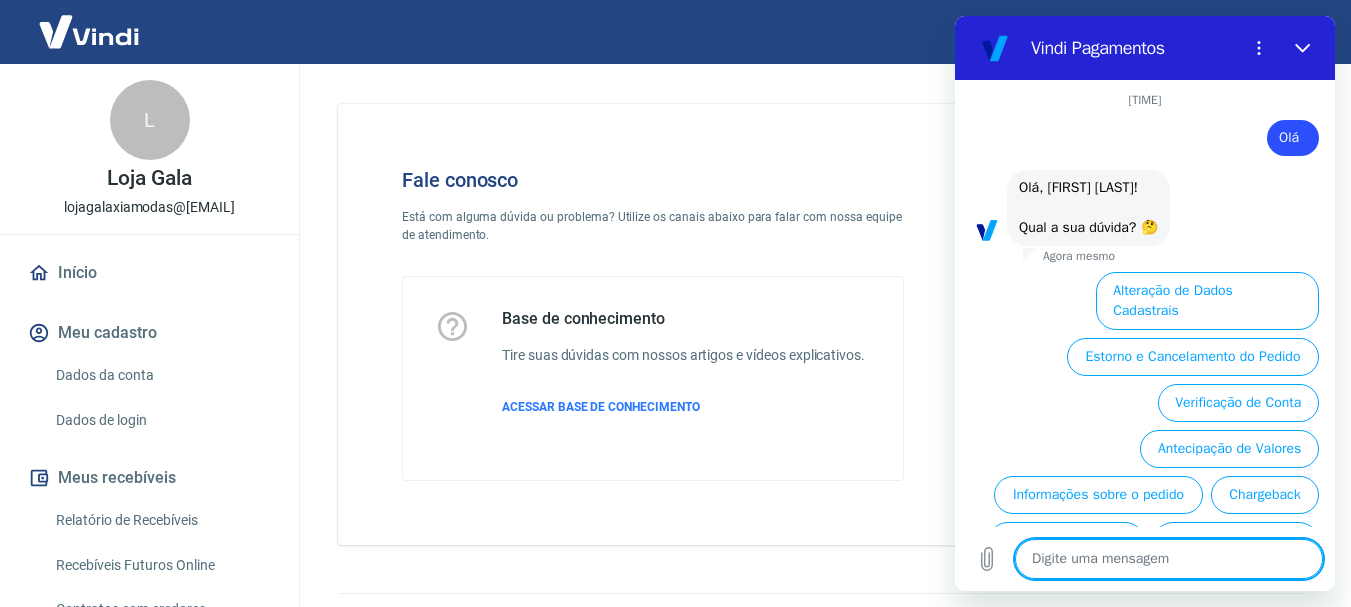 scroll, scrollTop: 110, scrollLeft: 0, axis: vertical 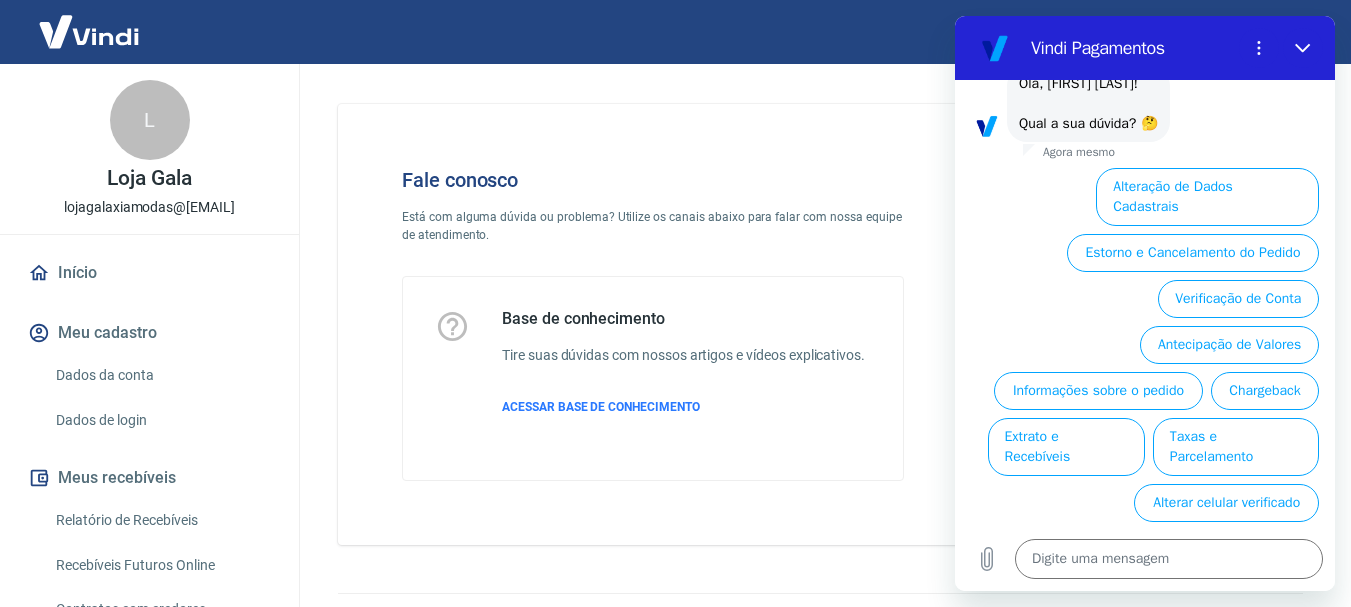 click on "Fale conosco Está com alguma dúvida ou problema? Utilize os canais abaixo para falar com nossa equipe de atendimento. Base de conhecimento Tire suas dúvidas com nossos artigos e vídeos explicativos. ACESSAR BASE DE CONHECIMENTO" at bounding box center (820, 316) 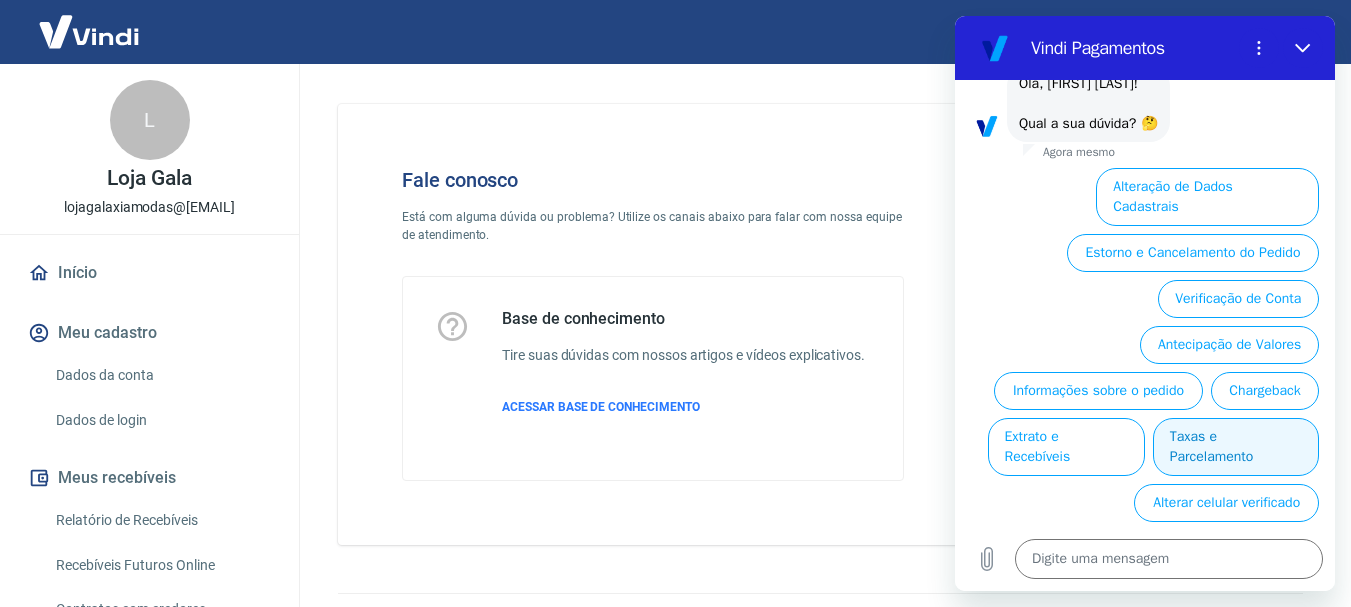 click on "Taxas e Parcelamento" at bounding box center (1236, 447) 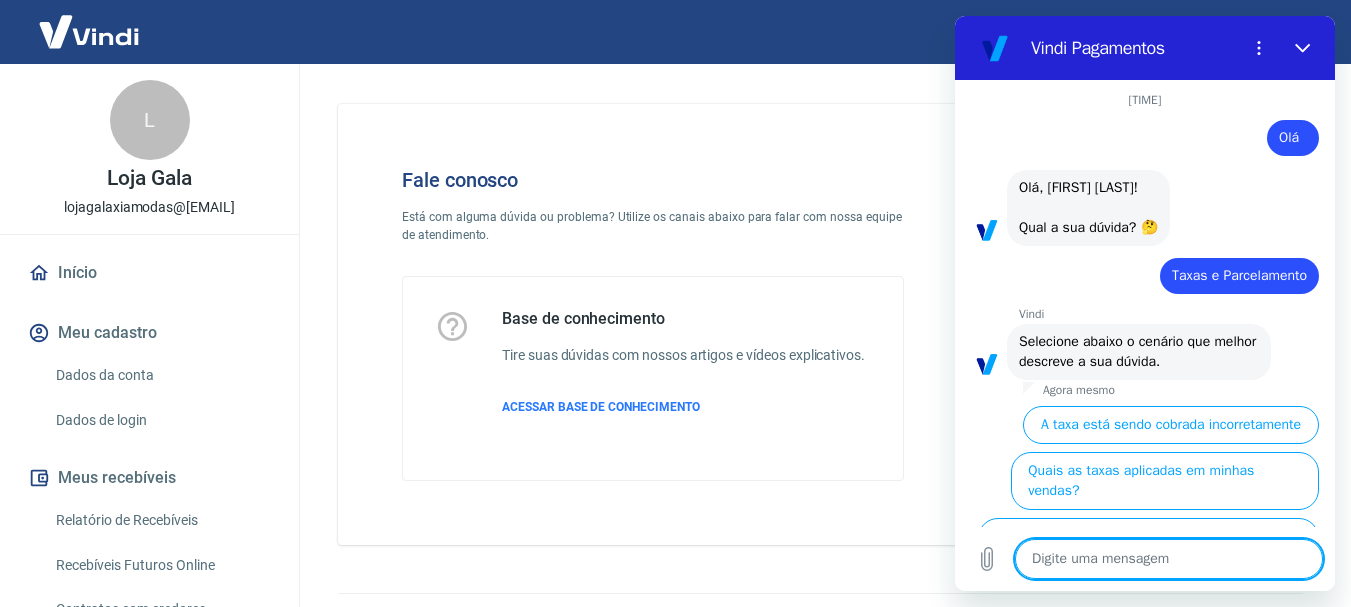 scroll, scrollTop: 146, scrollLeft: 0, axis: vertical 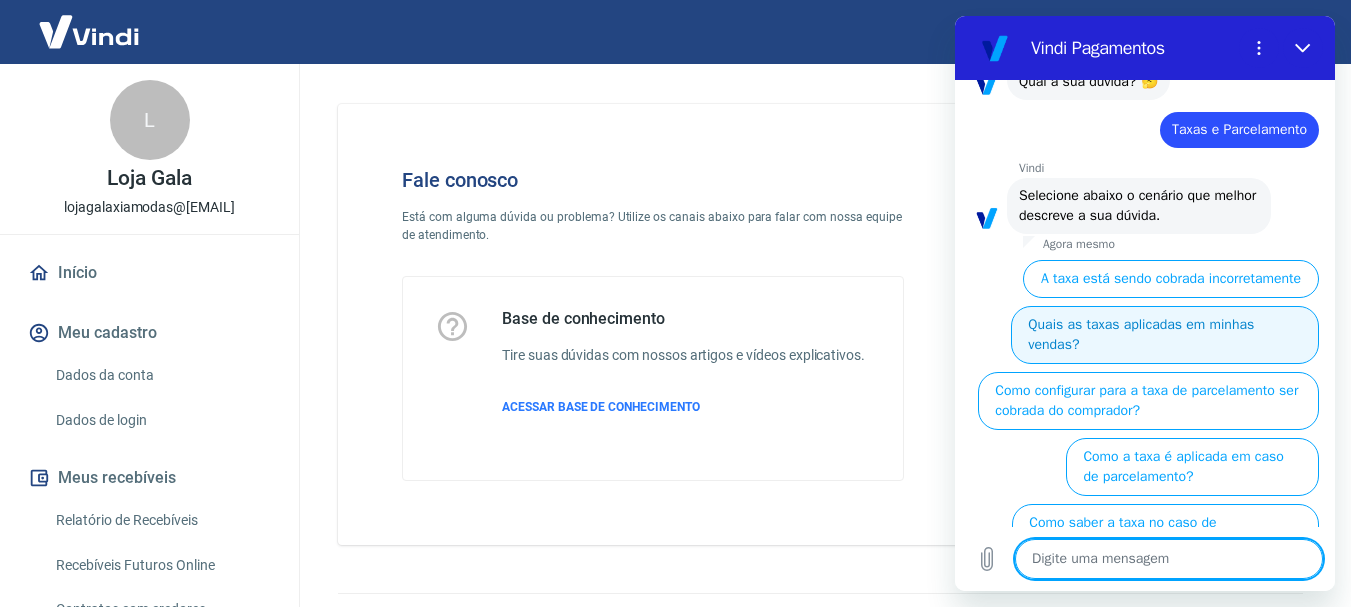 click on "Quais as taxas aplicadas em minhas vendas?" at bounding box center [1165, 335] 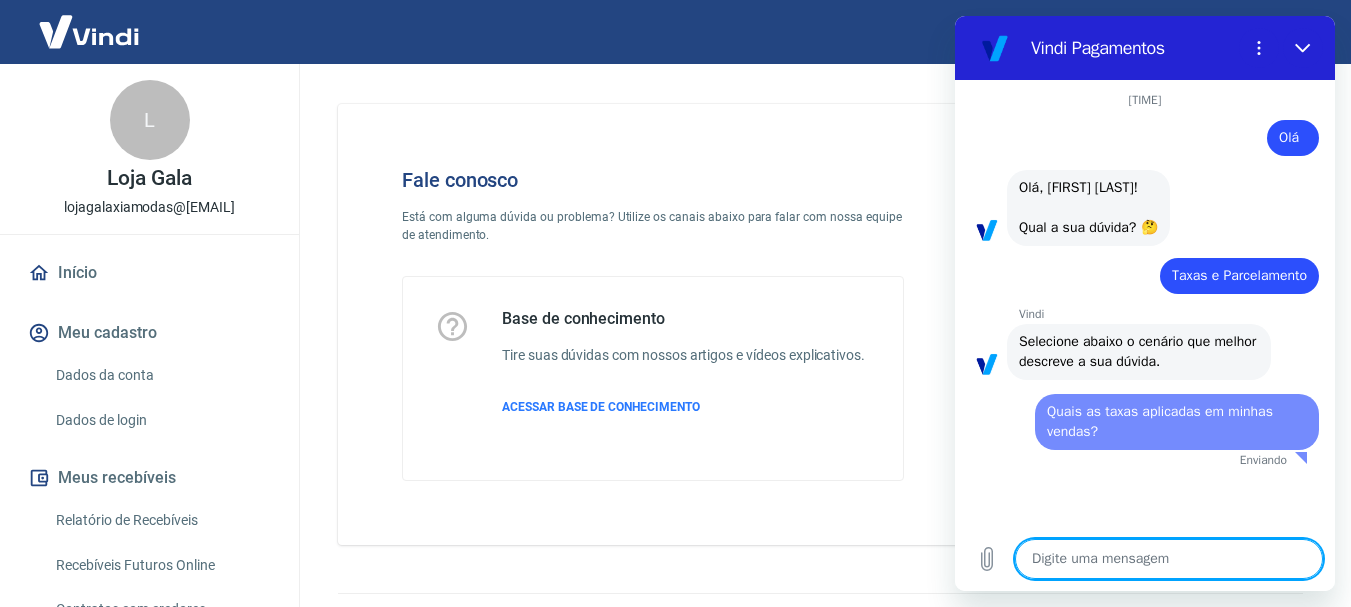 scroll, scrollTop: 0, scrollLeft: 0, axis: both 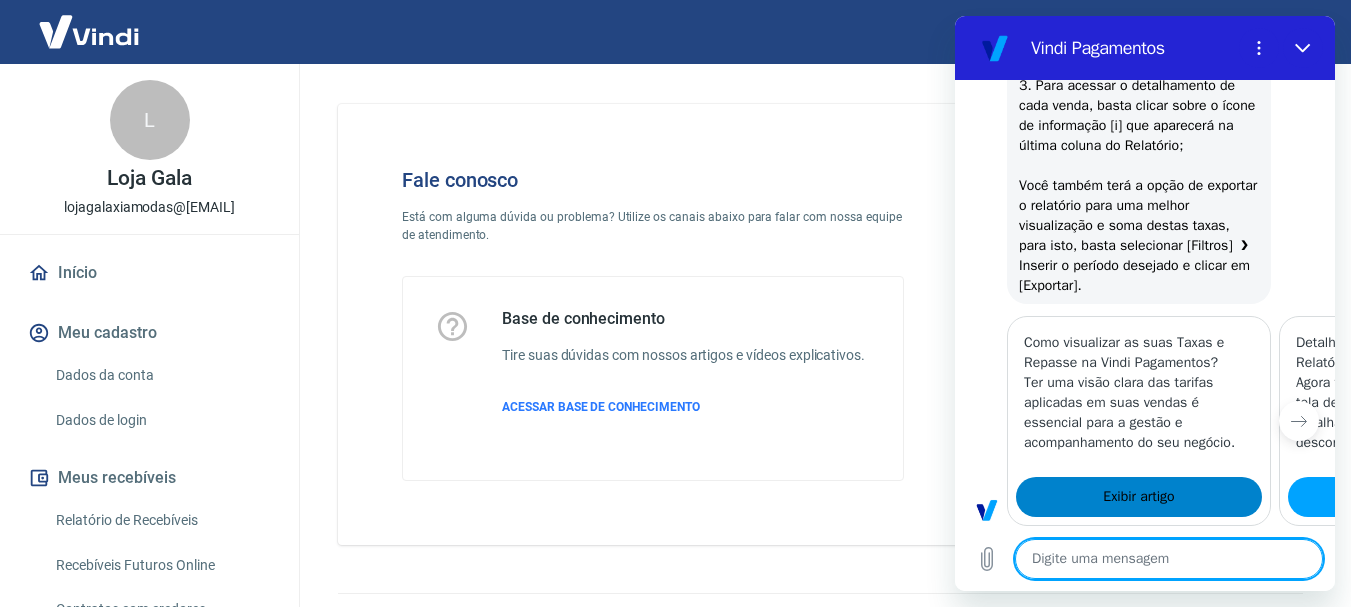 type on "x" 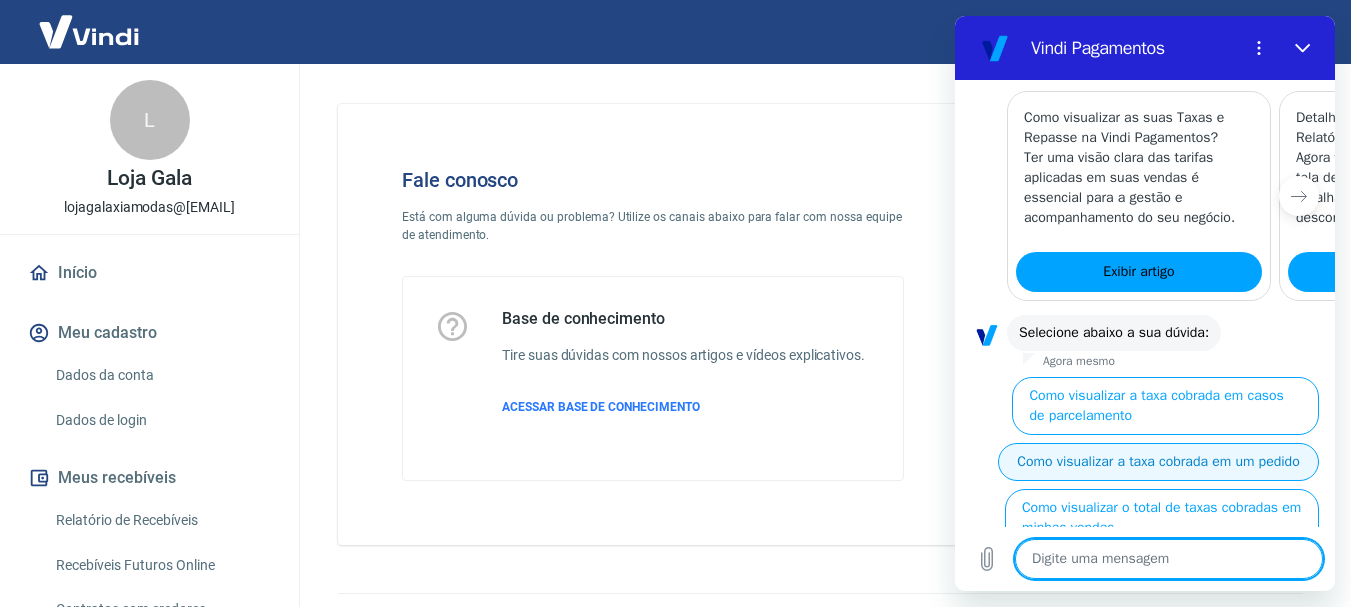 scroll, scrollTop: 1100, scrollLeft: 0, axis: vertical 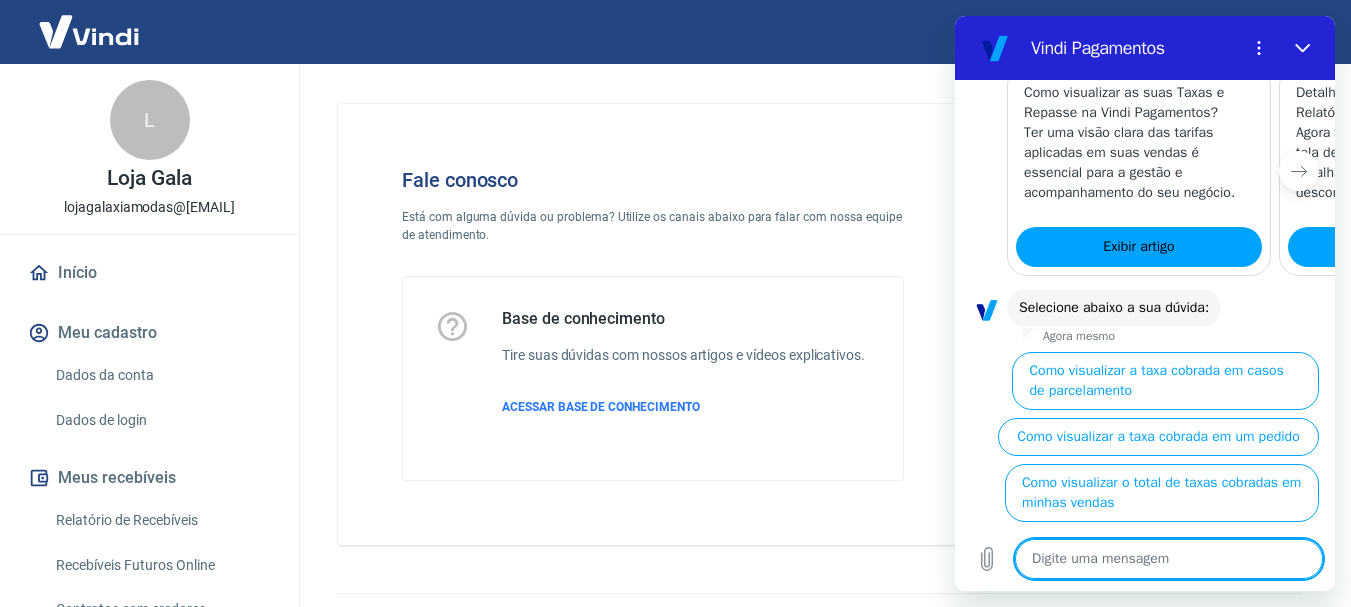 click at bounding box center (1169, 559) 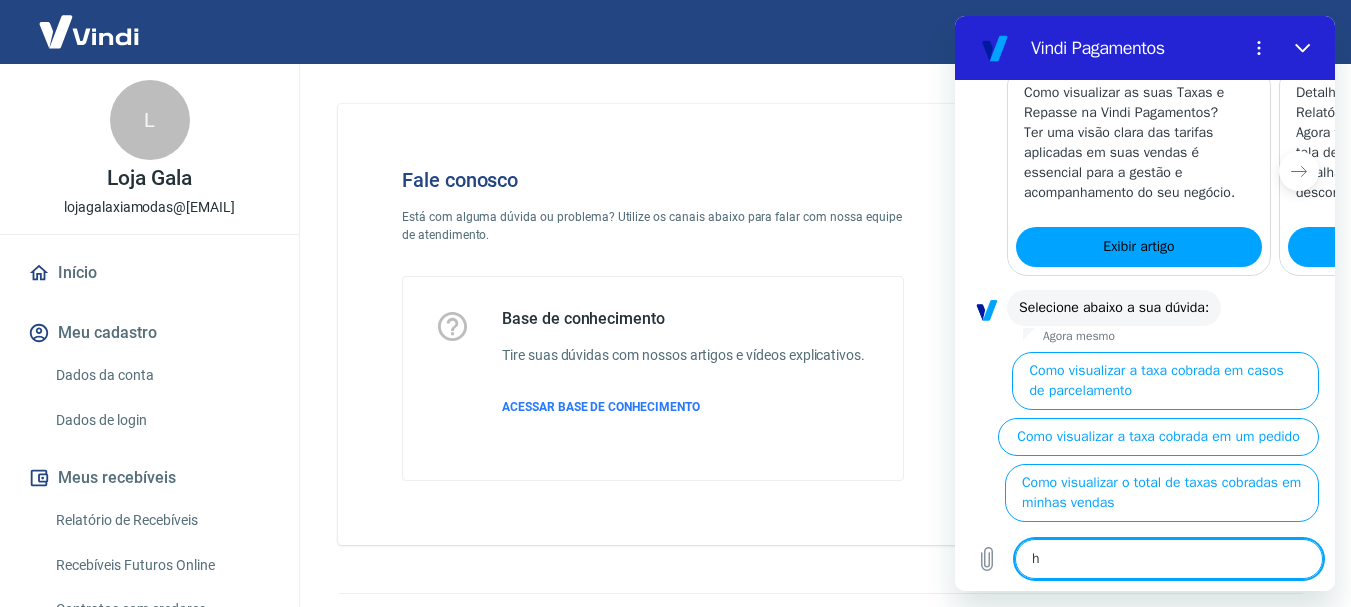 type on "x" 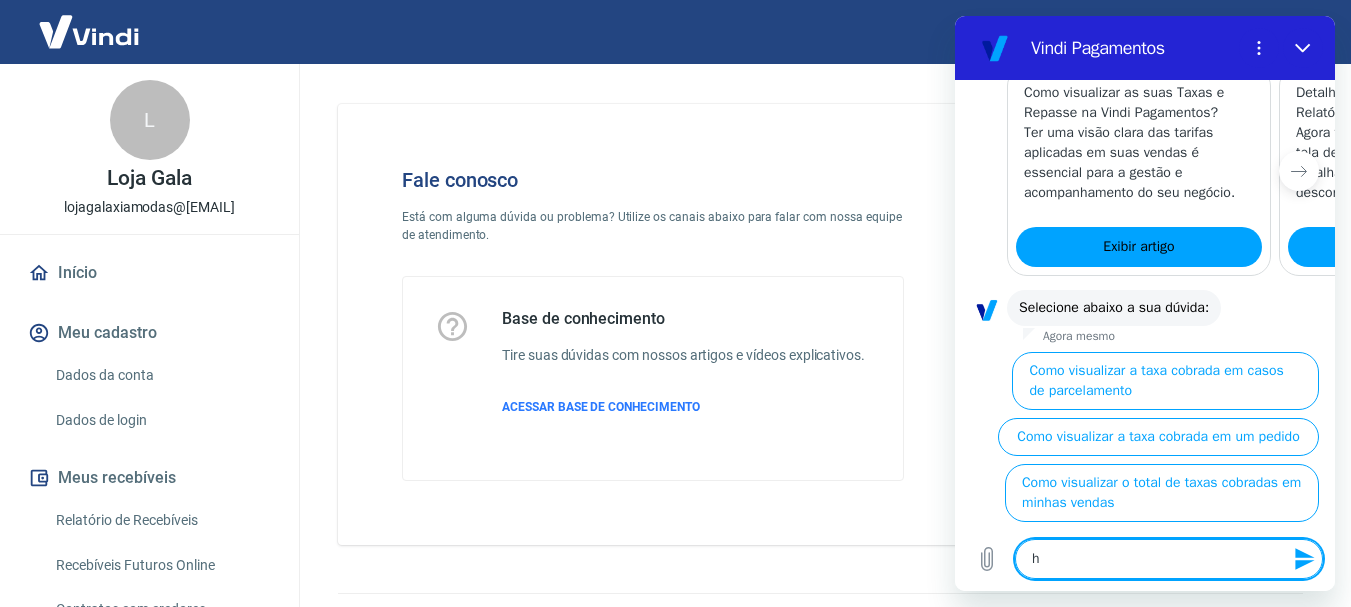 type on "hu" 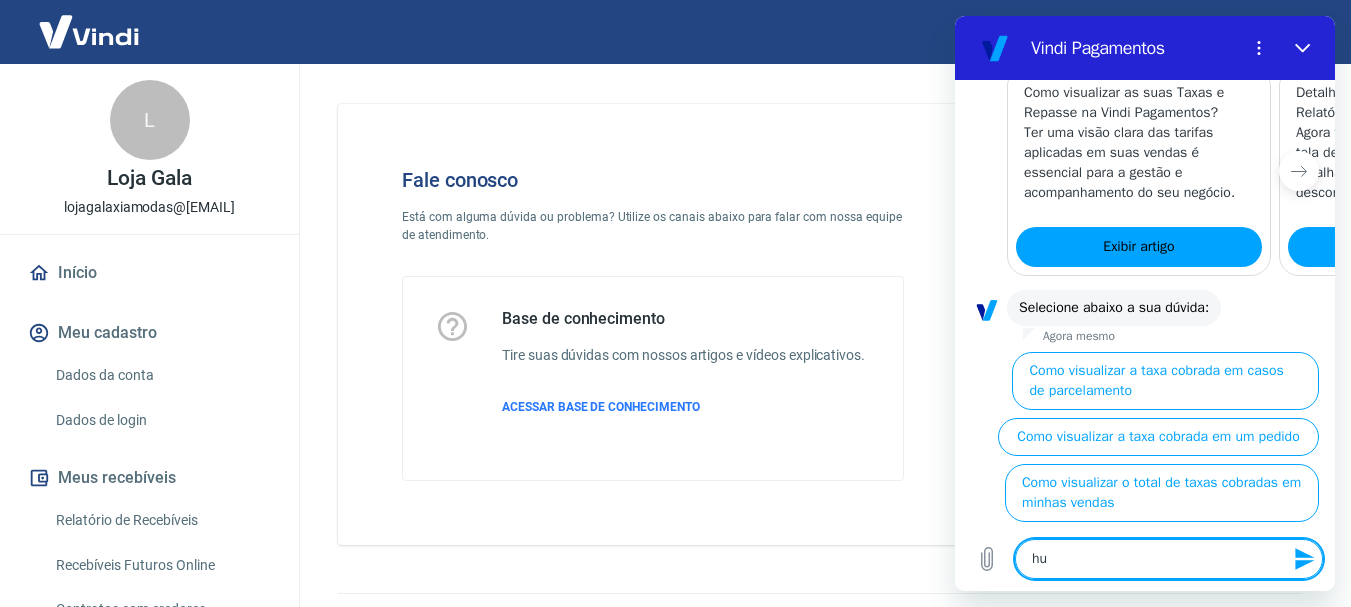 type on "x" 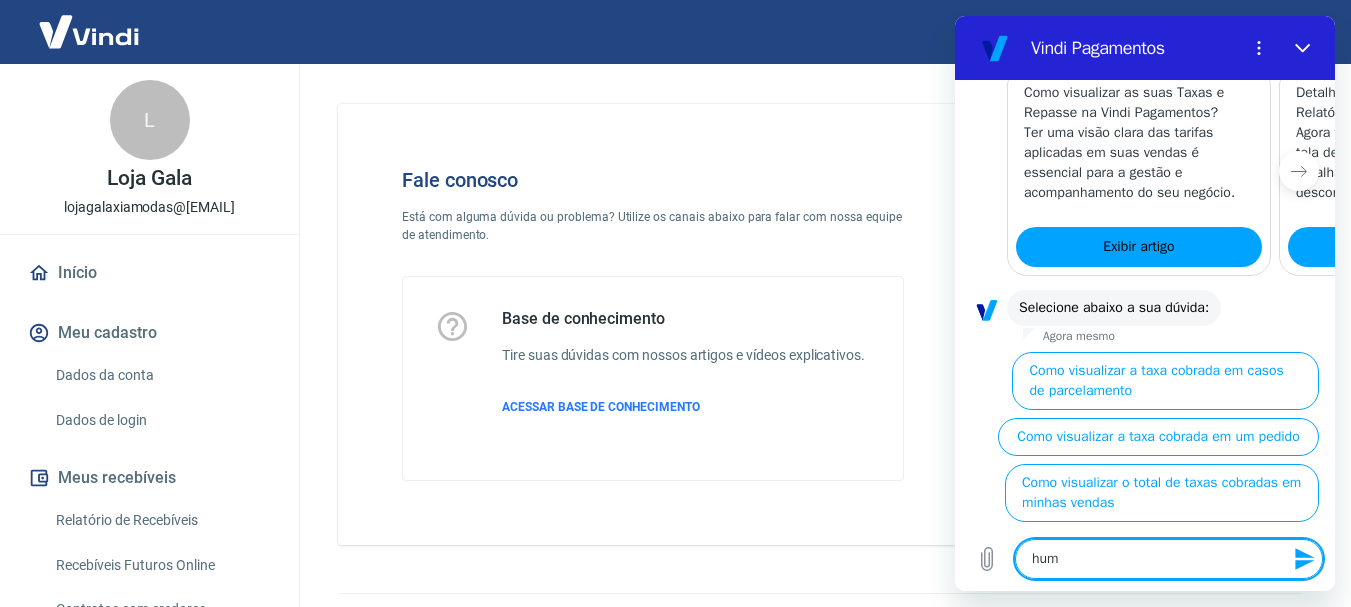 type on "x" 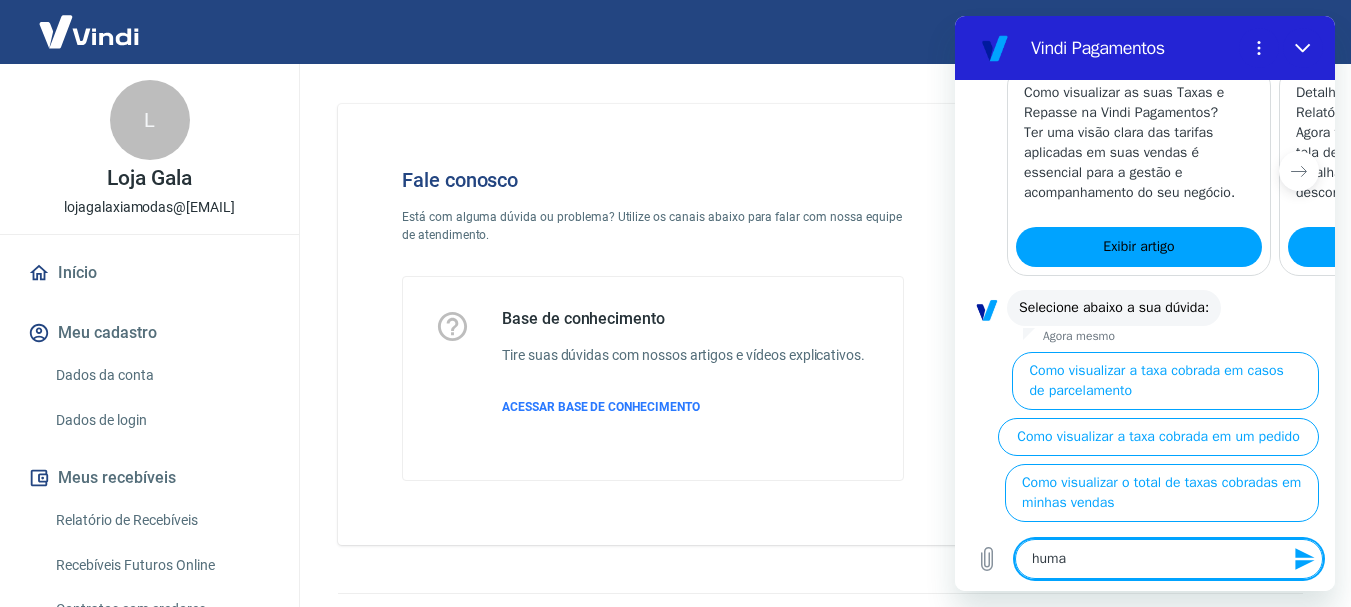 type on "x" 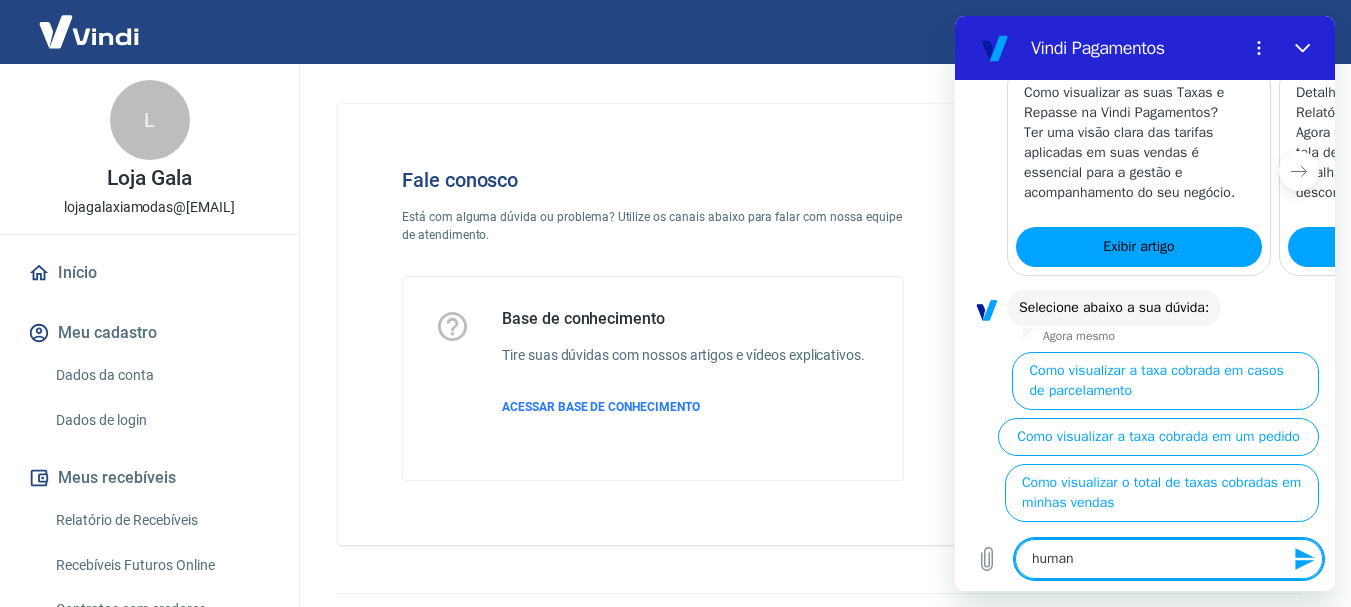 type on "x" 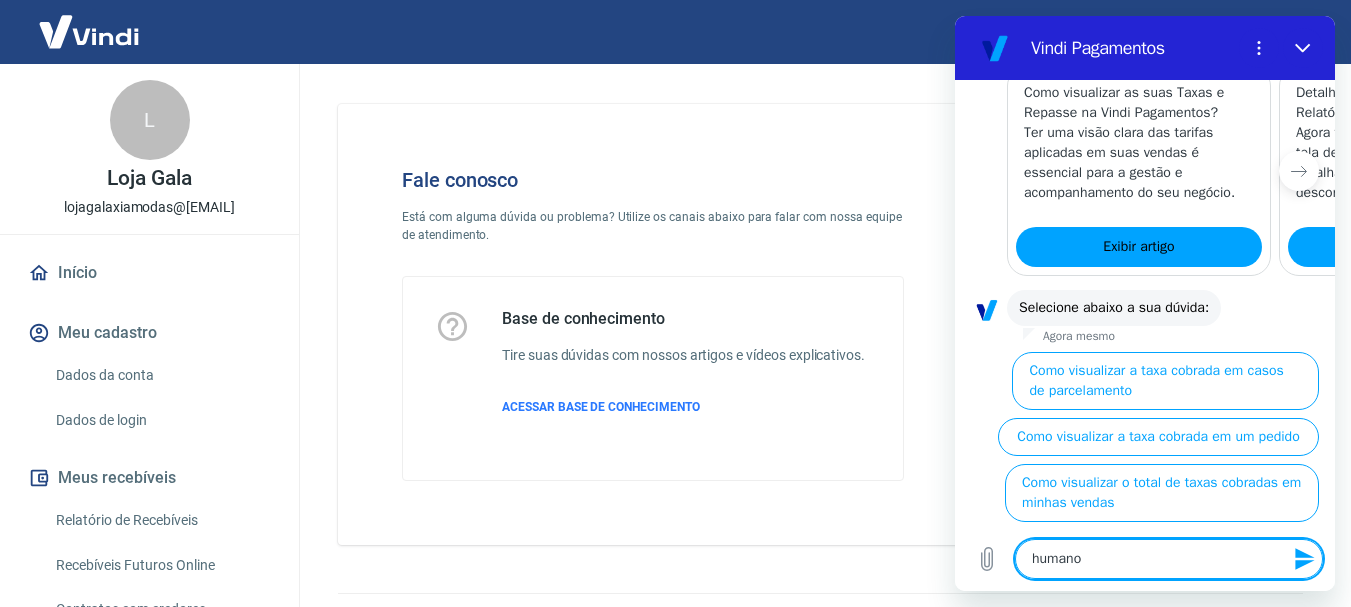 type on "x" 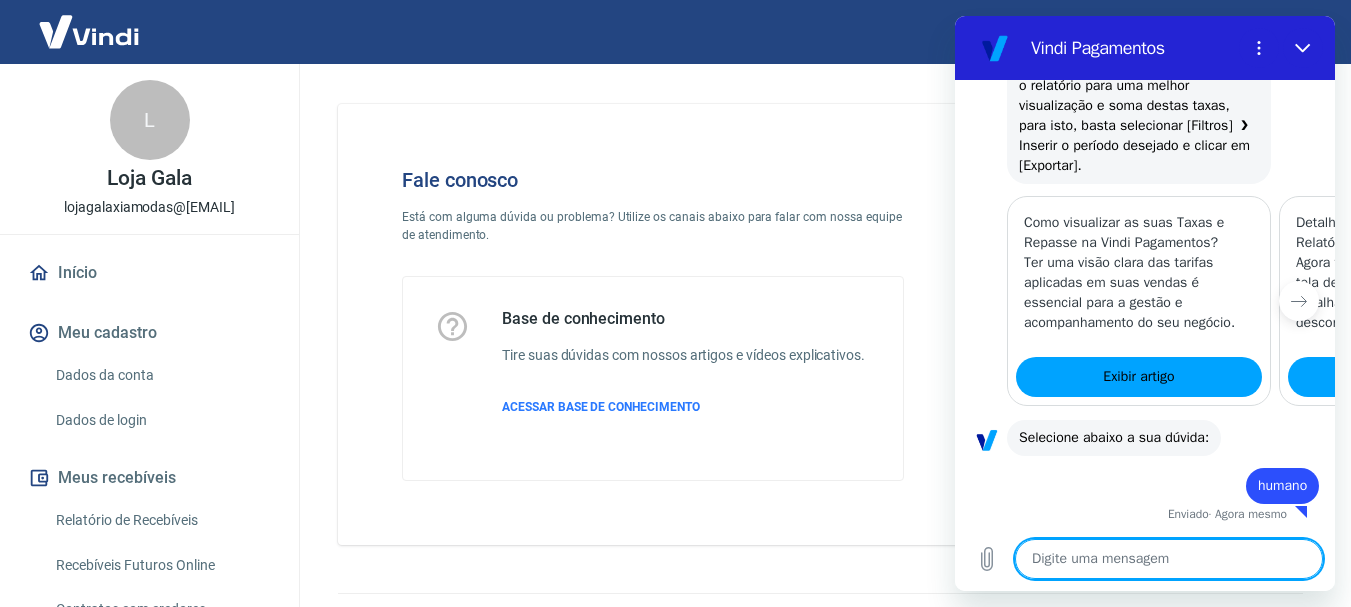 type on "x" 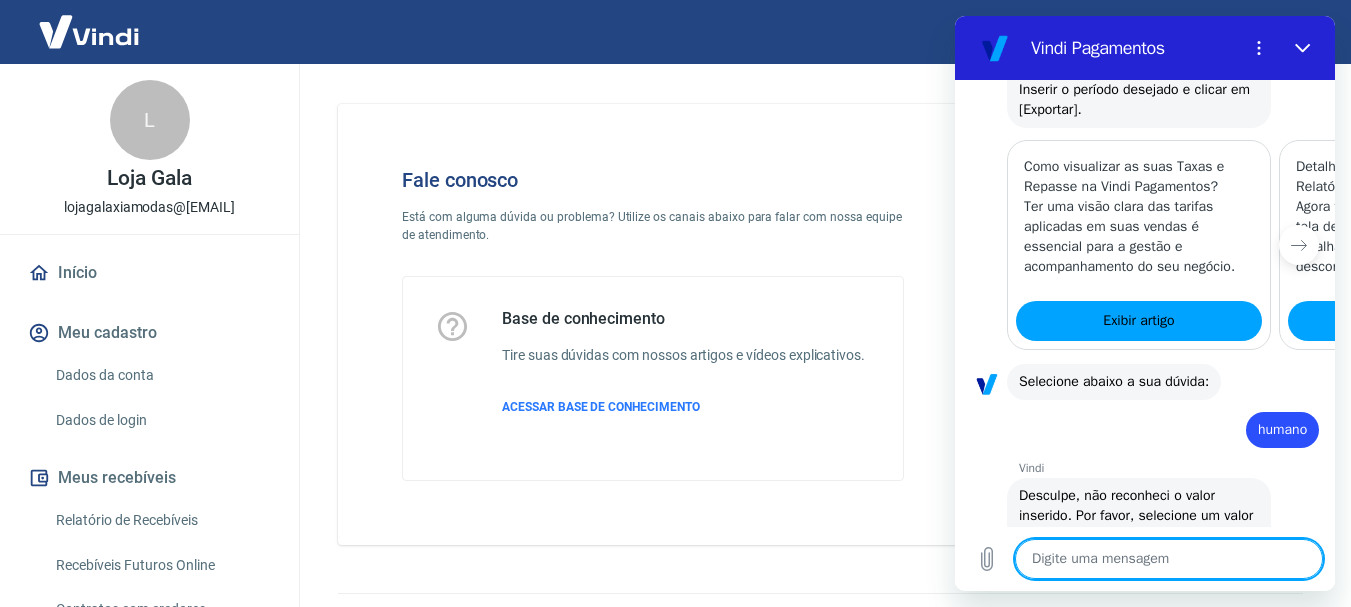 scroll, scrollTop: 1000, scrollLeft: 0, axis: vertical 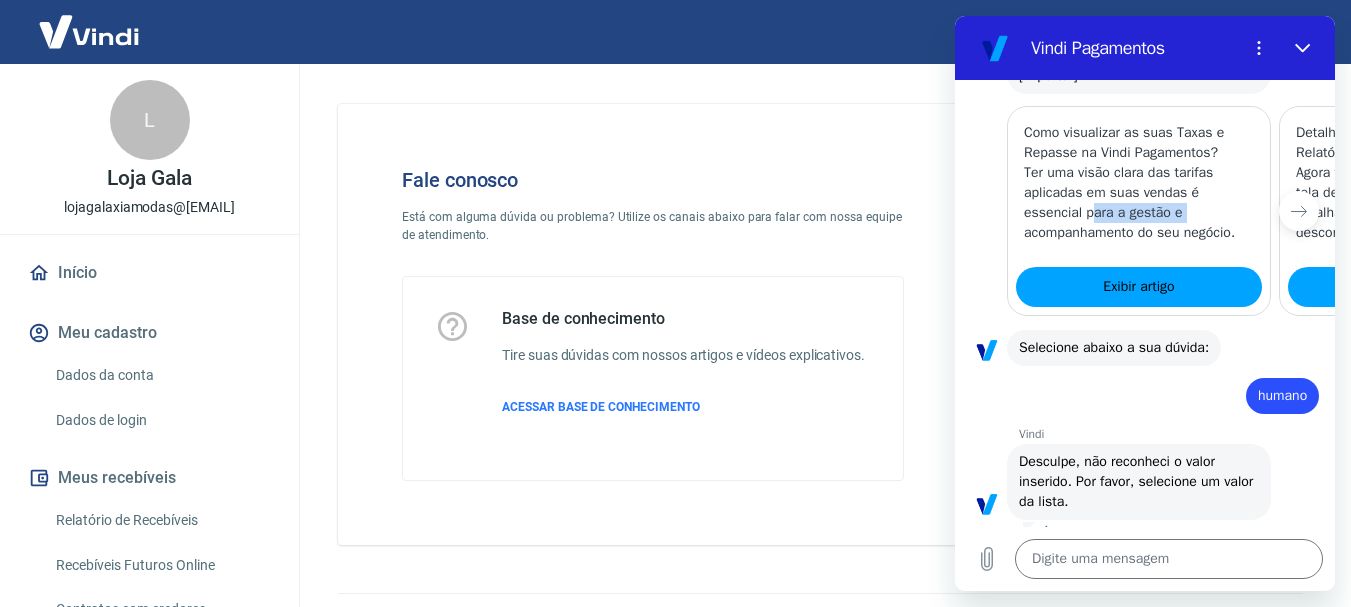 drag, startPoint x: 1225, startPoint y: 282, endPoint x: 1089, endPoint y: 284, distance: 136.01471 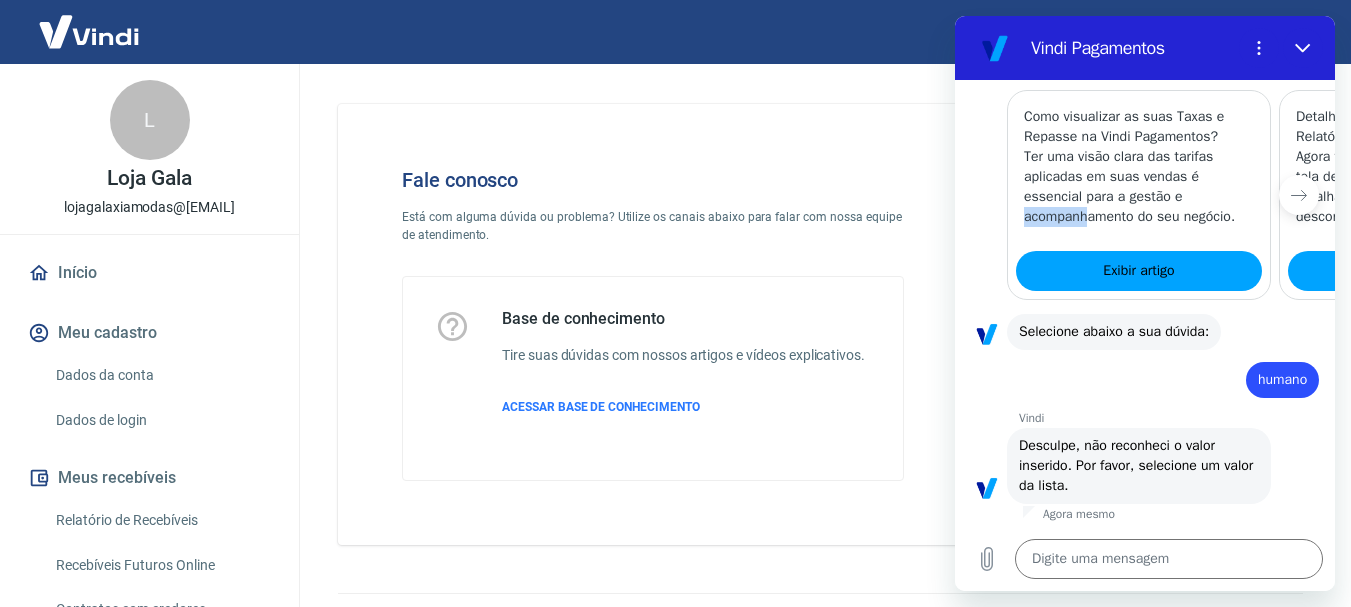 scroll, scrollTop: 1076, scrollLeft: 0, axis: vertical 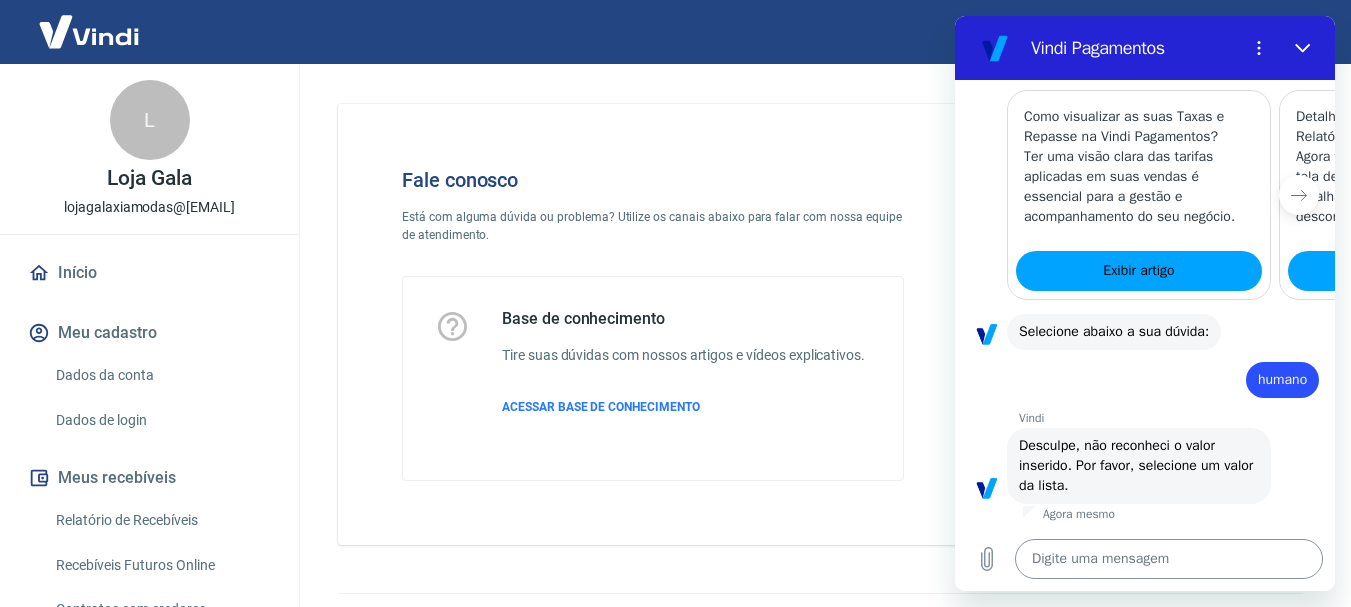 click at bounding box center [1169, 559] 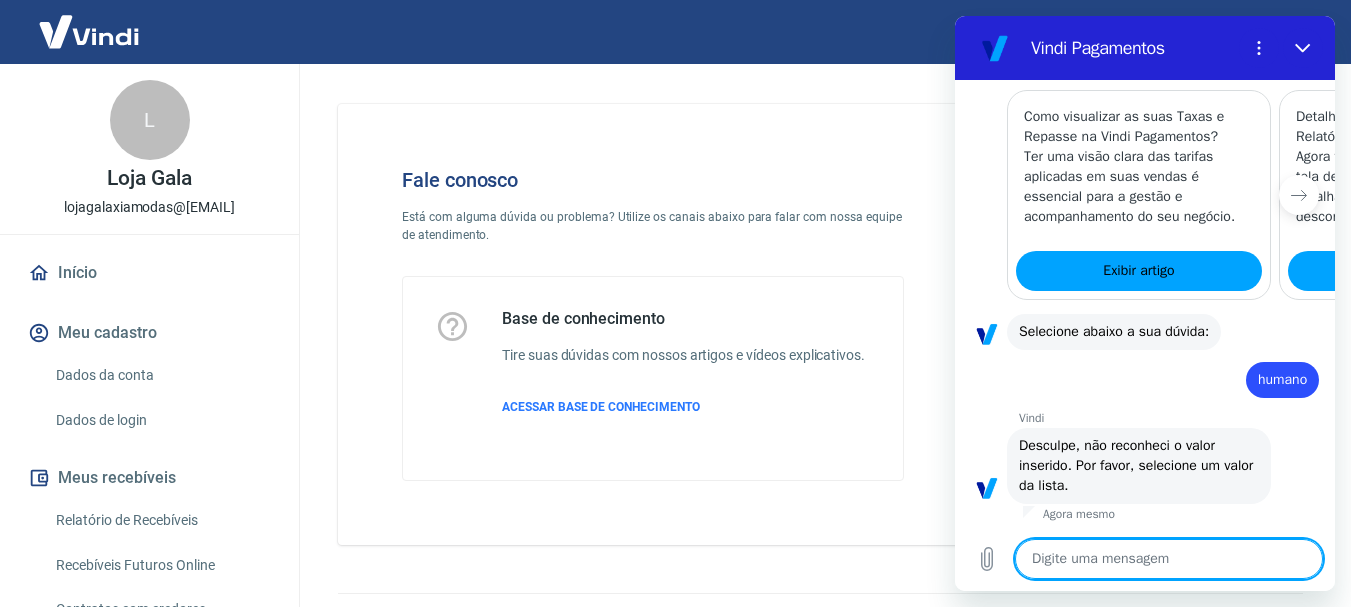 click at bounding box center (1169, 559) 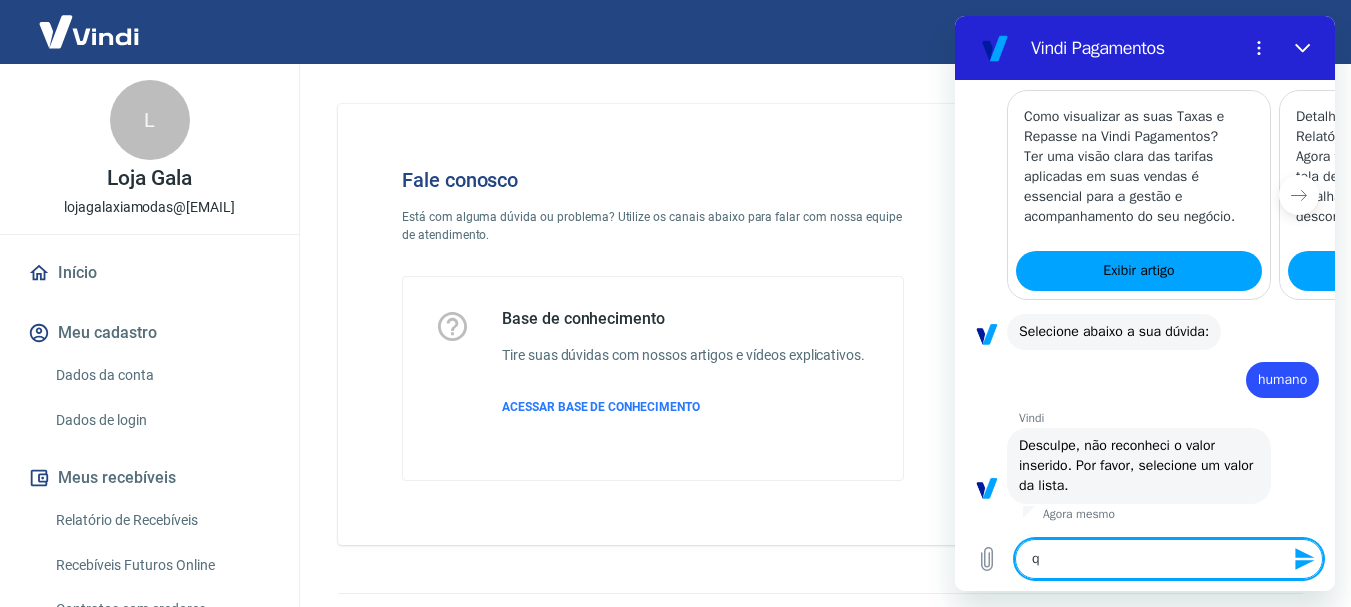 type on "x" 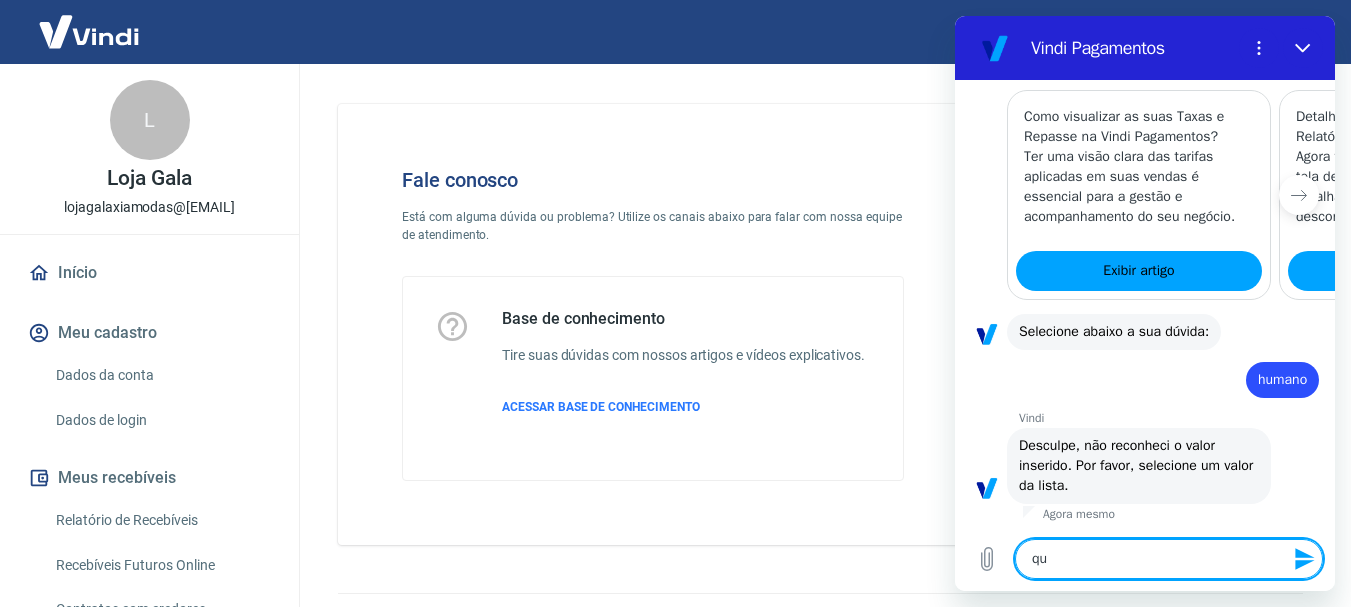 type on "x" 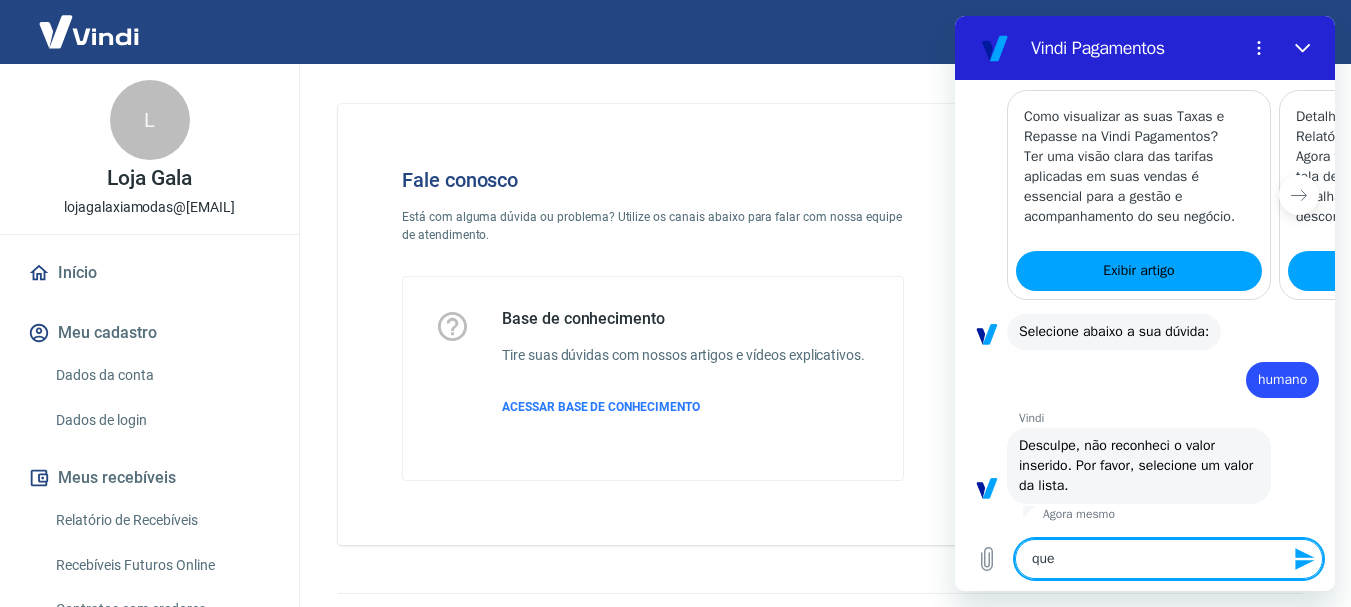 type on "x" 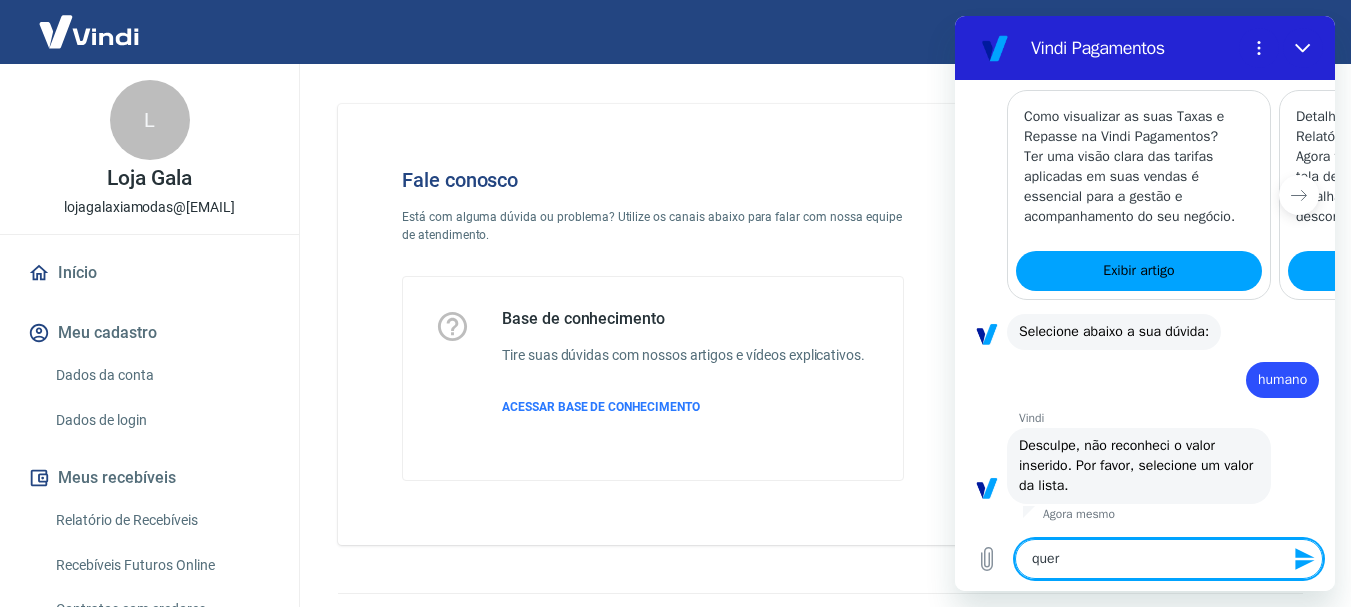 type on "x" 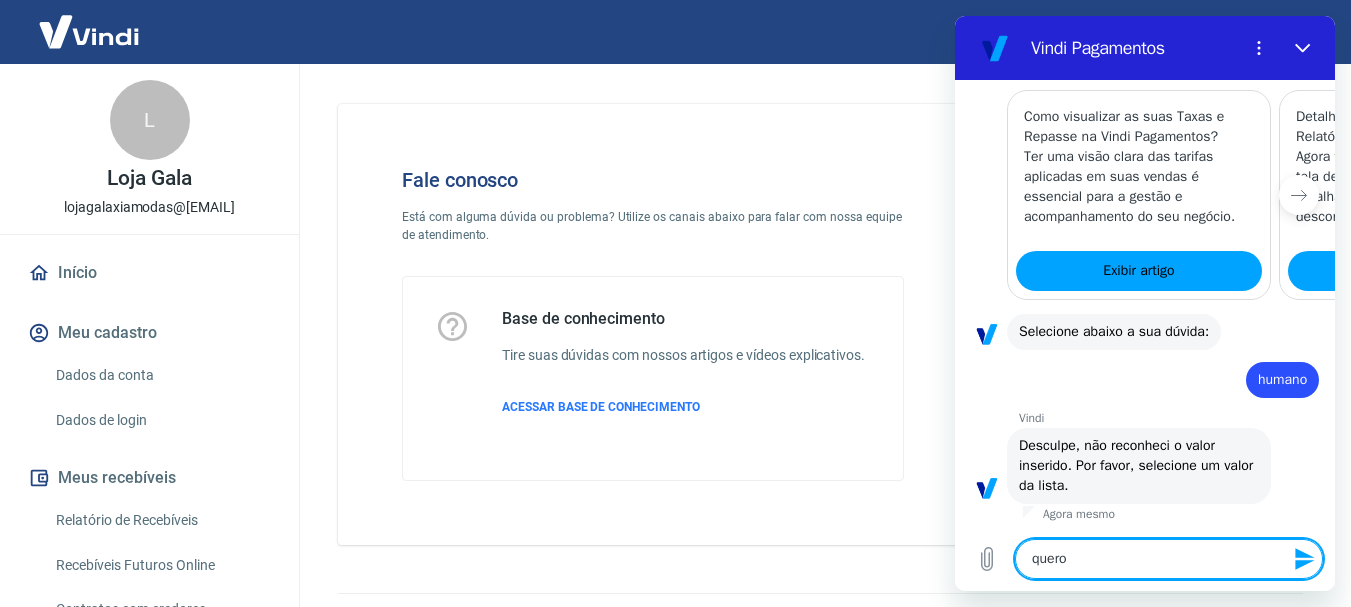 type on "x" 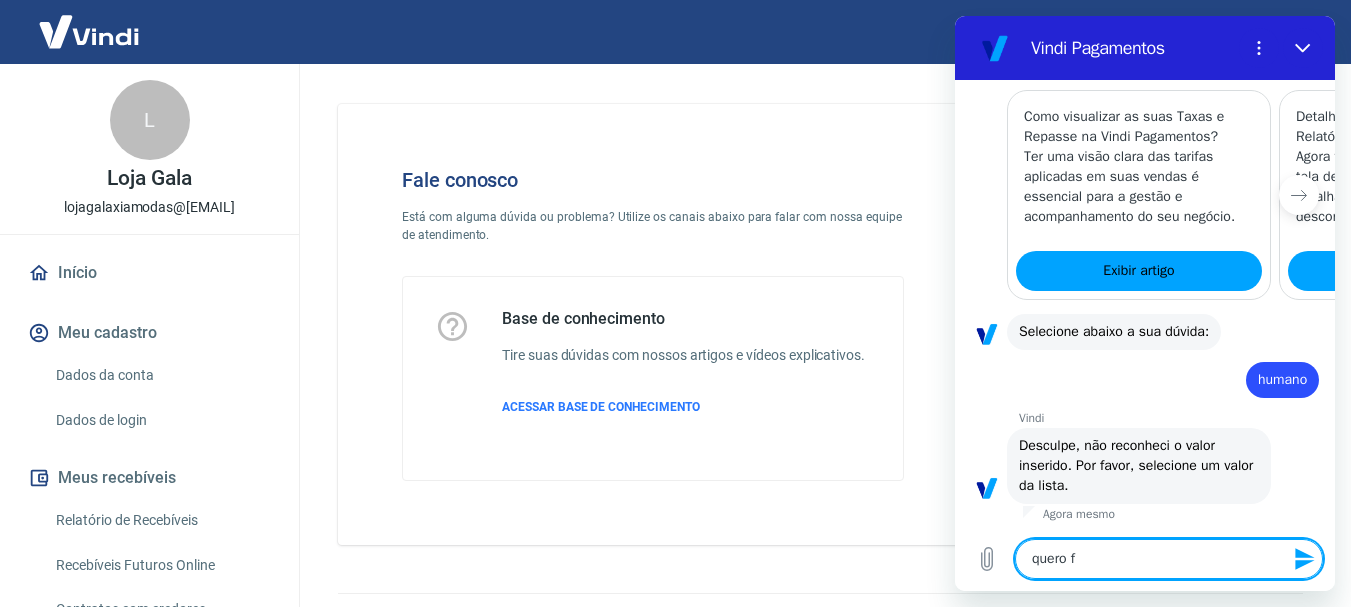 type on "x" 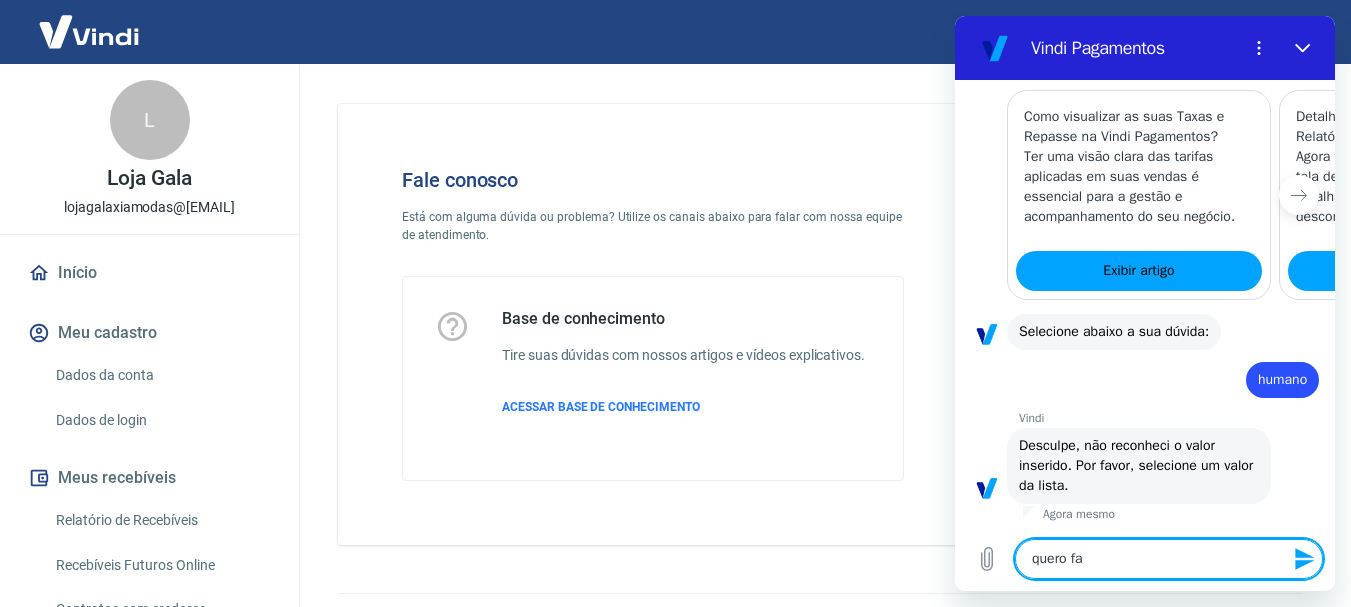 type on "x" 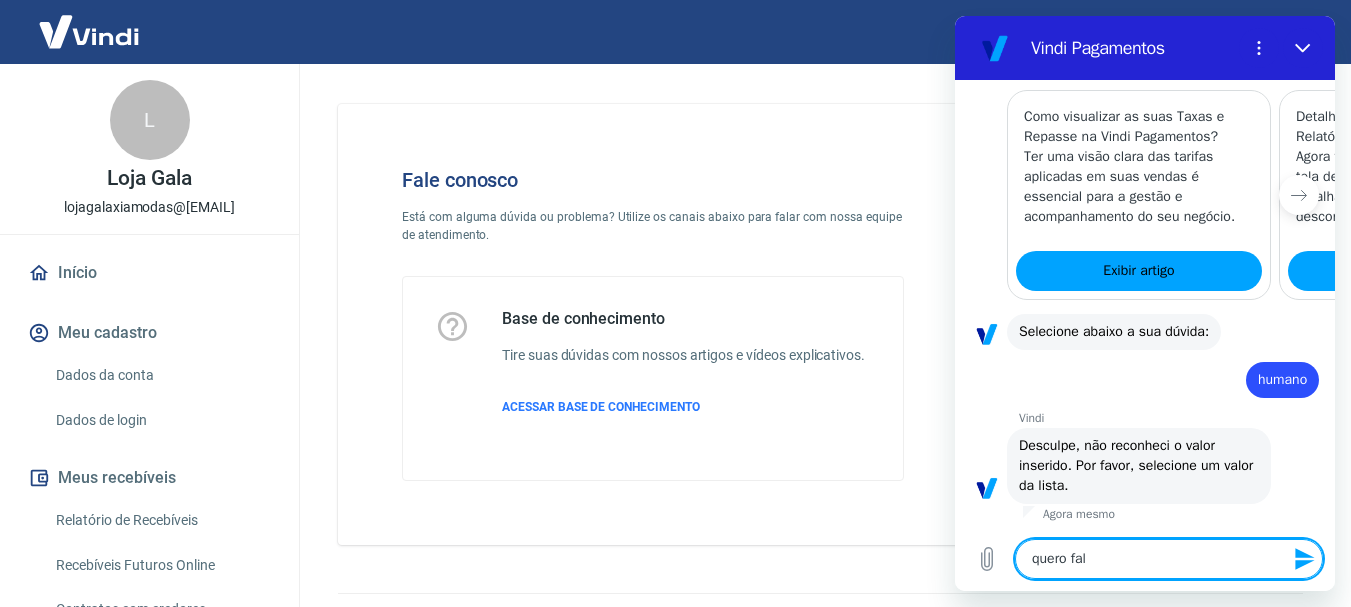 type on "x" 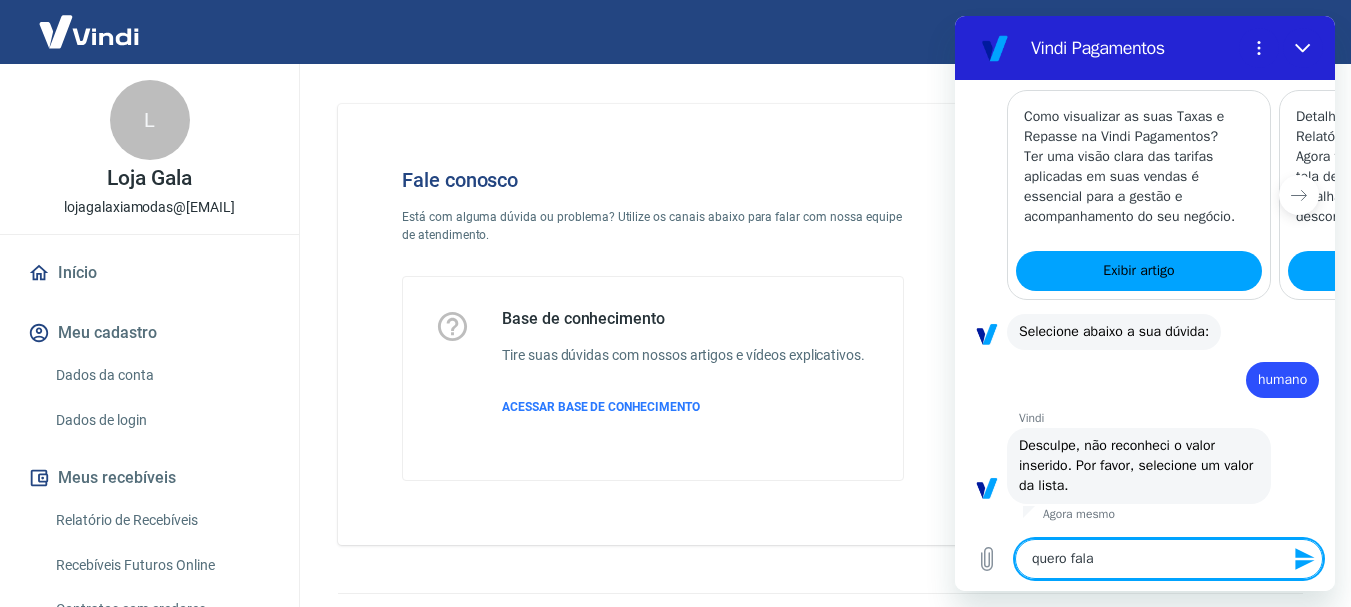 type on "x" 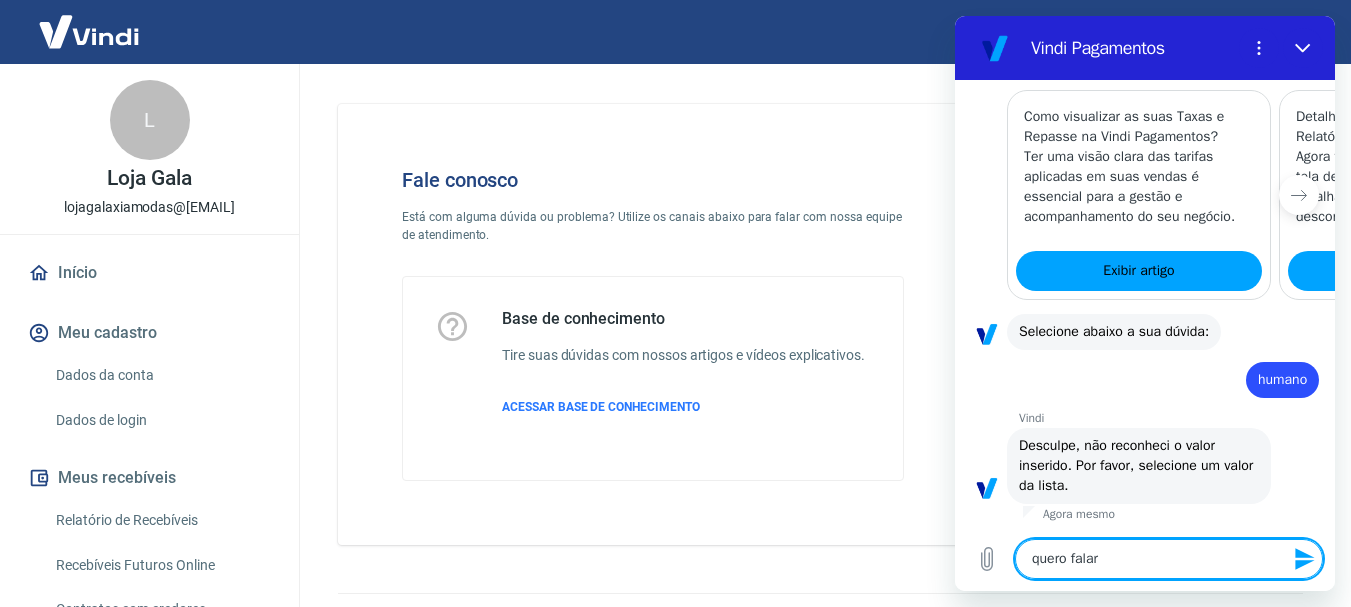 type on "x" 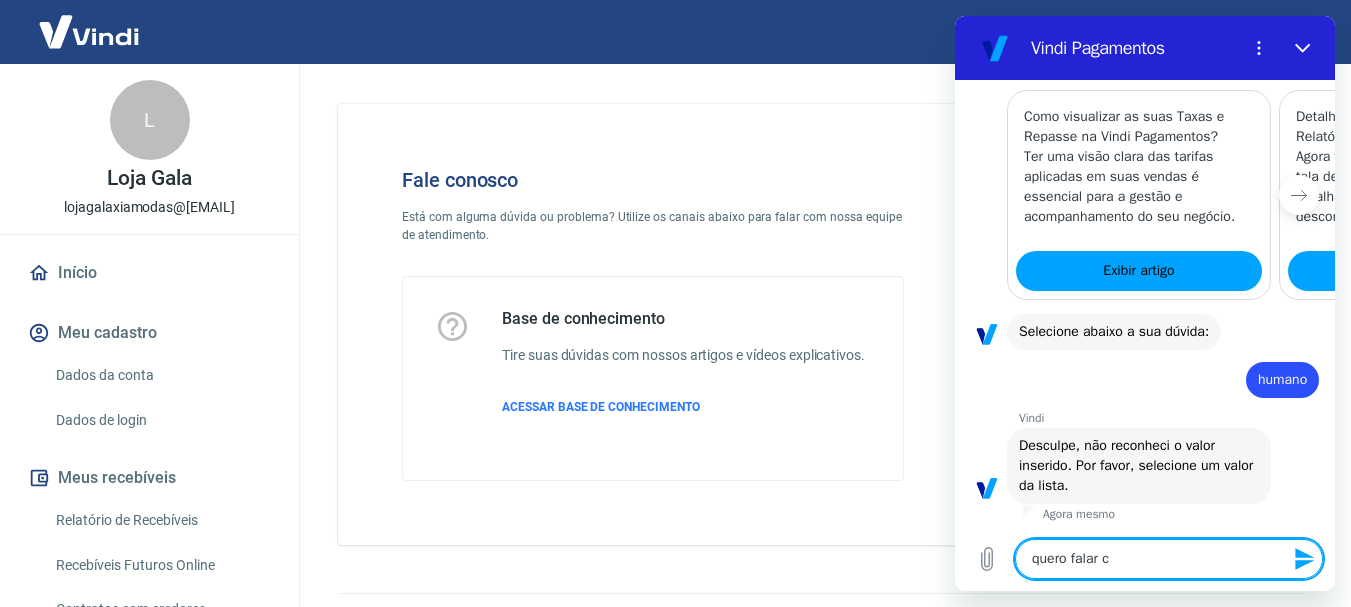 type on "x" 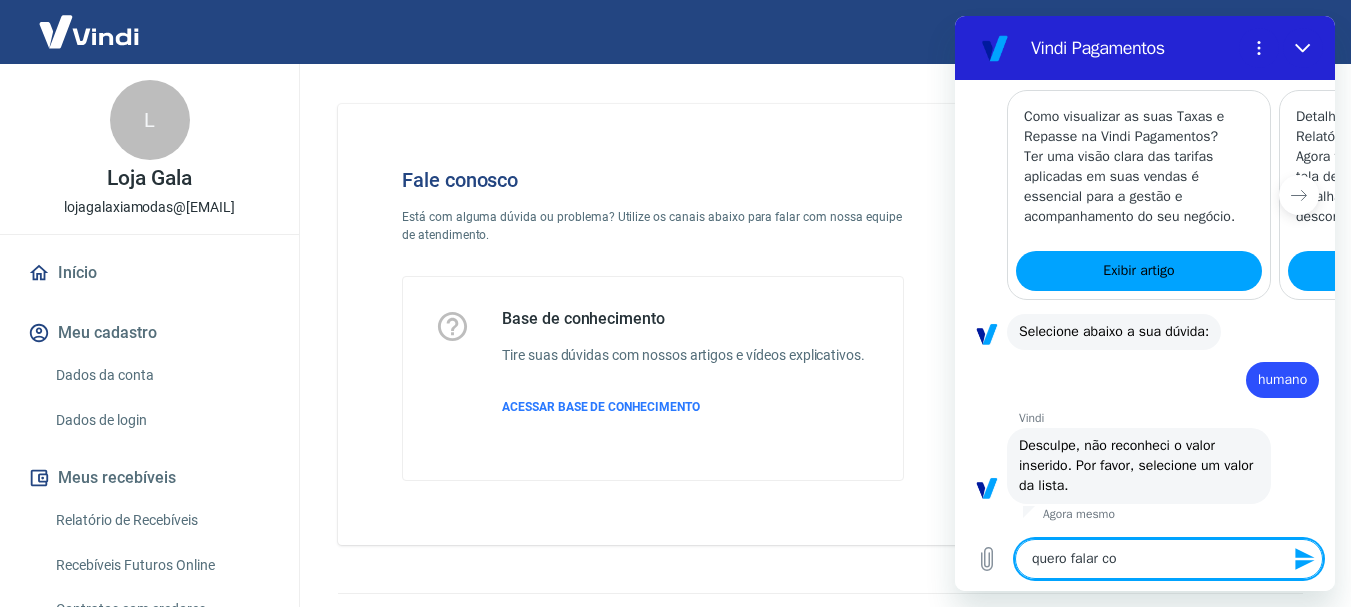 type on "x" 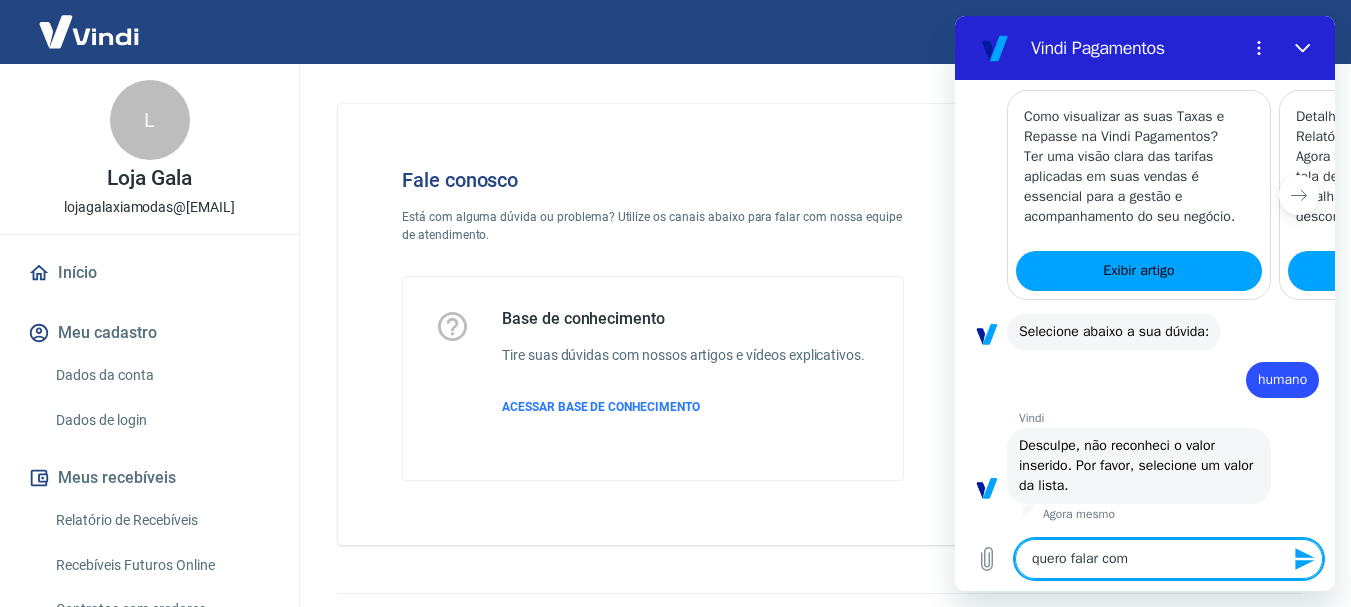 type on "x" 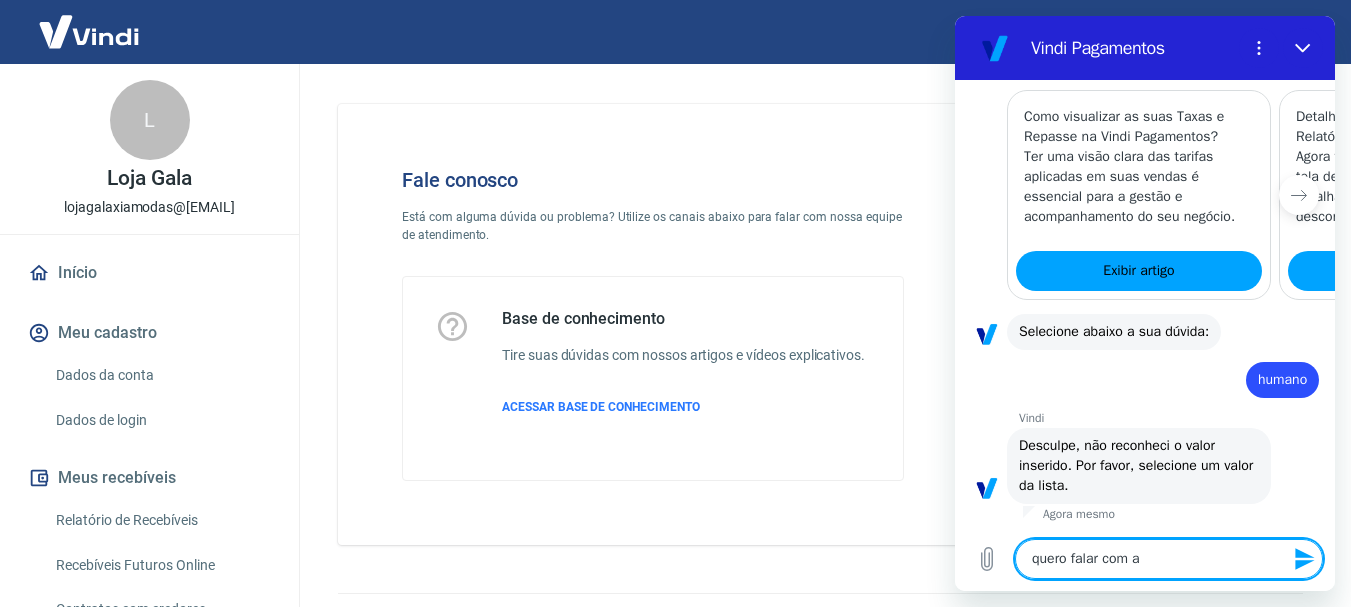 type on "x" 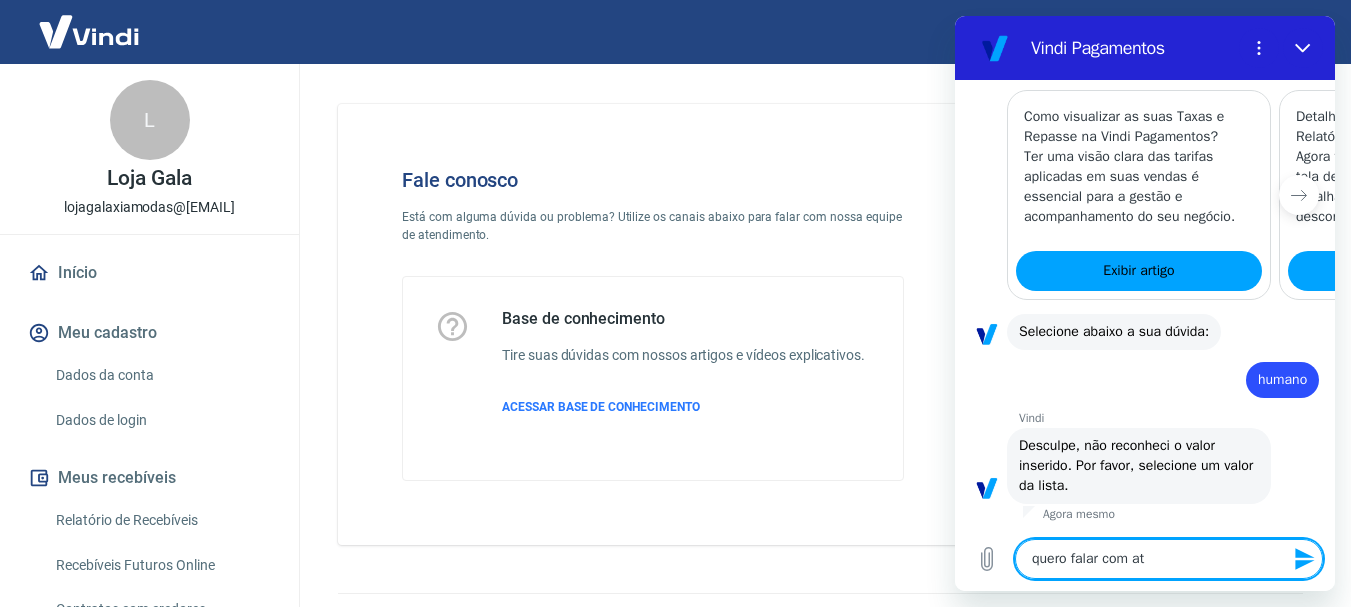 type on "x" 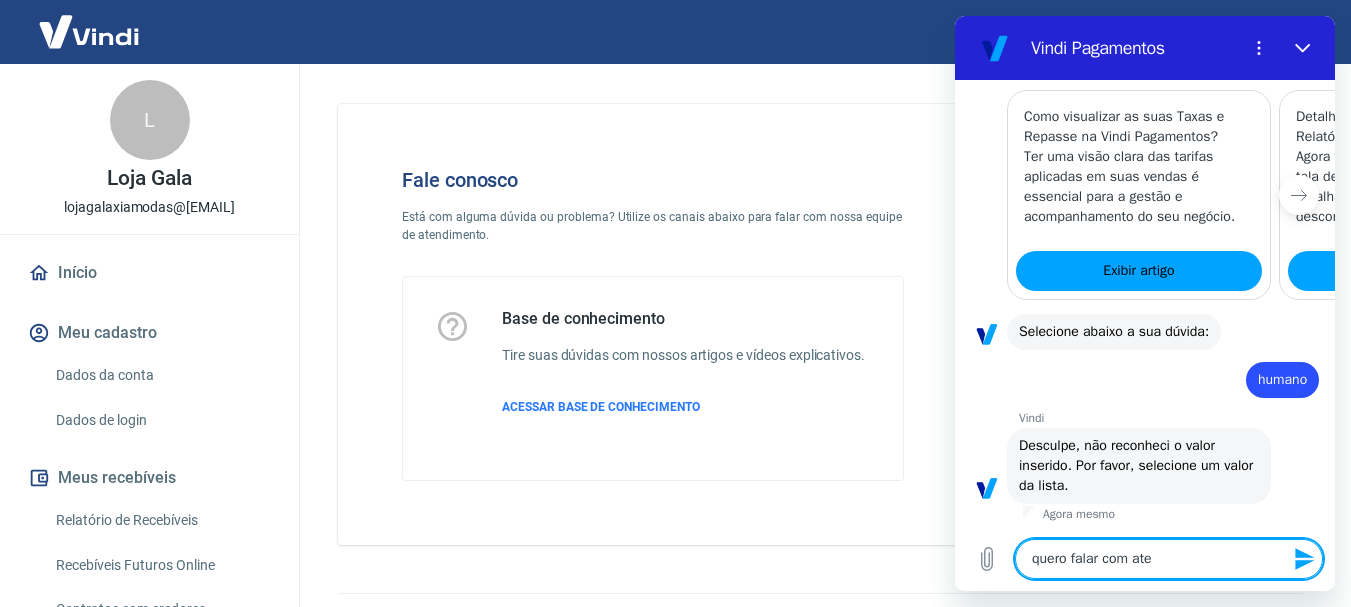 type on "x" 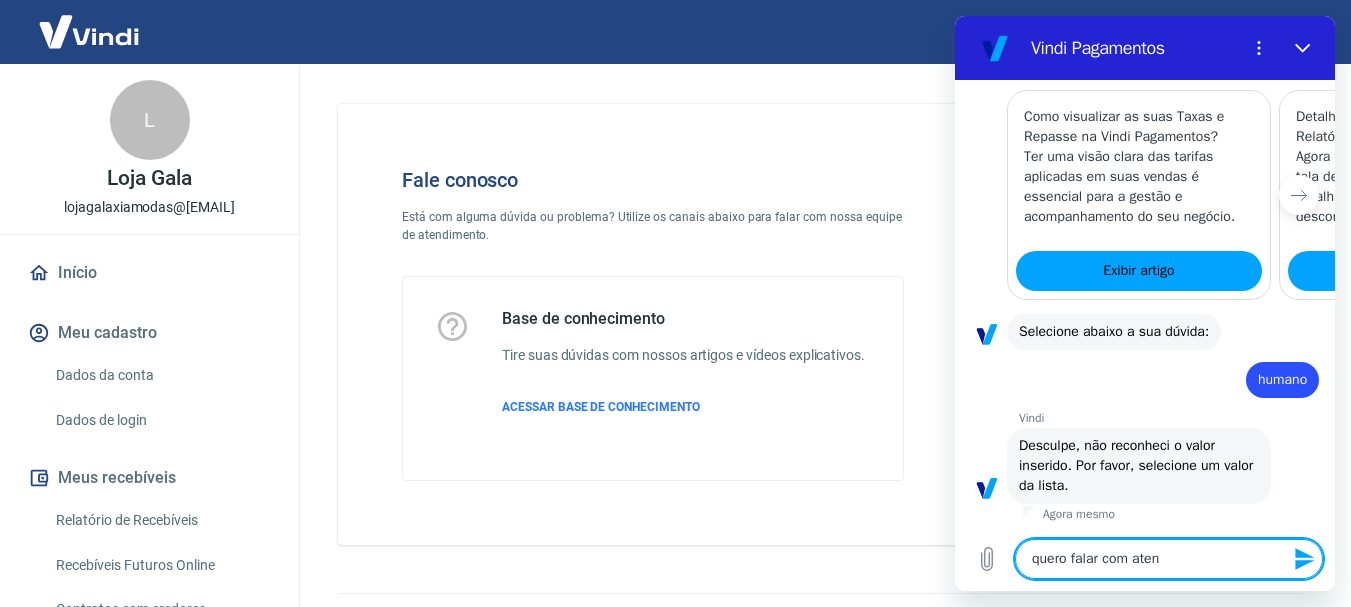 type on "x" 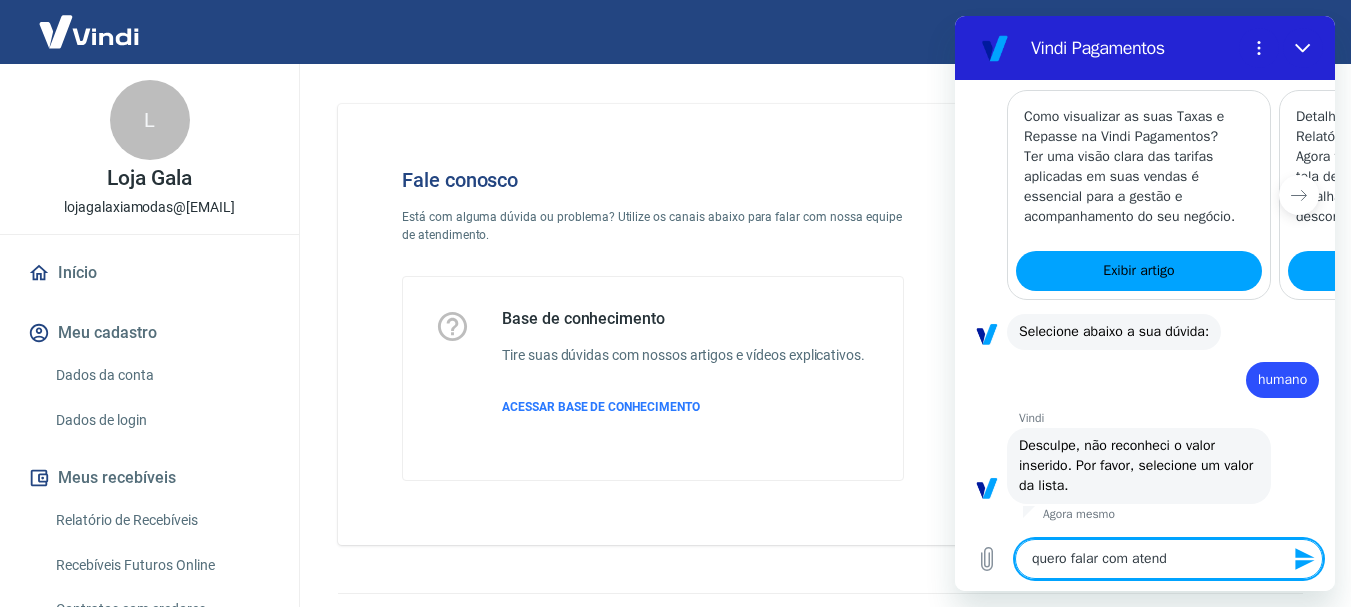 type on "x" 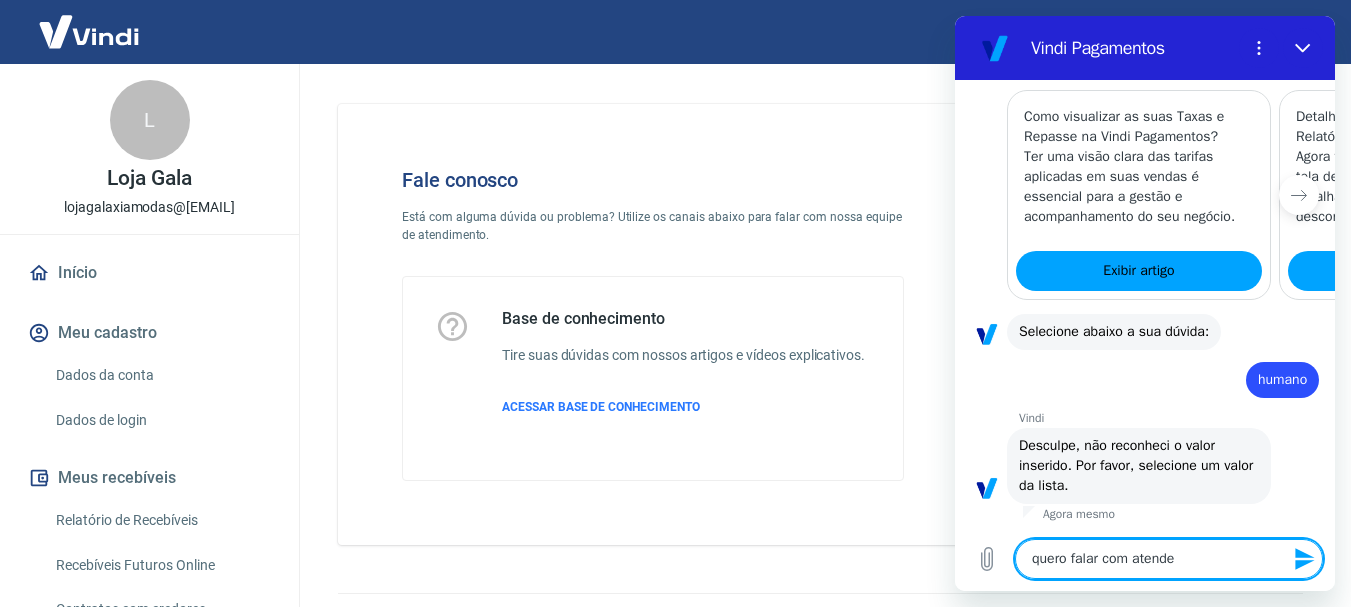 type on "x" 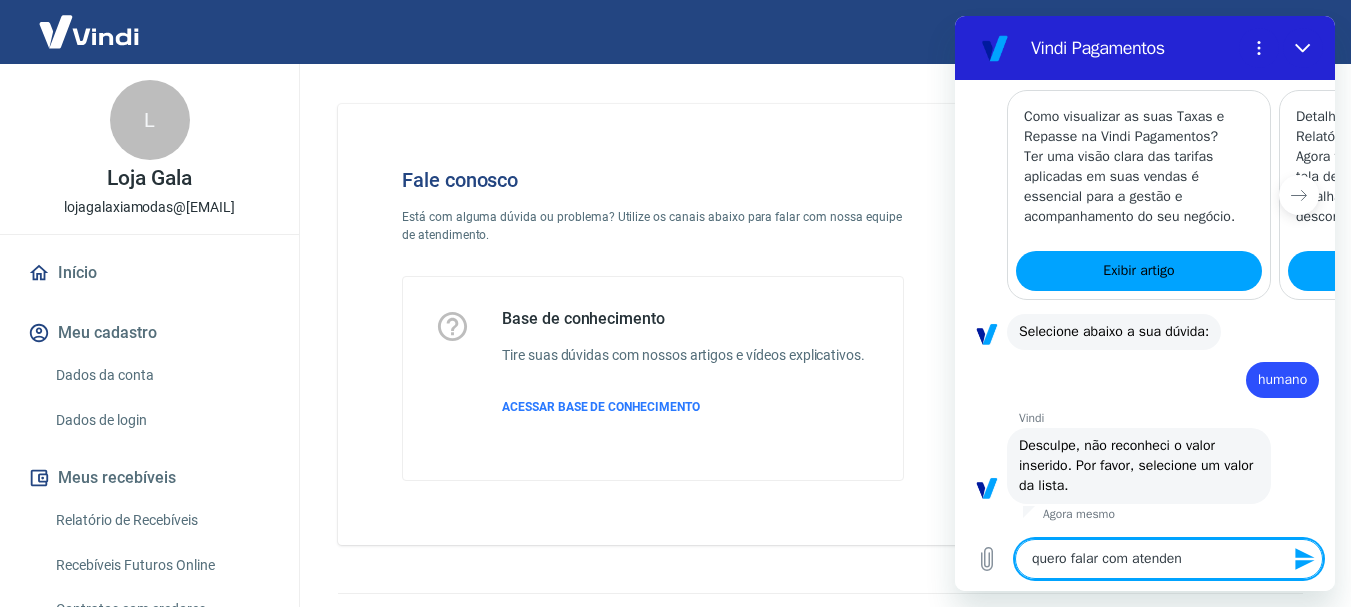 type on "x" 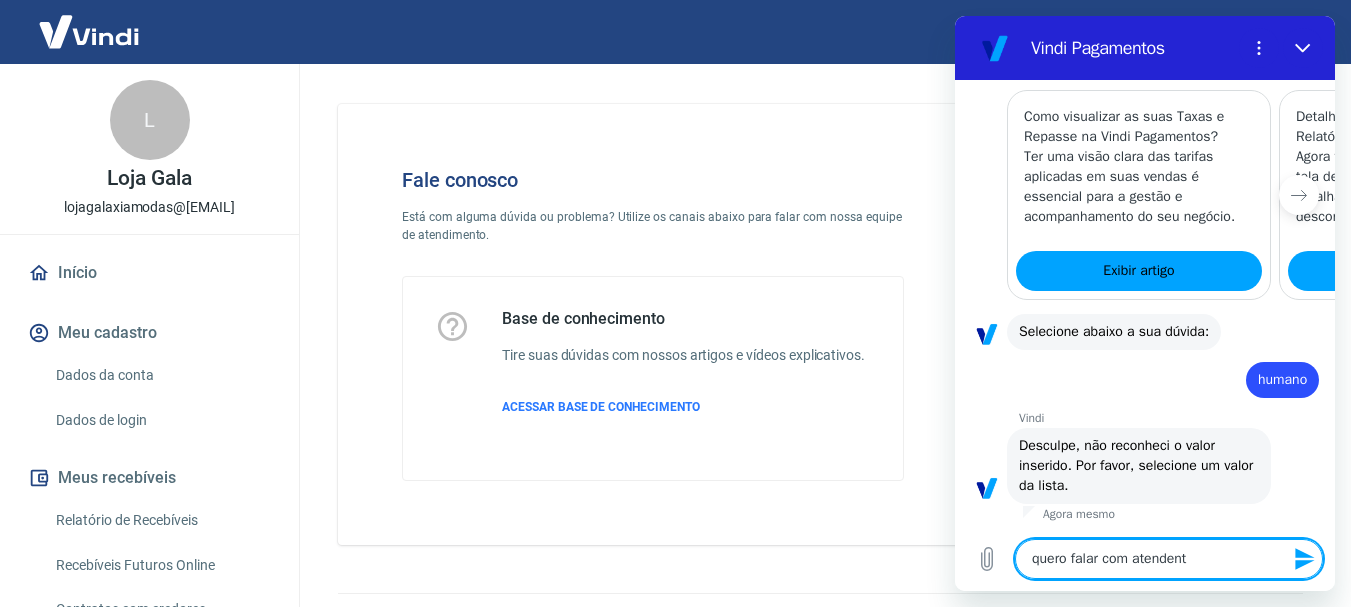 type on "x" 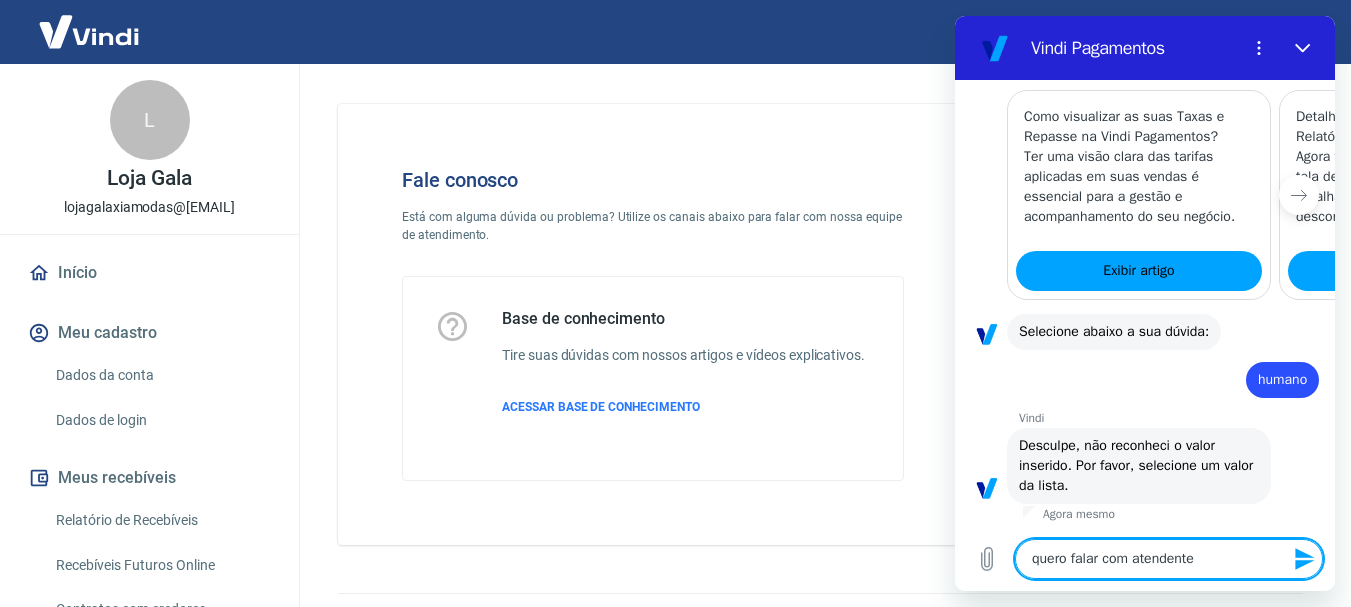 type on "x" 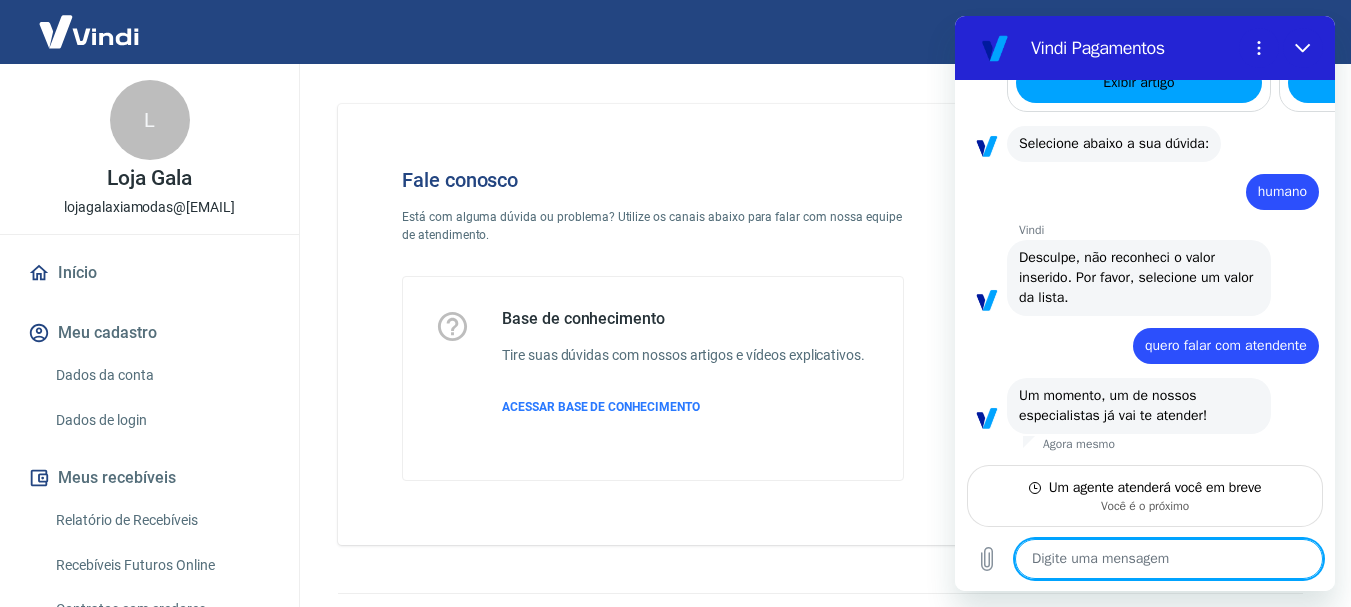 scroll, scrollTop: 1264, scrollLeft: 0, axis: vertical 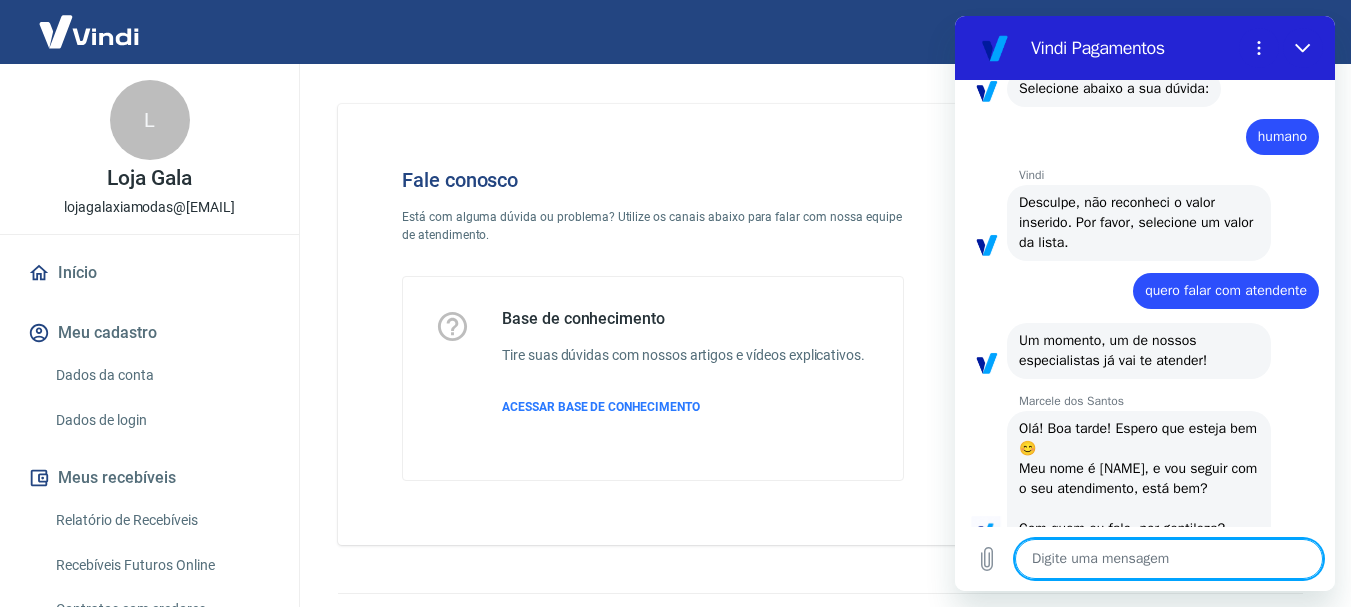 type on "x" 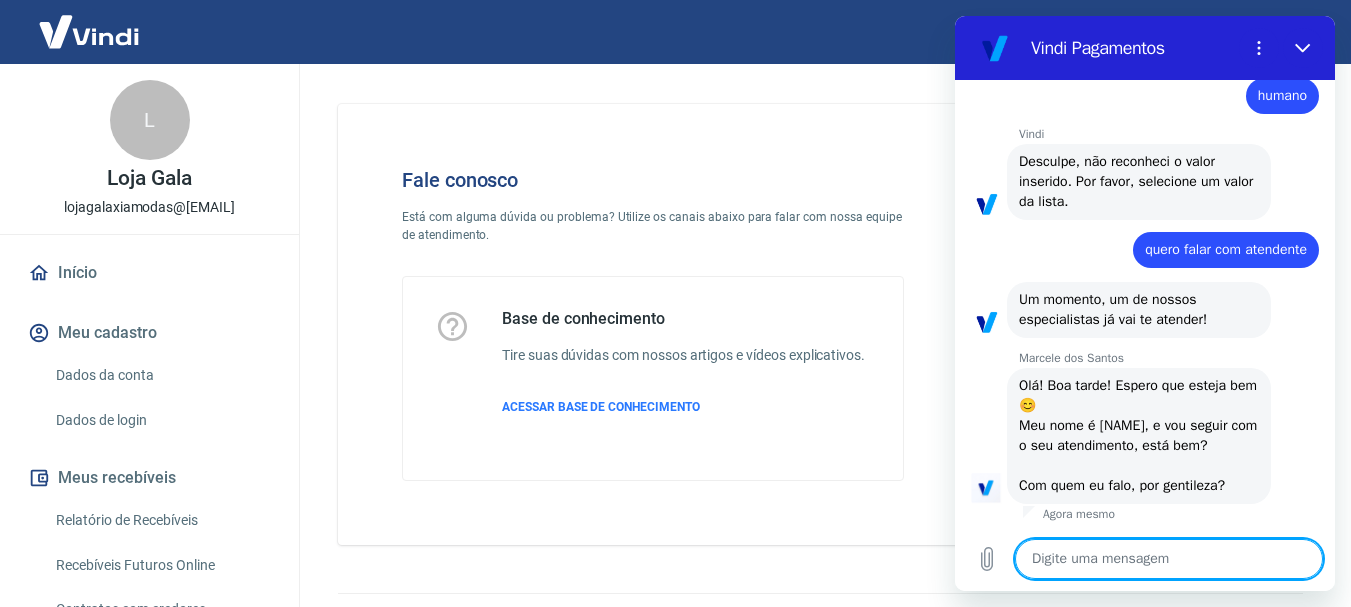 scroll, scrollTop: 1360, scrollLeft: 0, axis: vertical 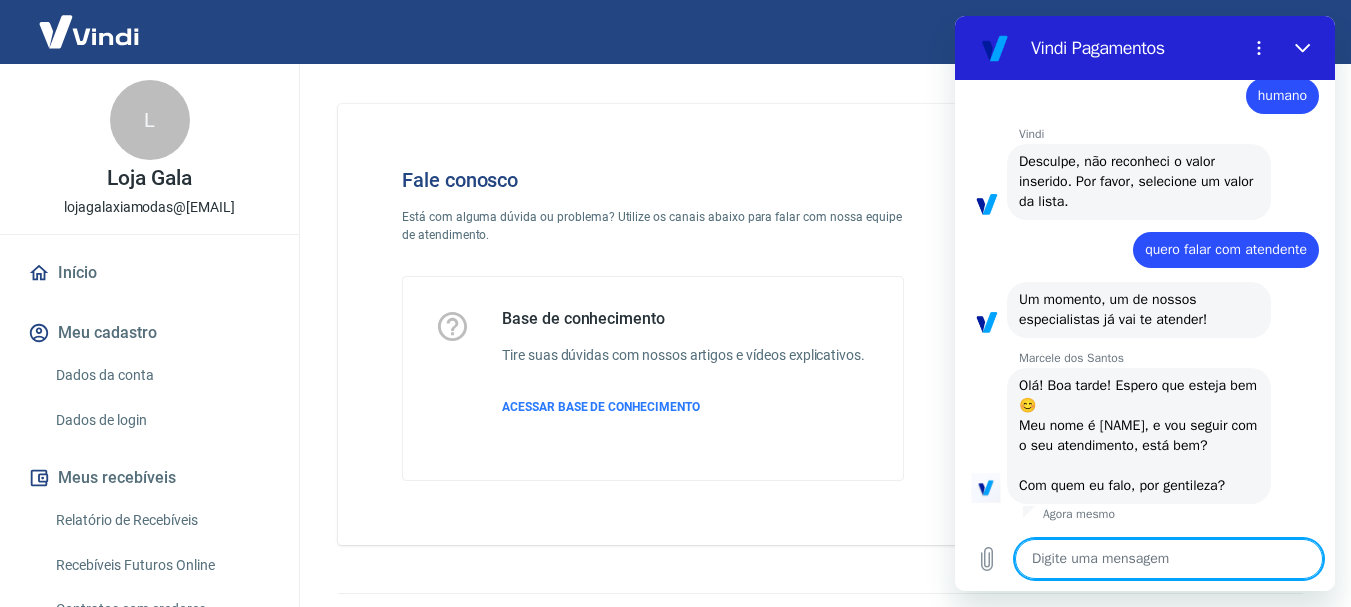 type on "b" 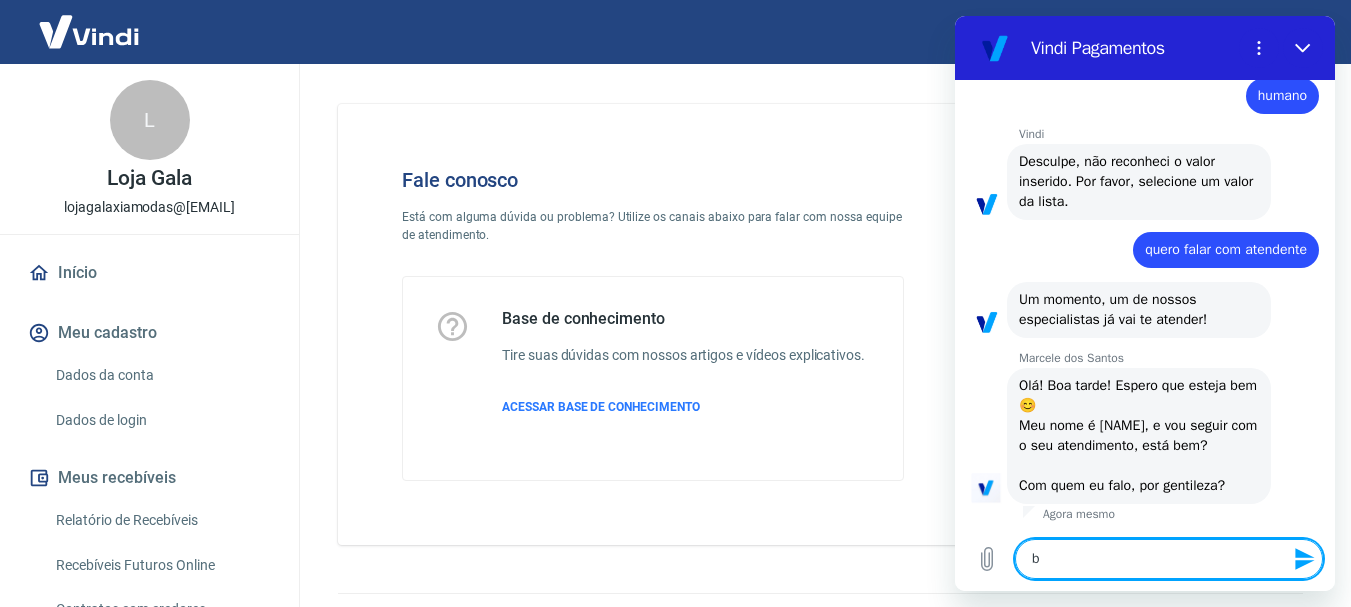 type on "bo" 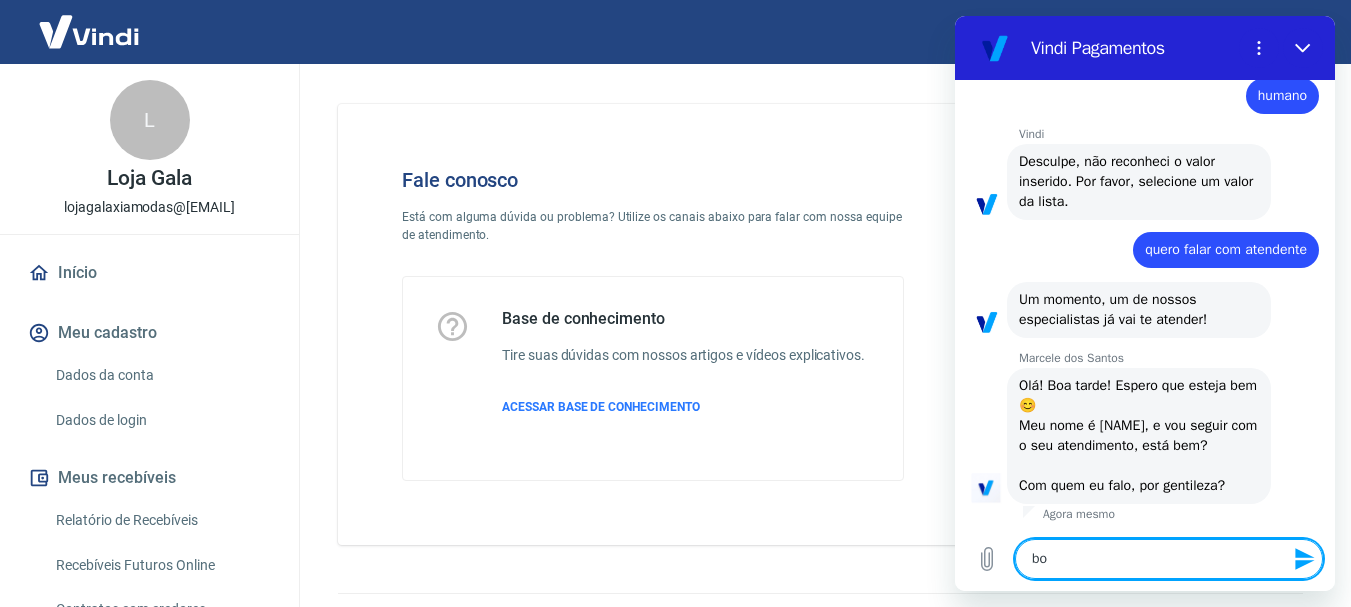 type on "boa" 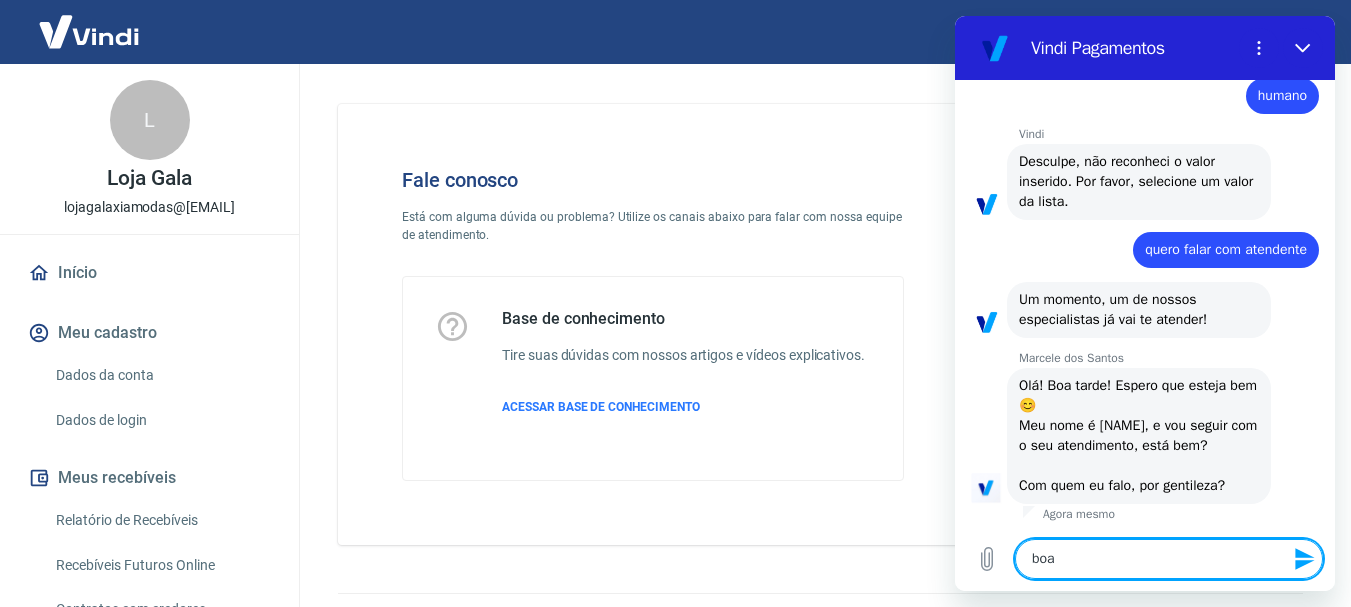 type on "boa" 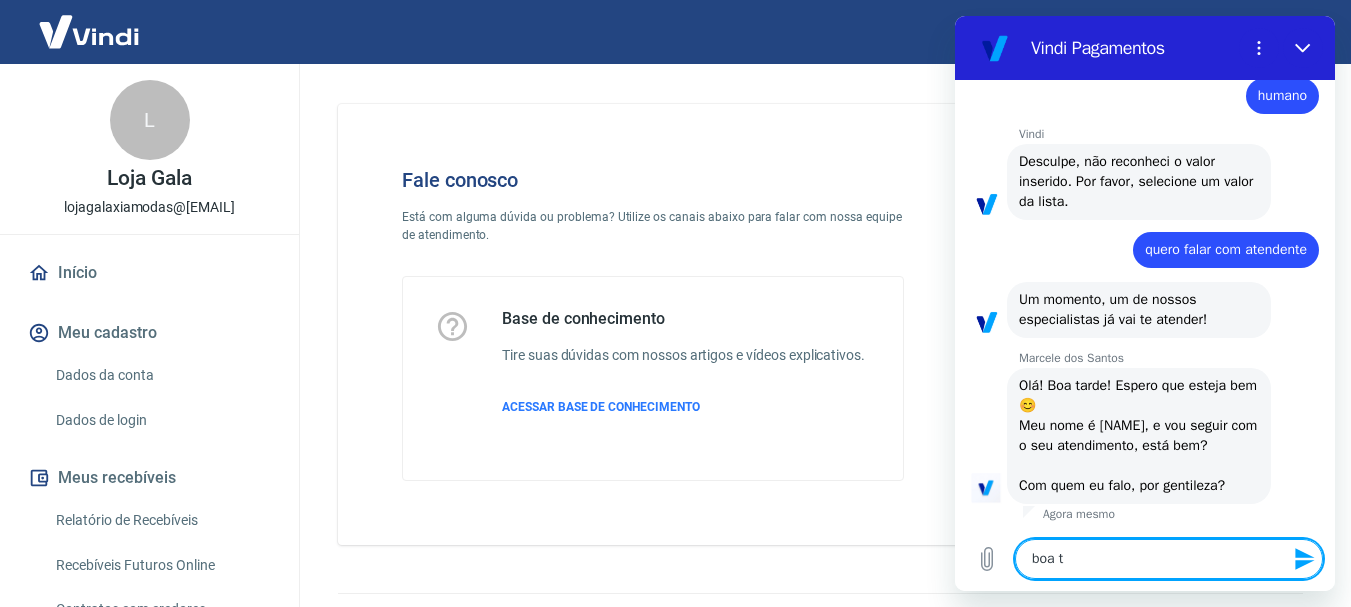 type on "boa ta" 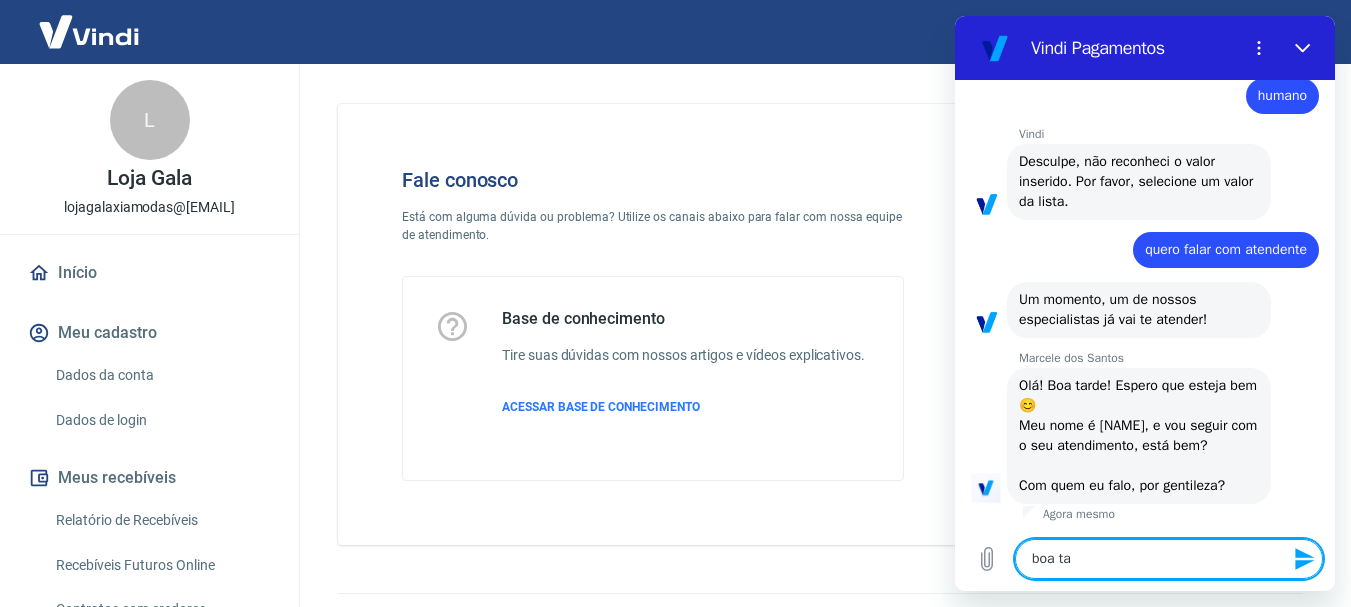 type on "boa tar" 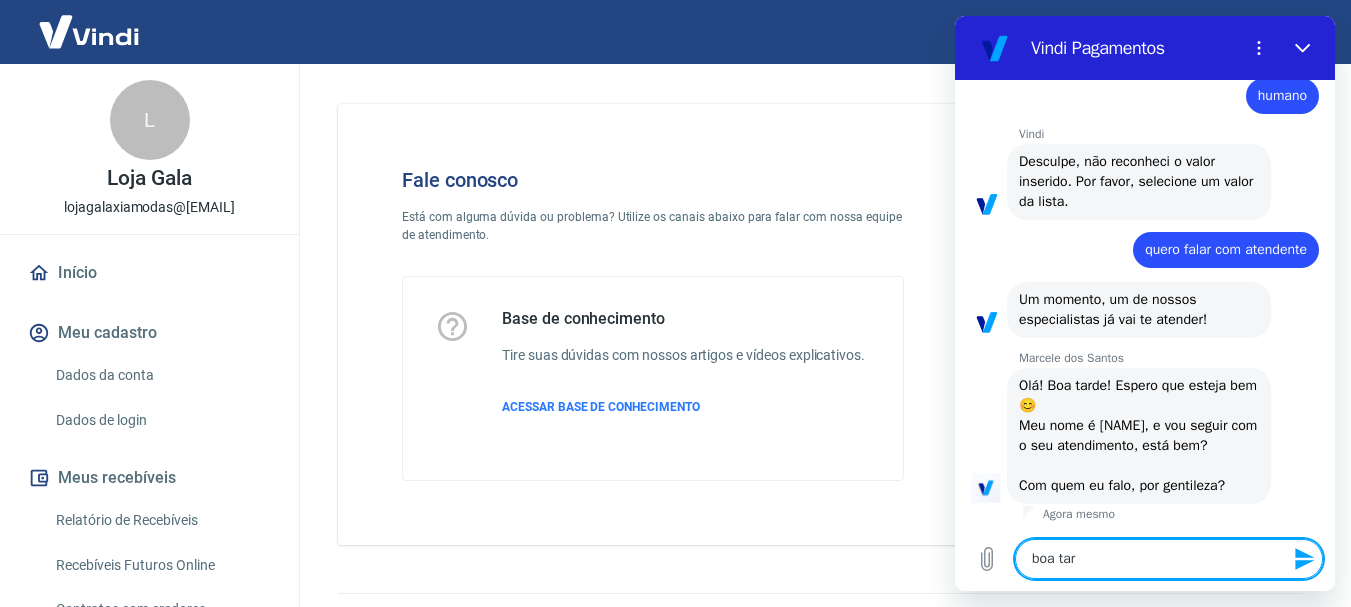 type on "boa tard" 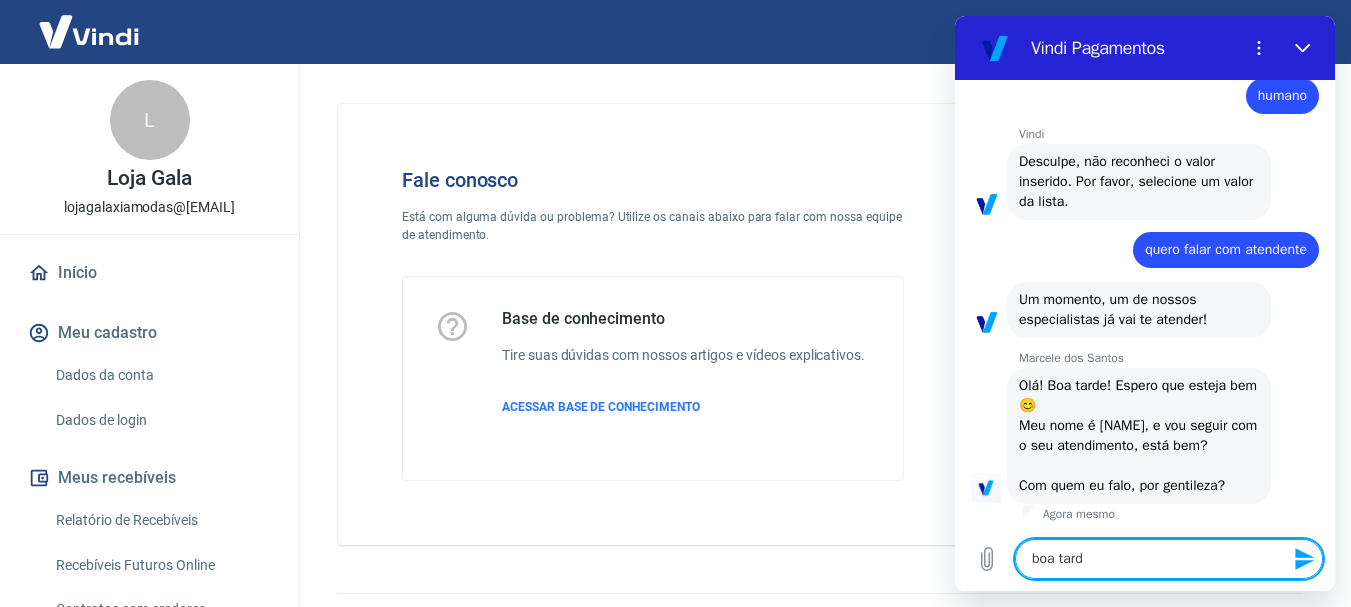 type on "boa tarde" 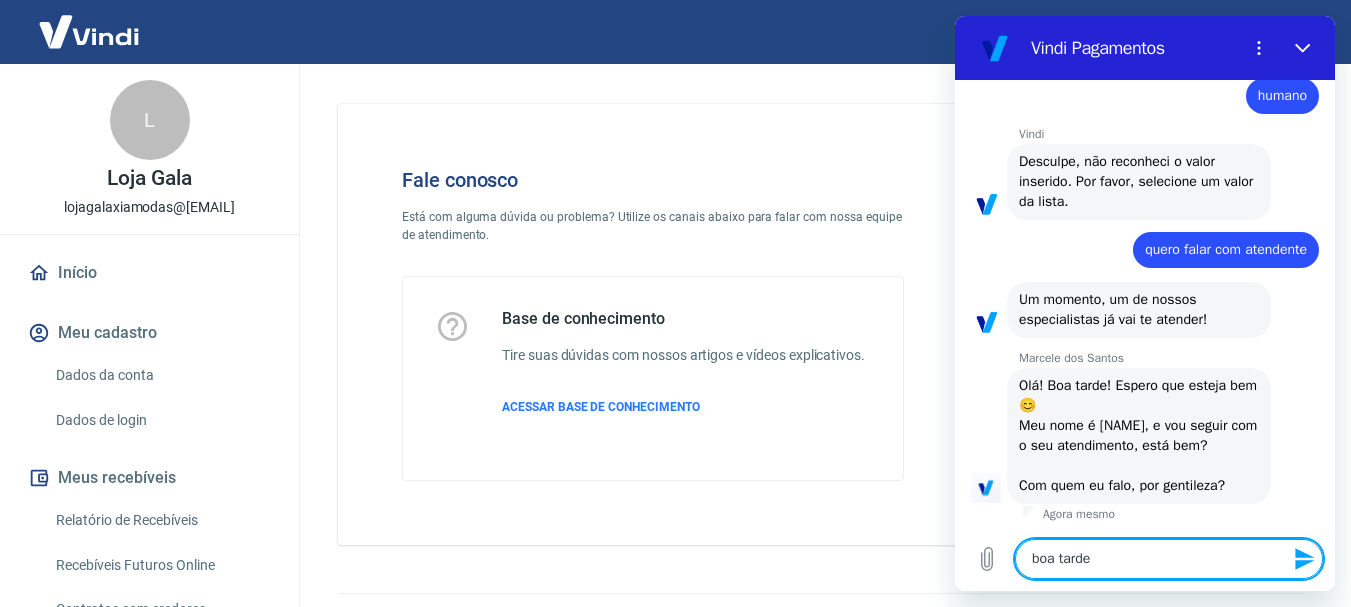 type on "boa tarde" 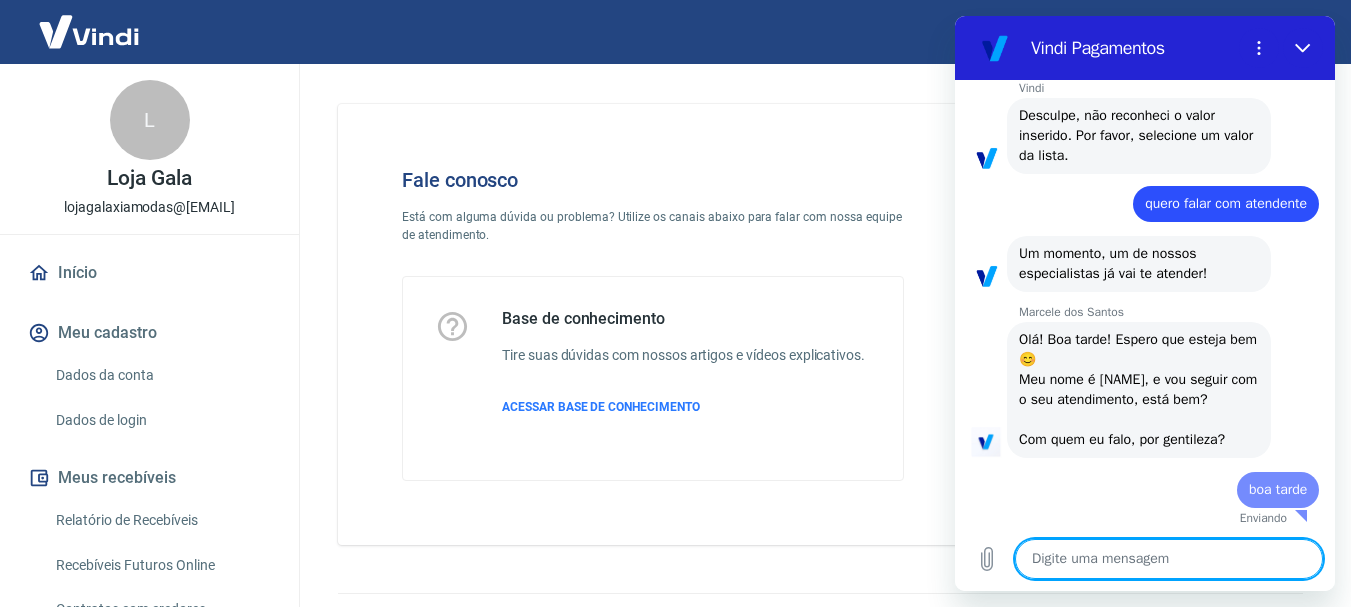 type on "x" 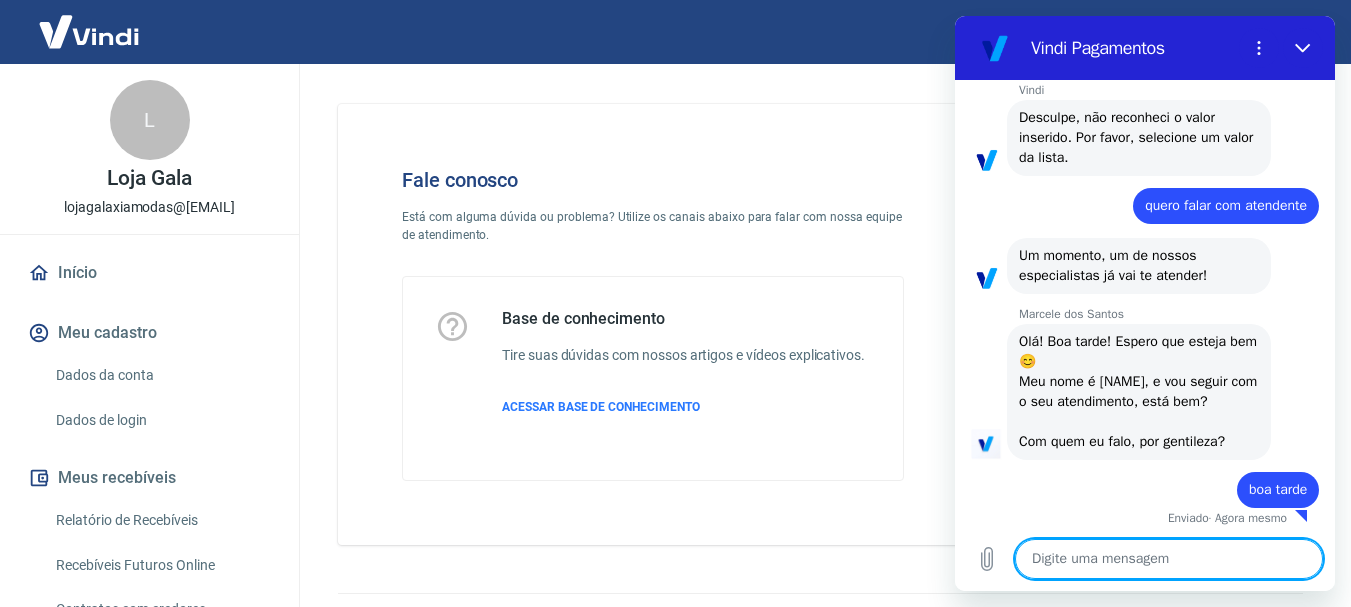 scroll, scrollTop: 1408, scrollLeft: 0, axis: vertical 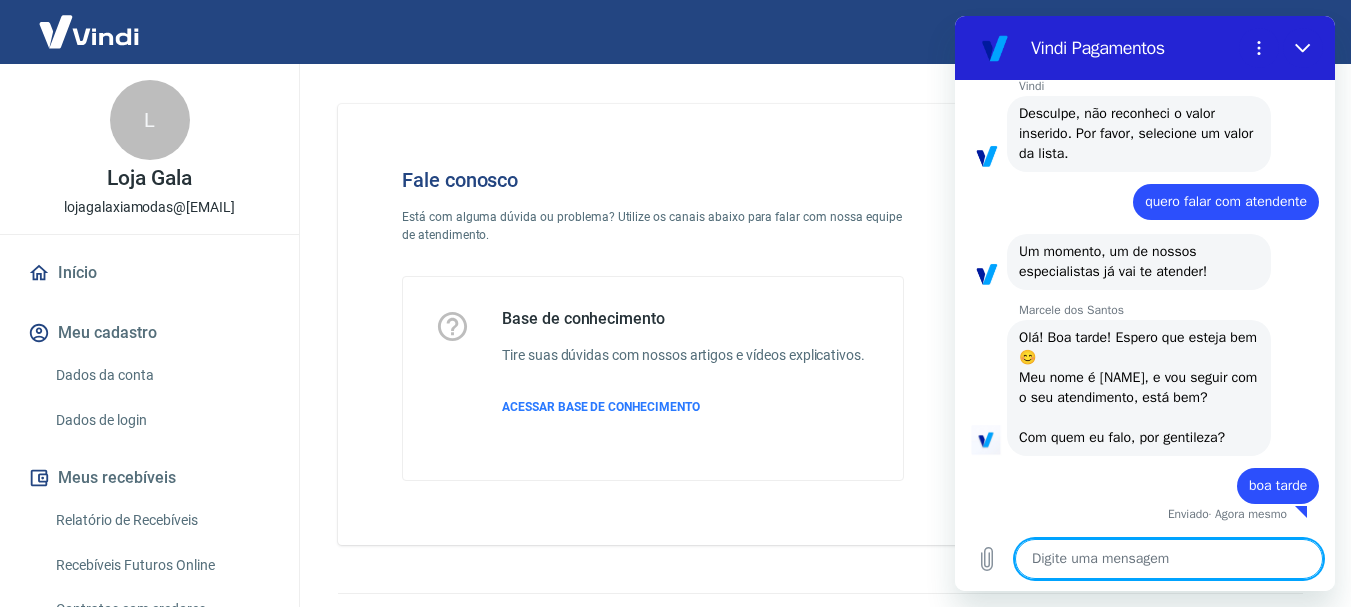 type on "m" 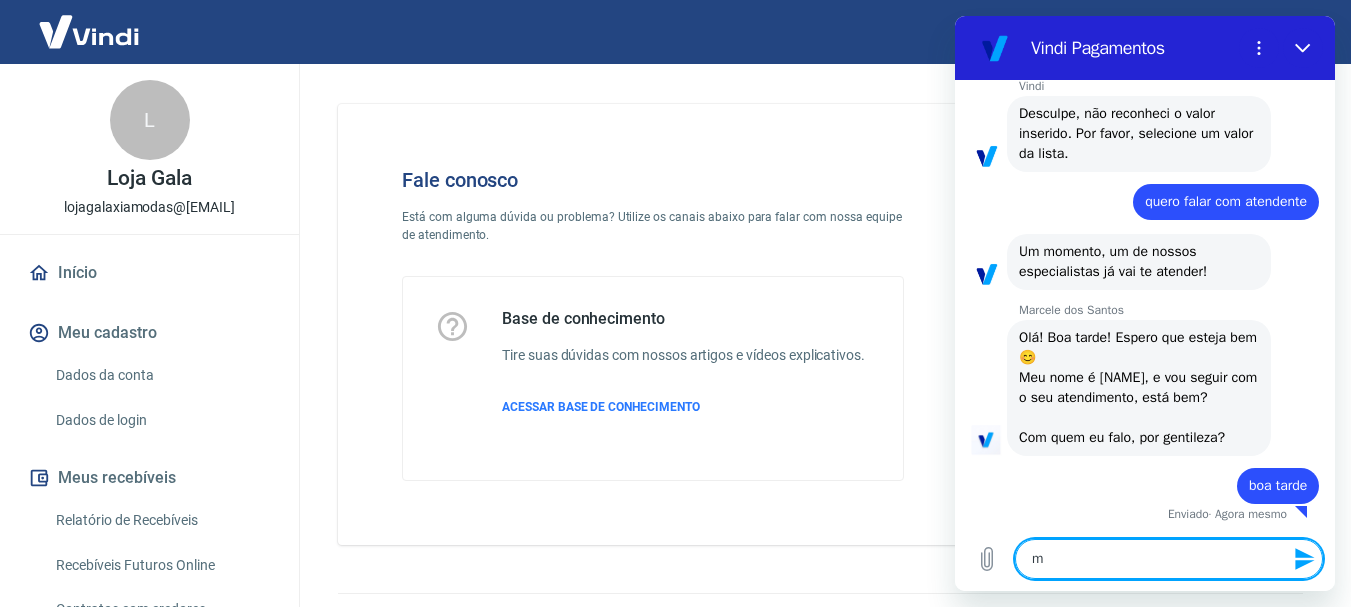 type on "me" 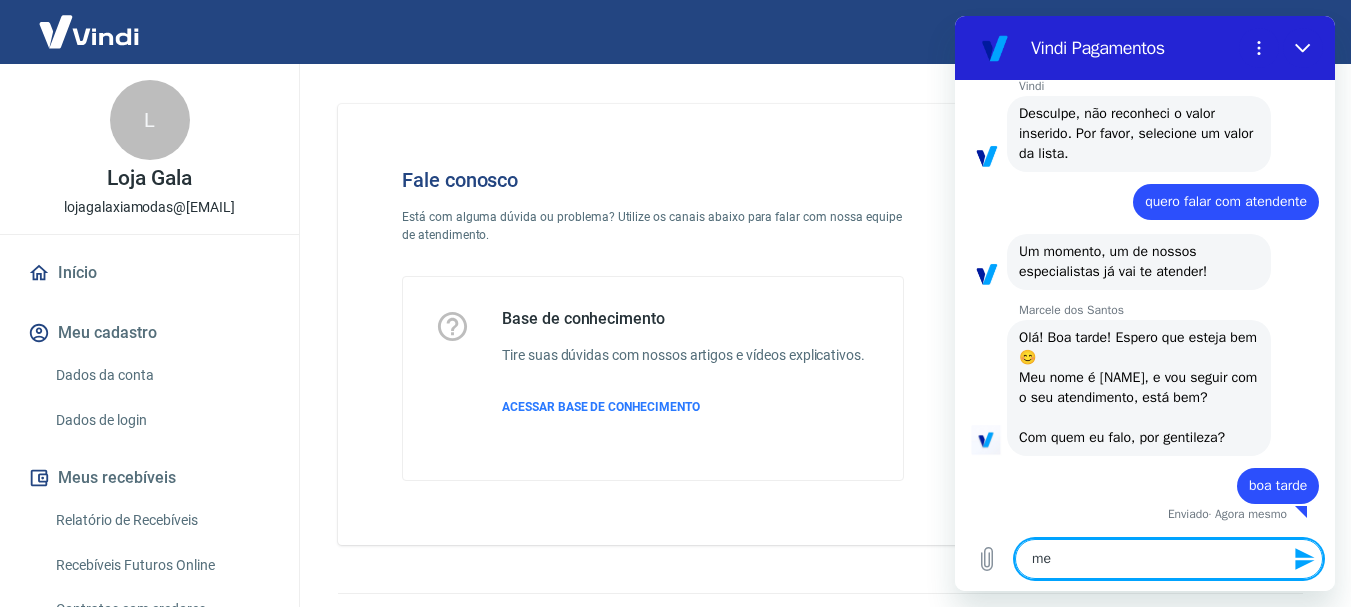 type on "me" 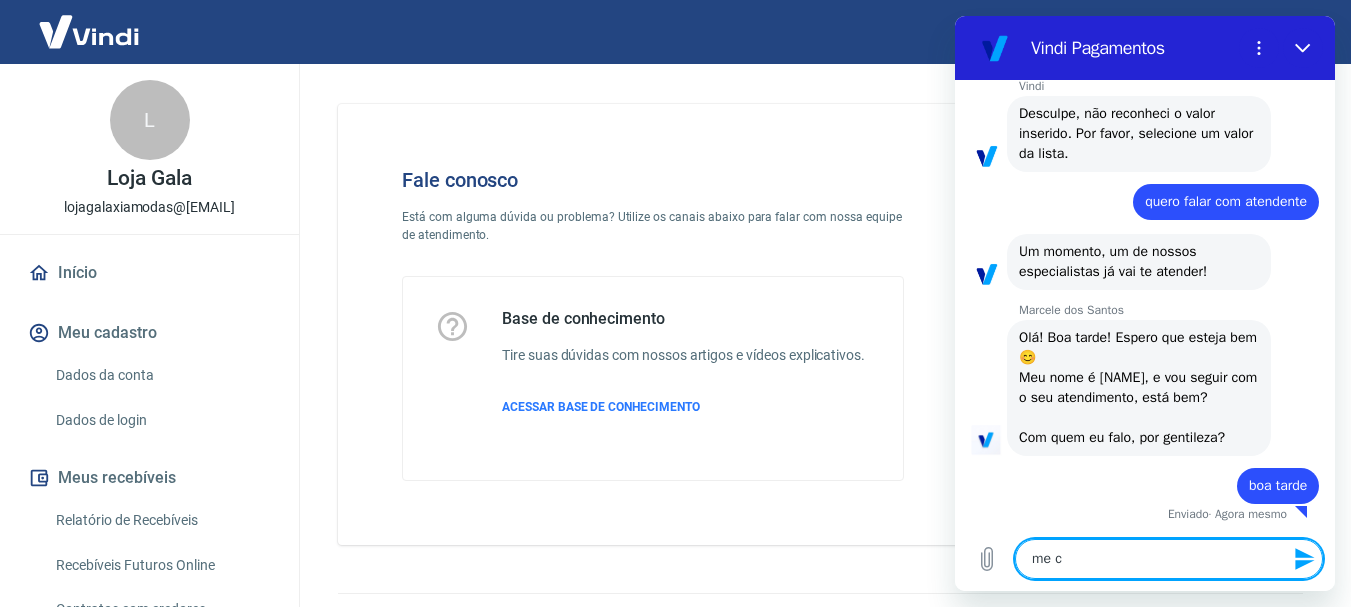 type on "me ch" 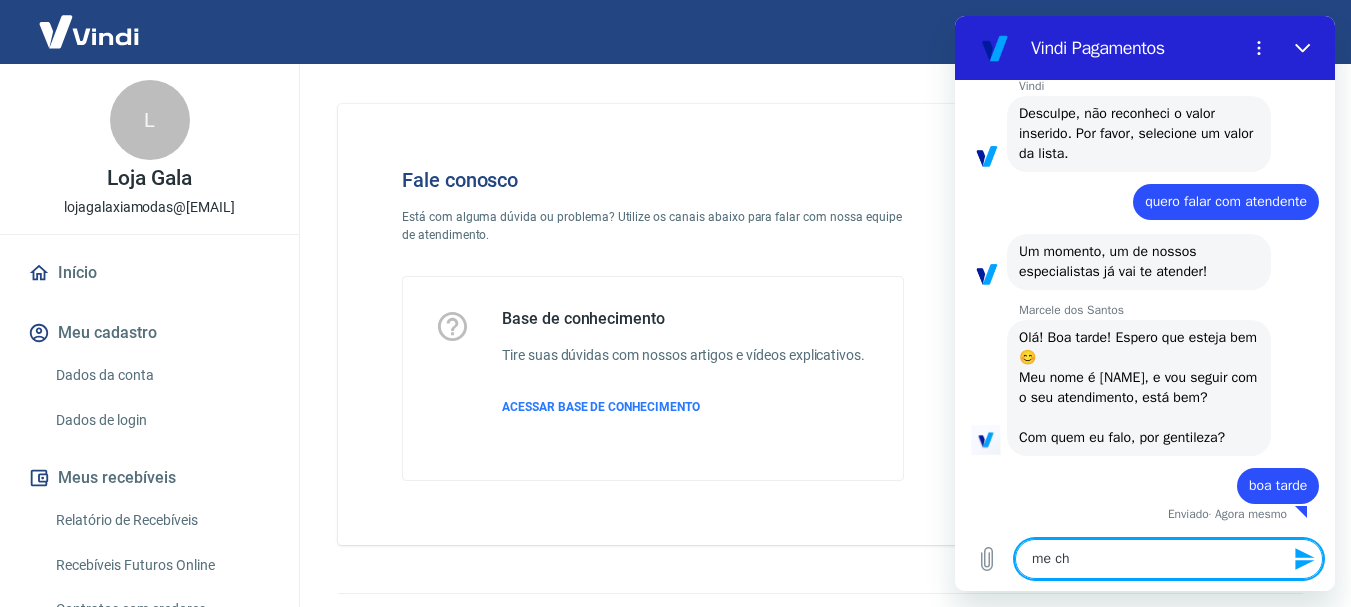 type on "me cha" 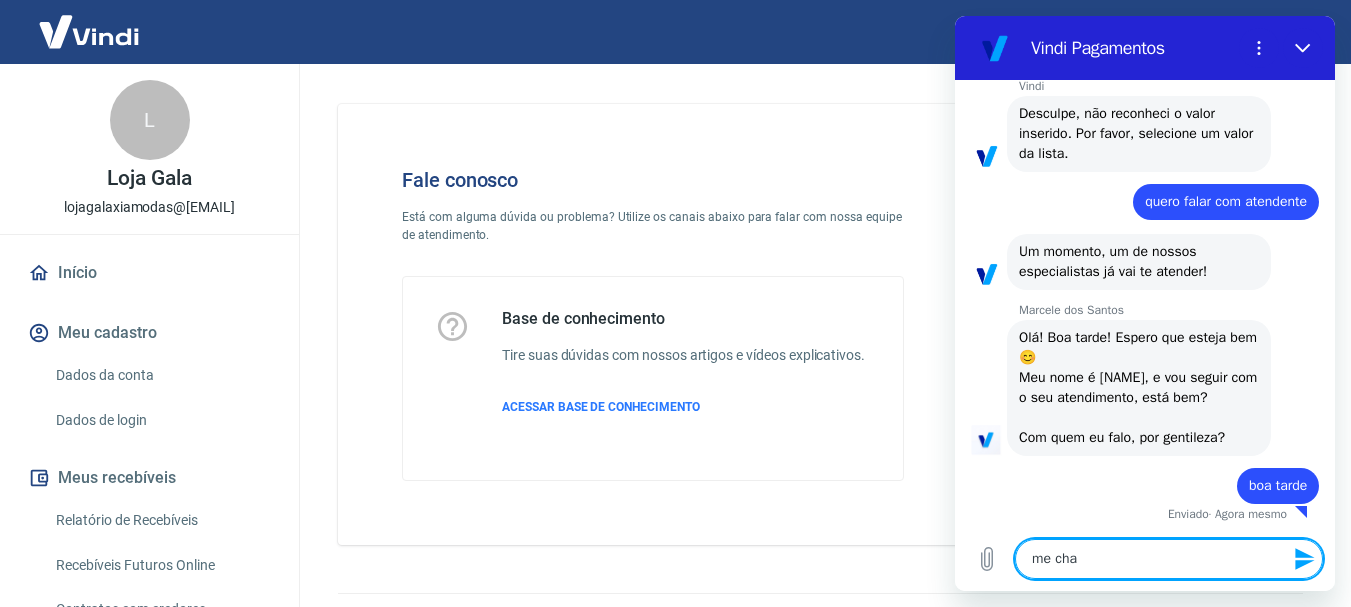 type on "me cham [NAME]" 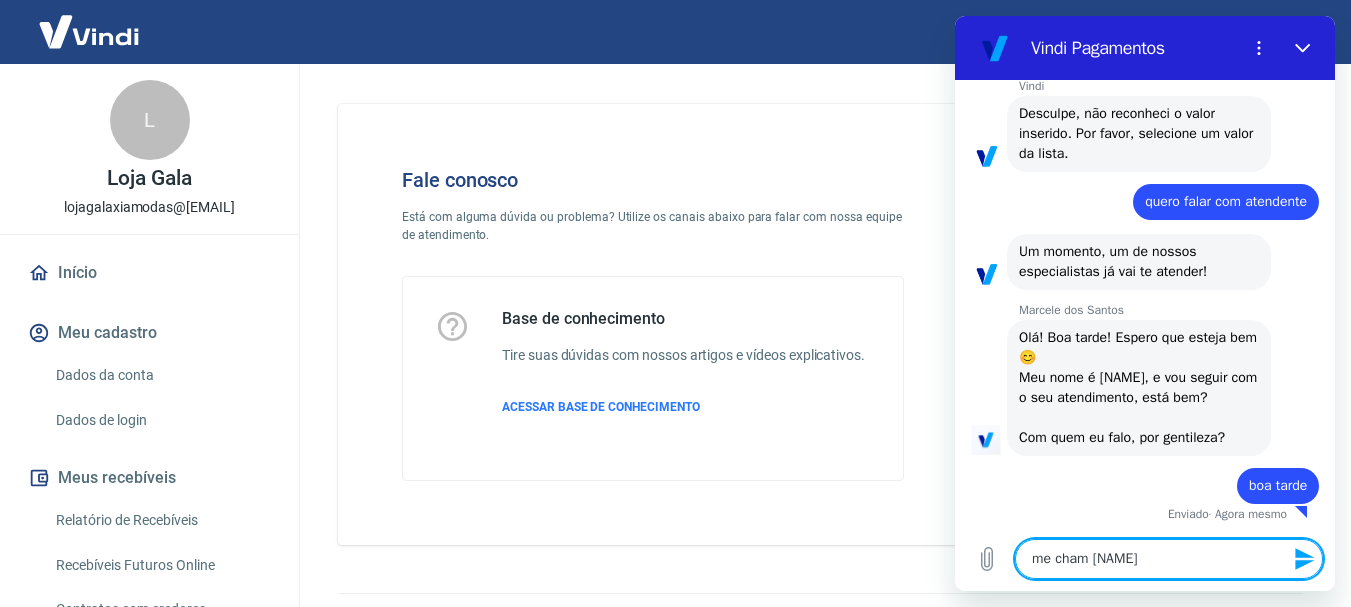 type on "me chamo" 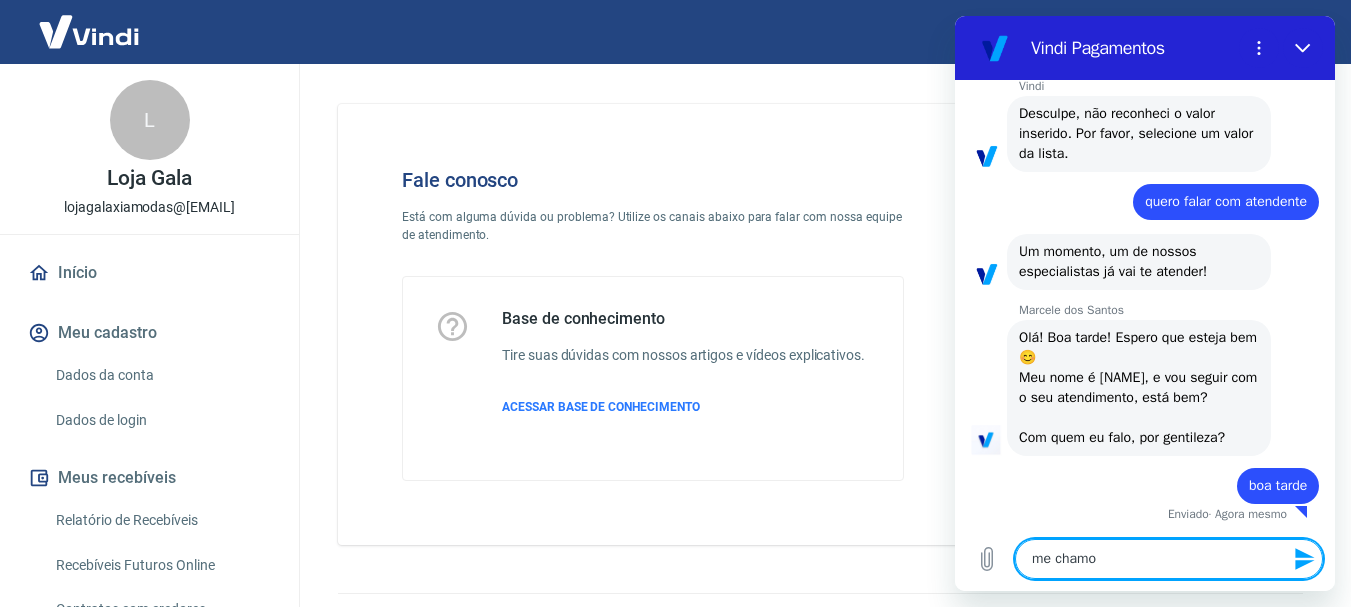 type on "me chamo" 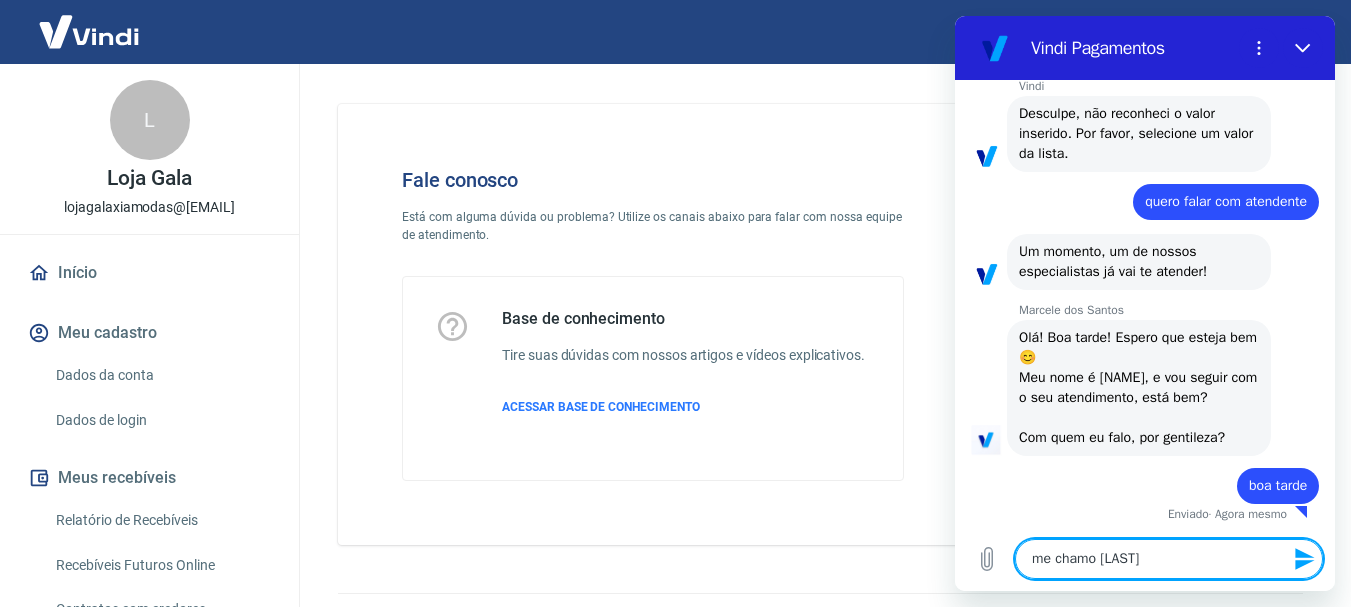 type on "me chamo [LAST]" 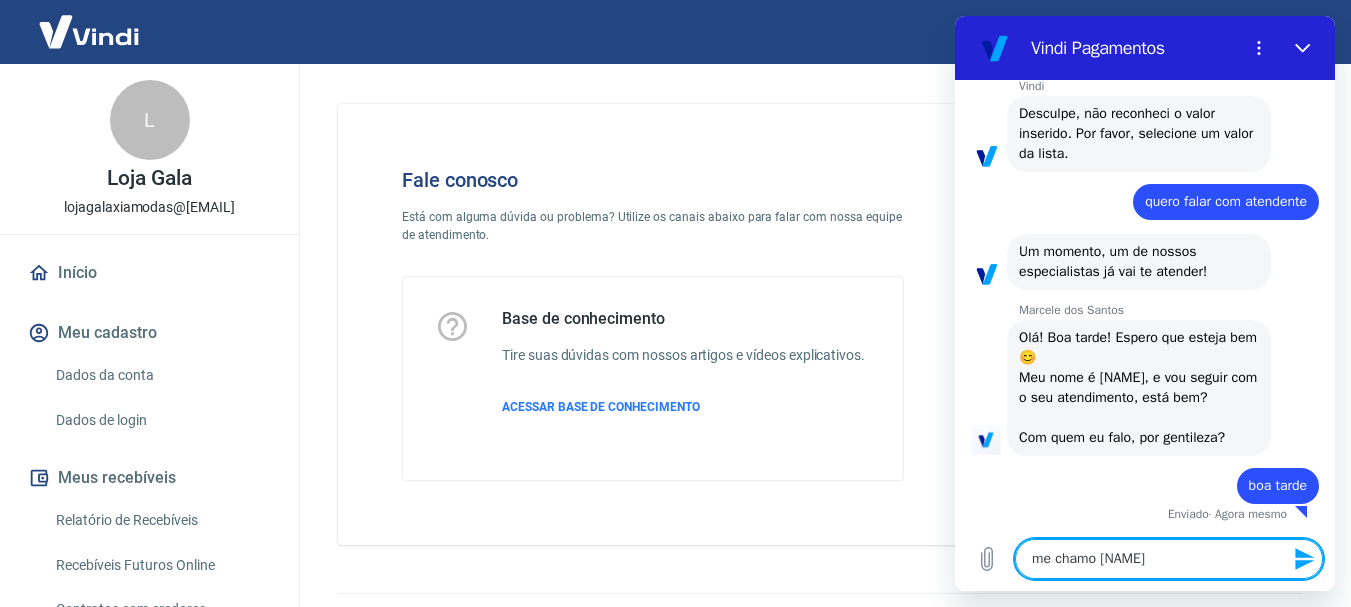 type 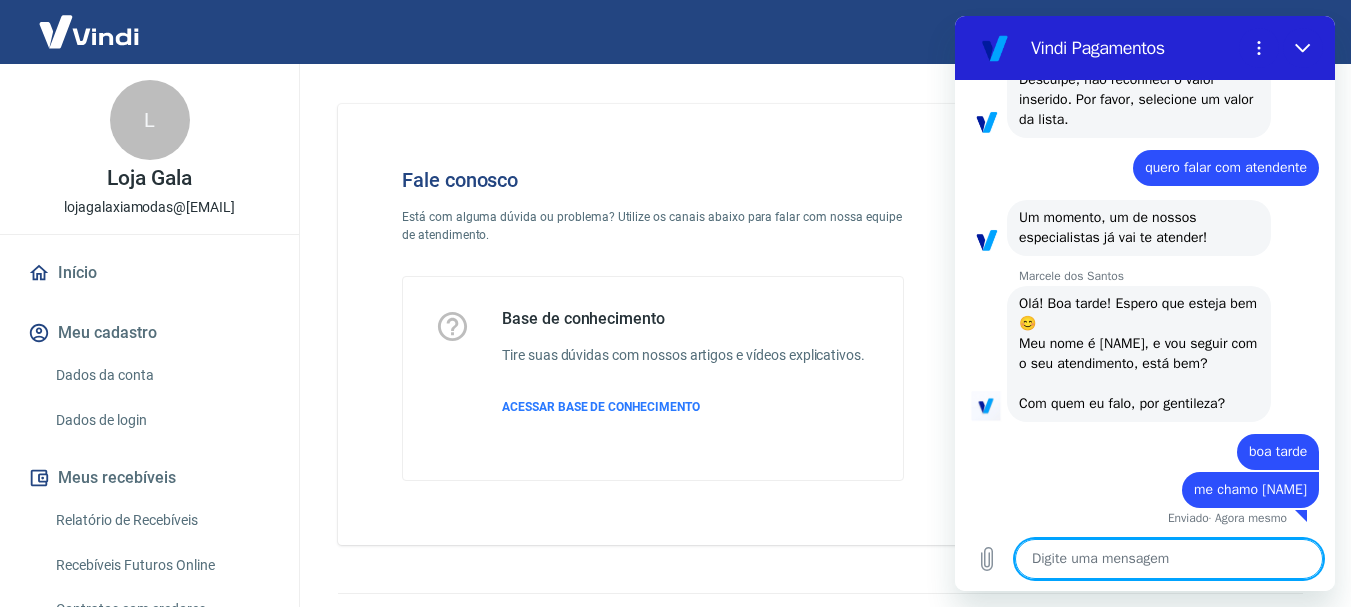 scroll, scrollTop: 1446, scrollLeft: 0, axis: vertical 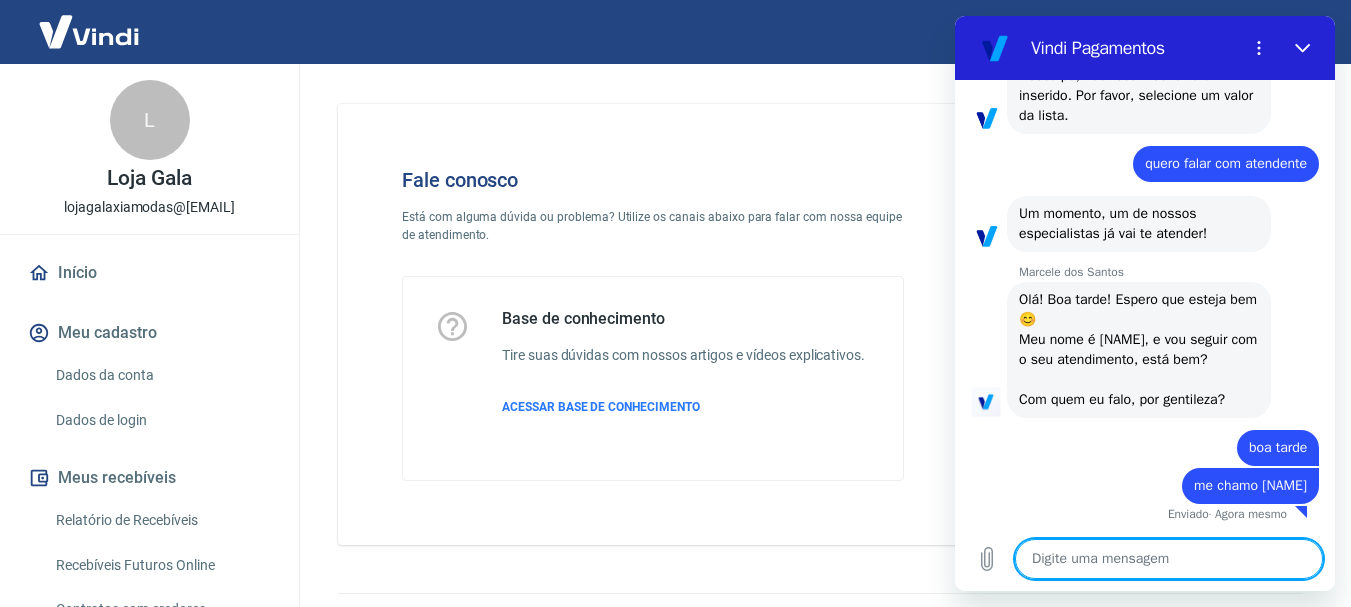 click at bounding box center (1169, 559) 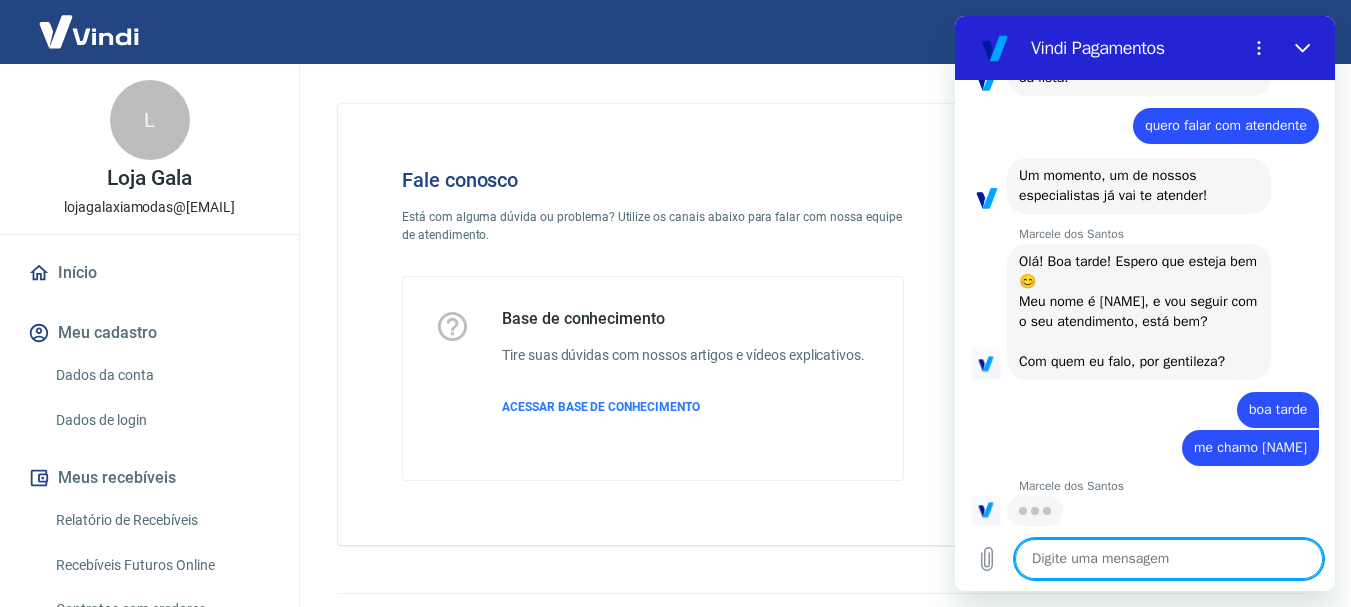 type on "x" 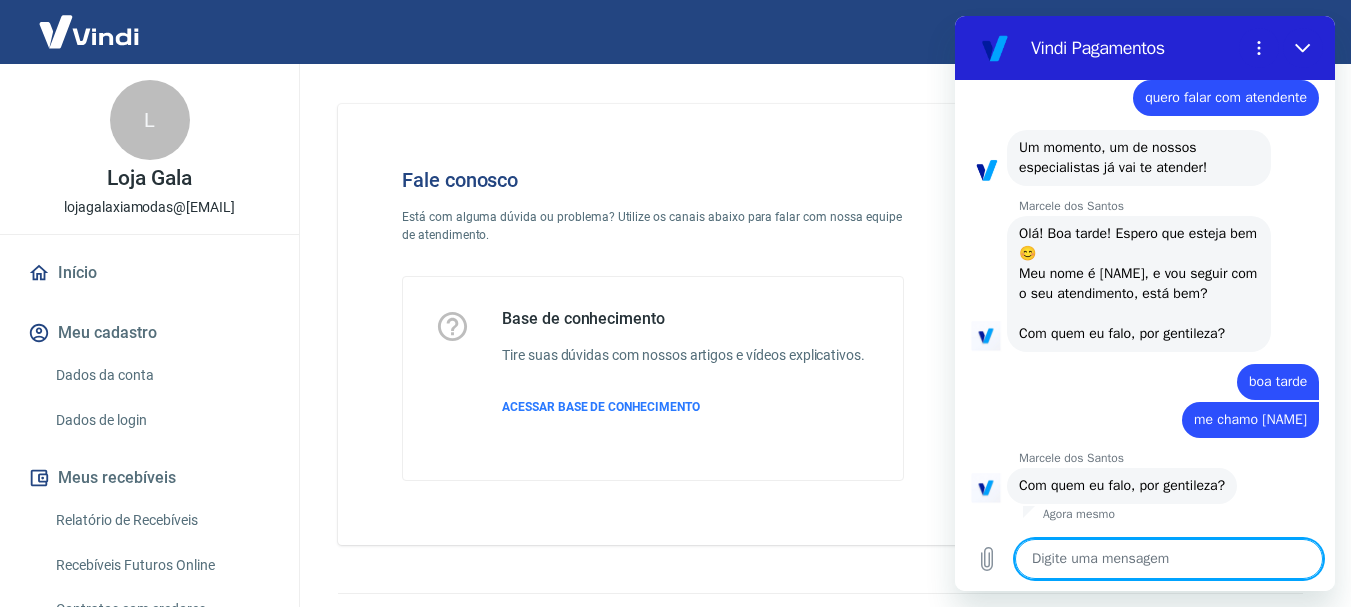 scroll, scrollTop: 1512, scrollLeft: 0, axis: vertical 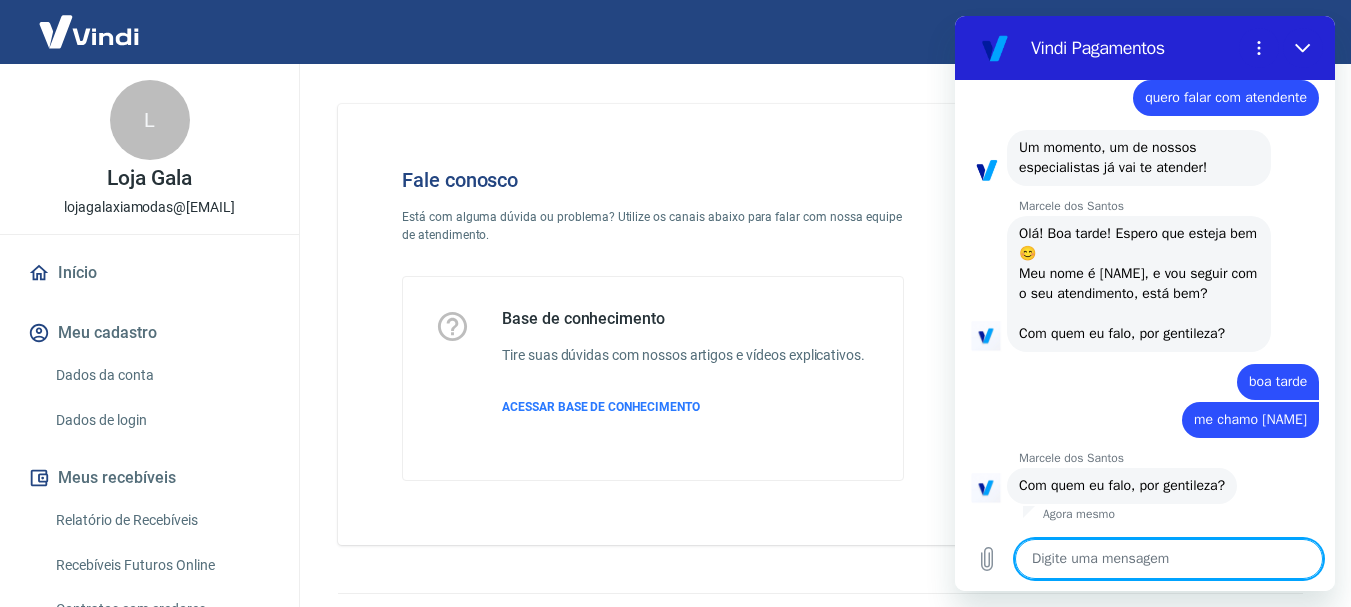type on "l" 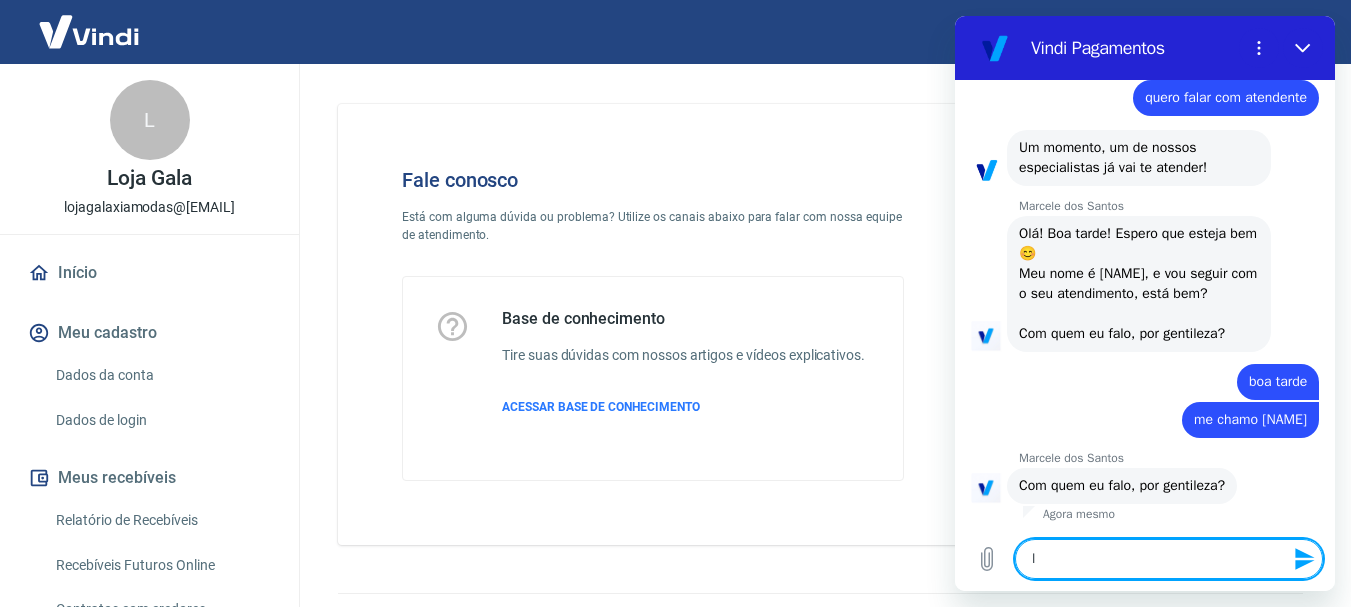 type on "lu" 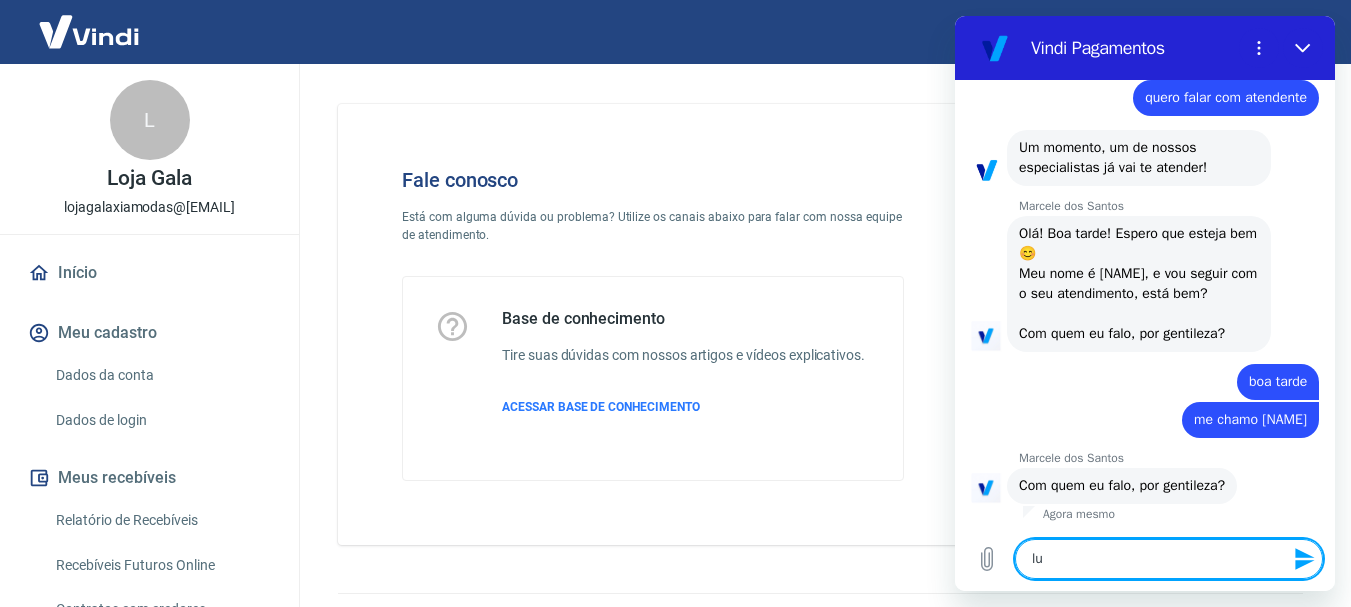 type on "[NAME]" 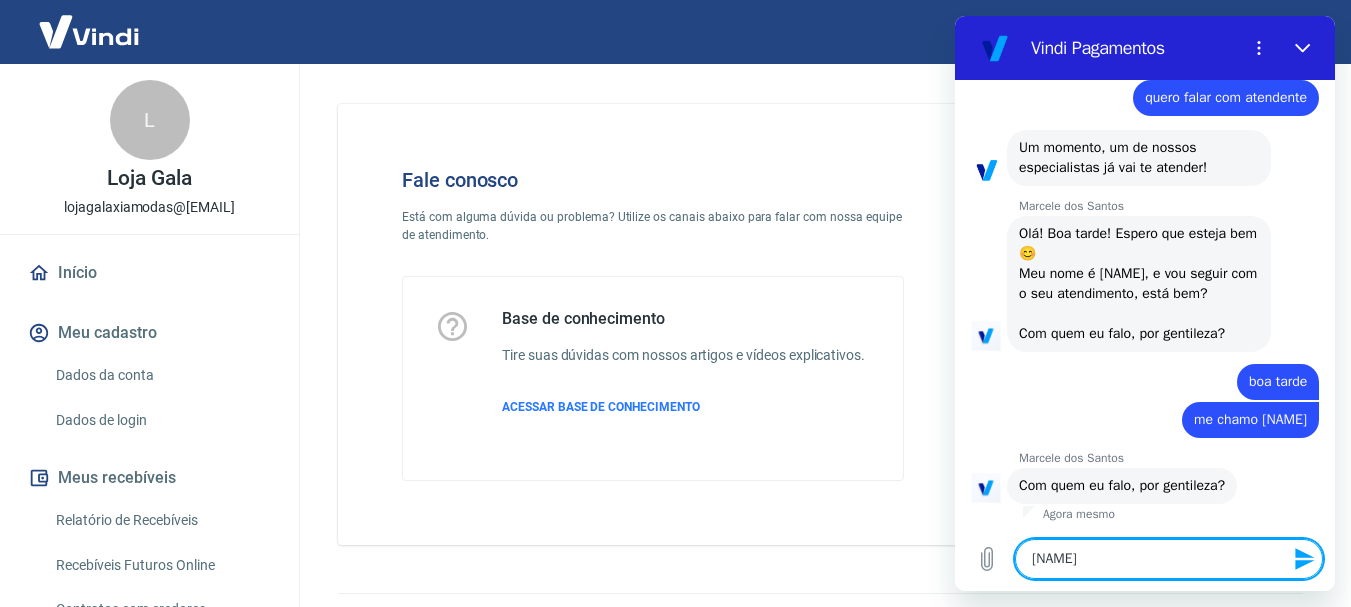 type 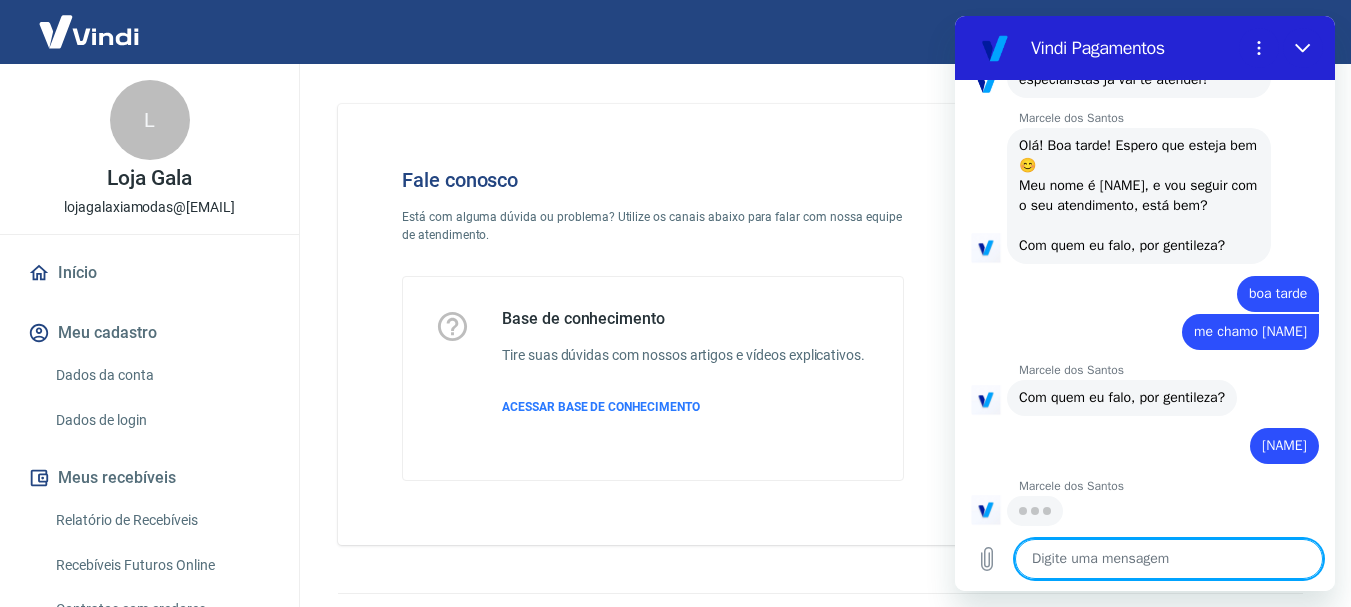 scroll, scrollTop: 1598, scrollLeft: 0, axis: vertical 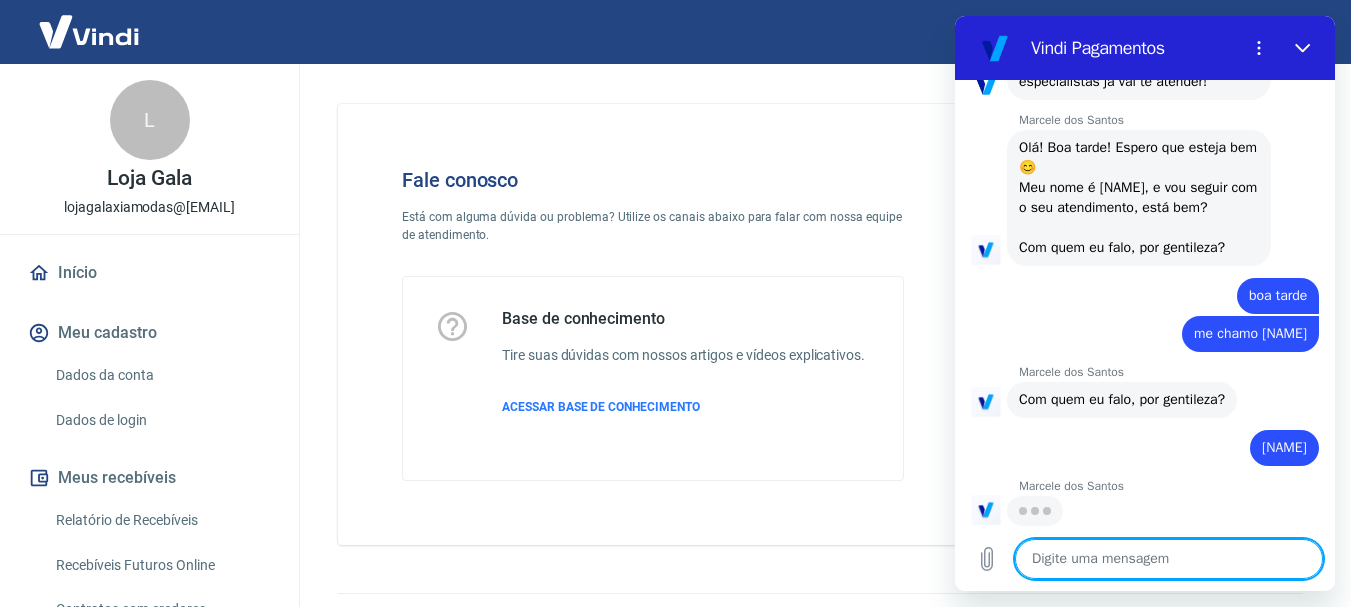 type on "x" 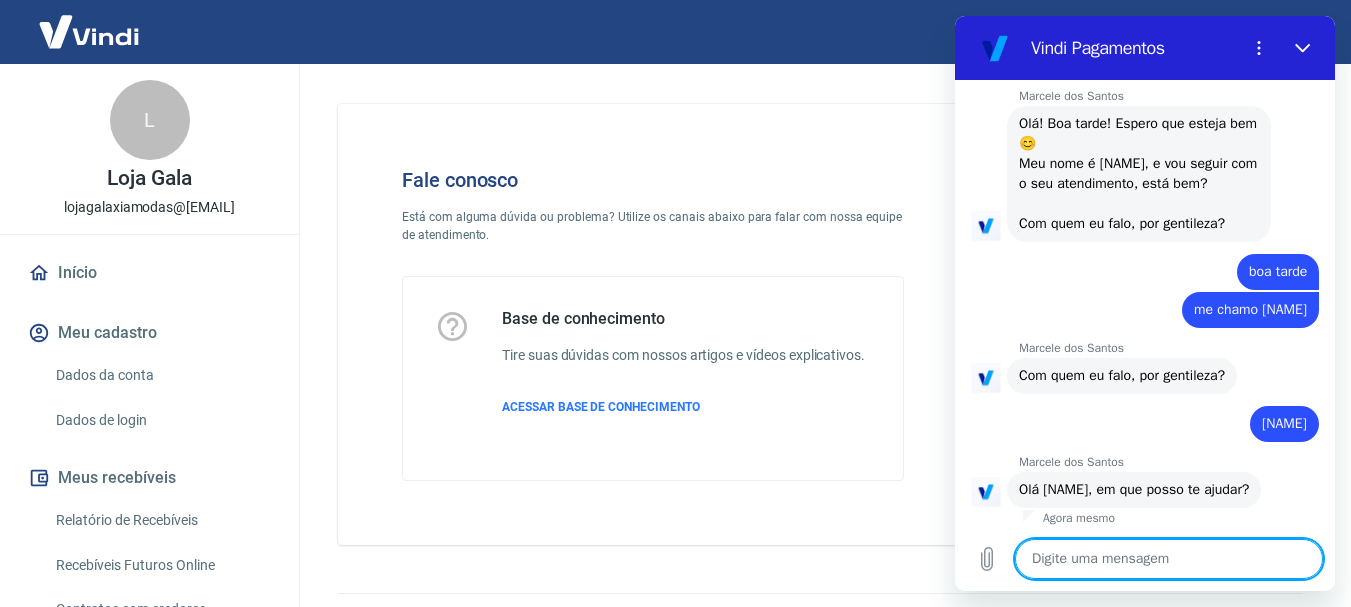 scroll, scrollTop: 1626, scrollLeft: 0, axis: vertical 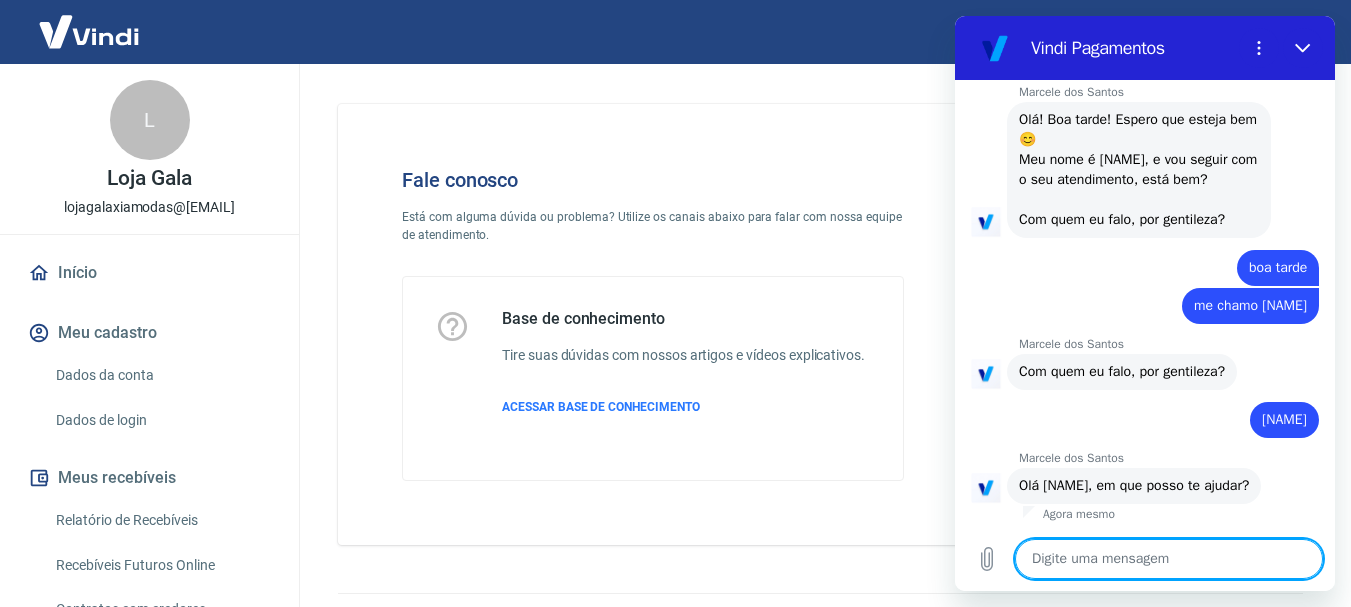 type on "p" 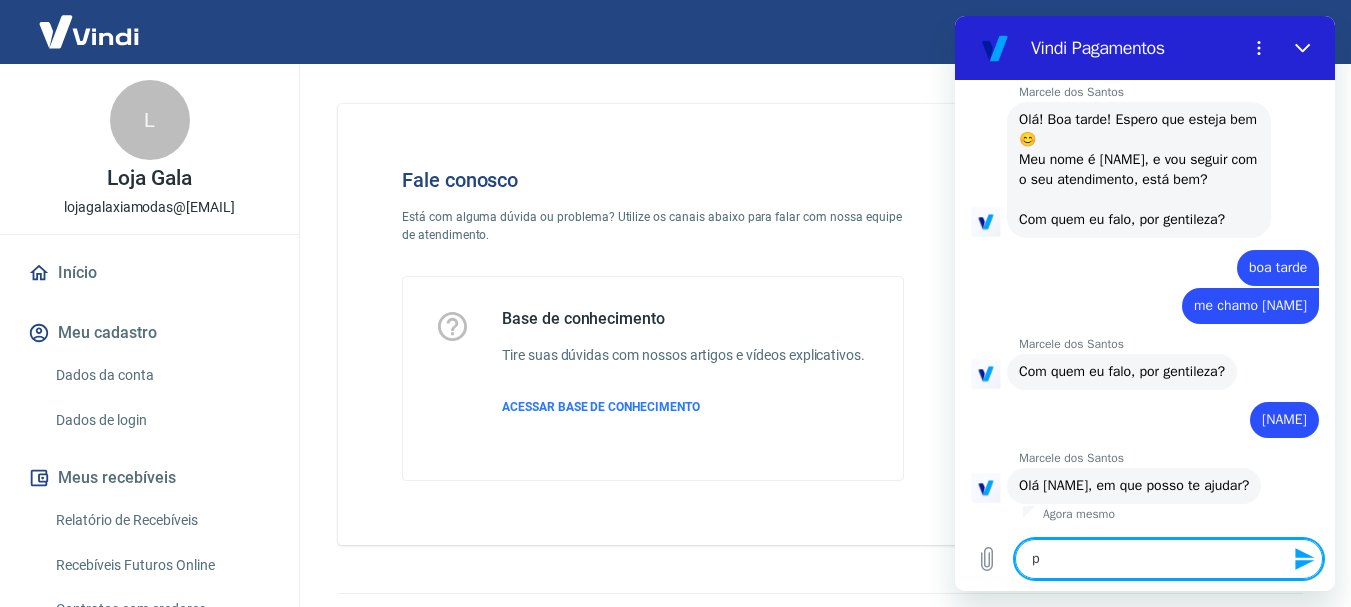 type on "pr" 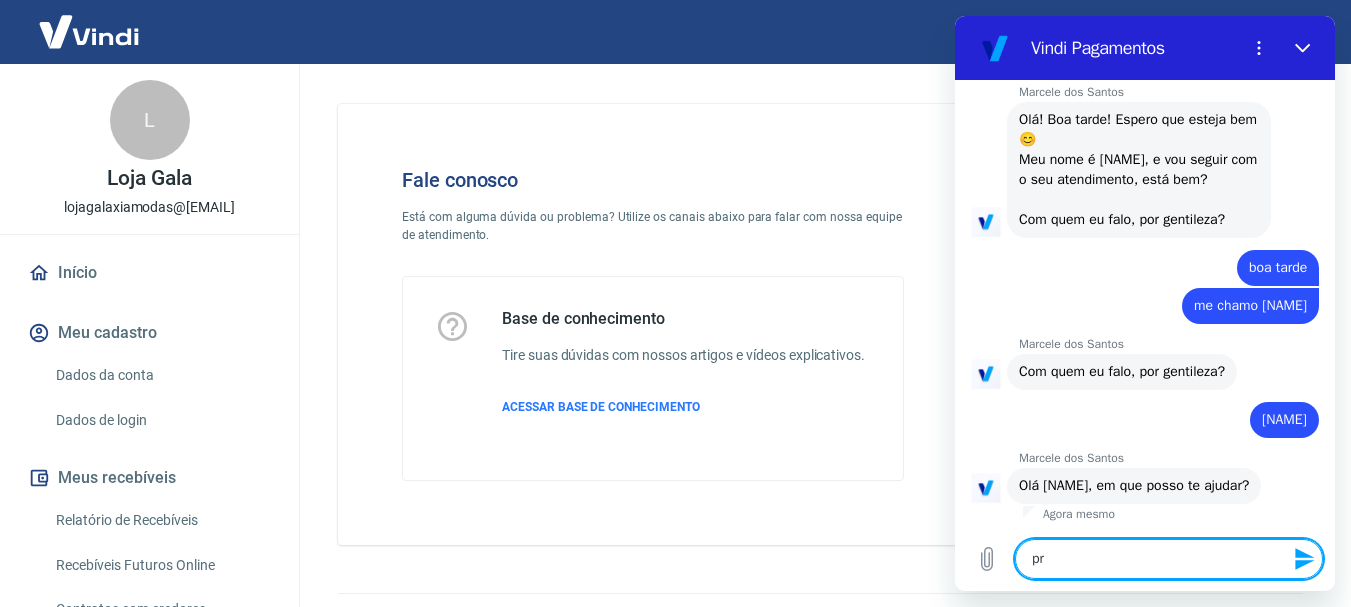 type on "pre" 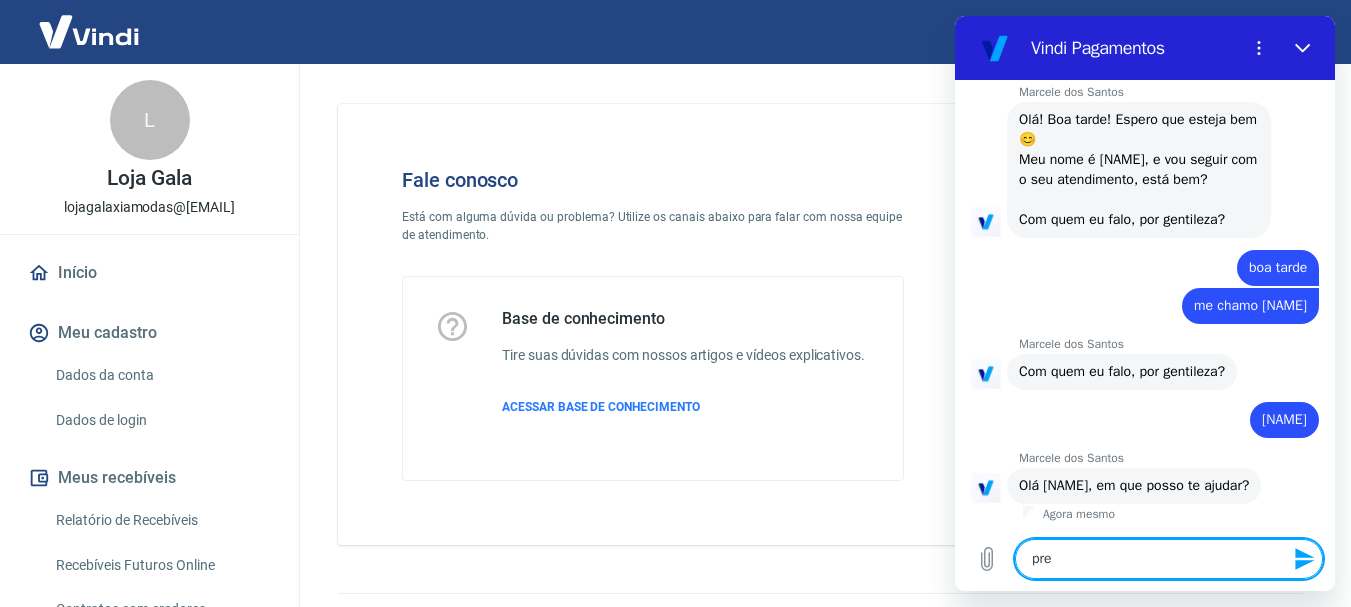 type on "prei" 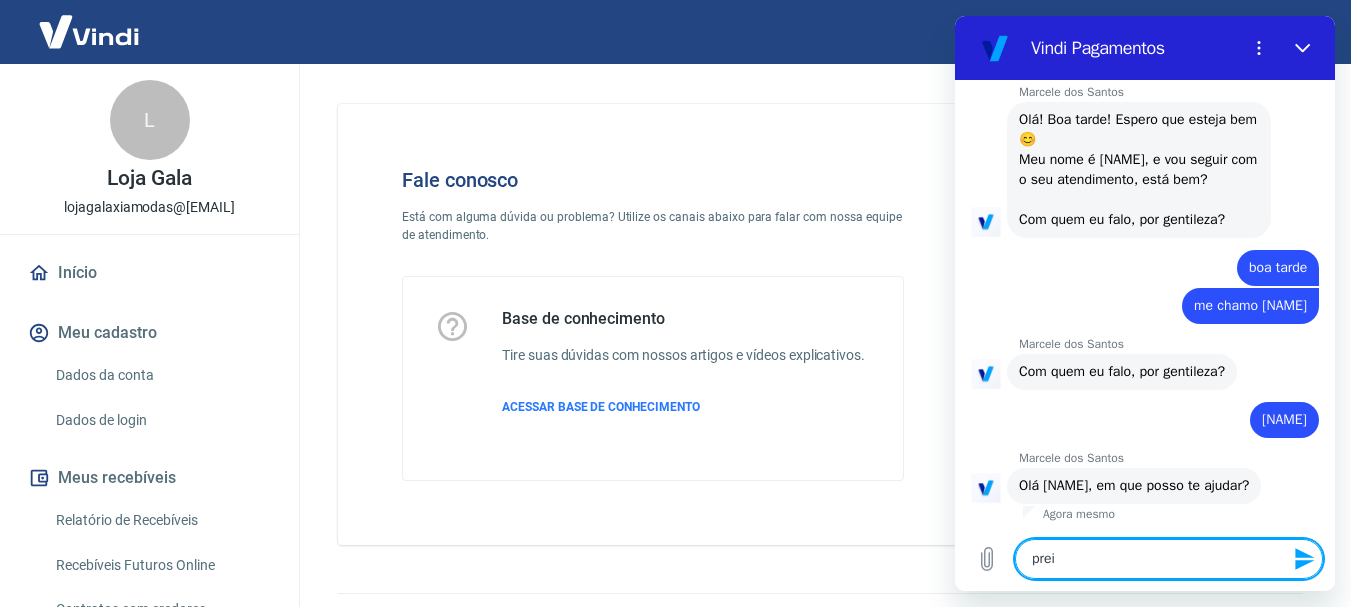 type on "preic" 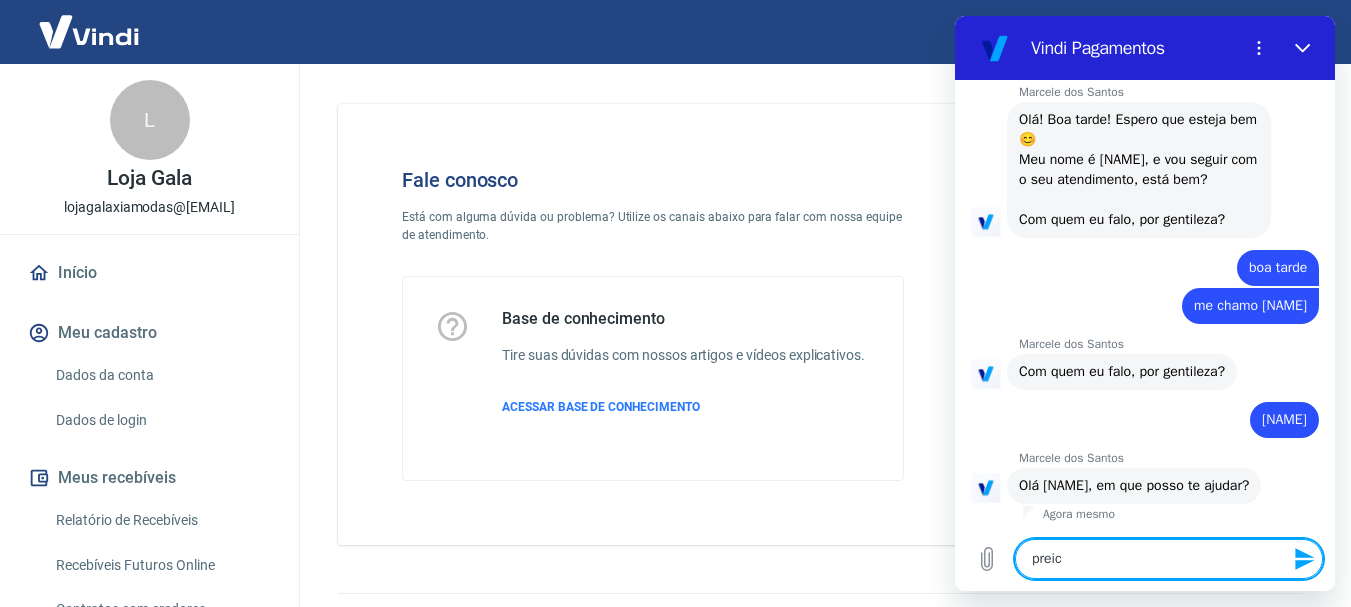 type on "prei" 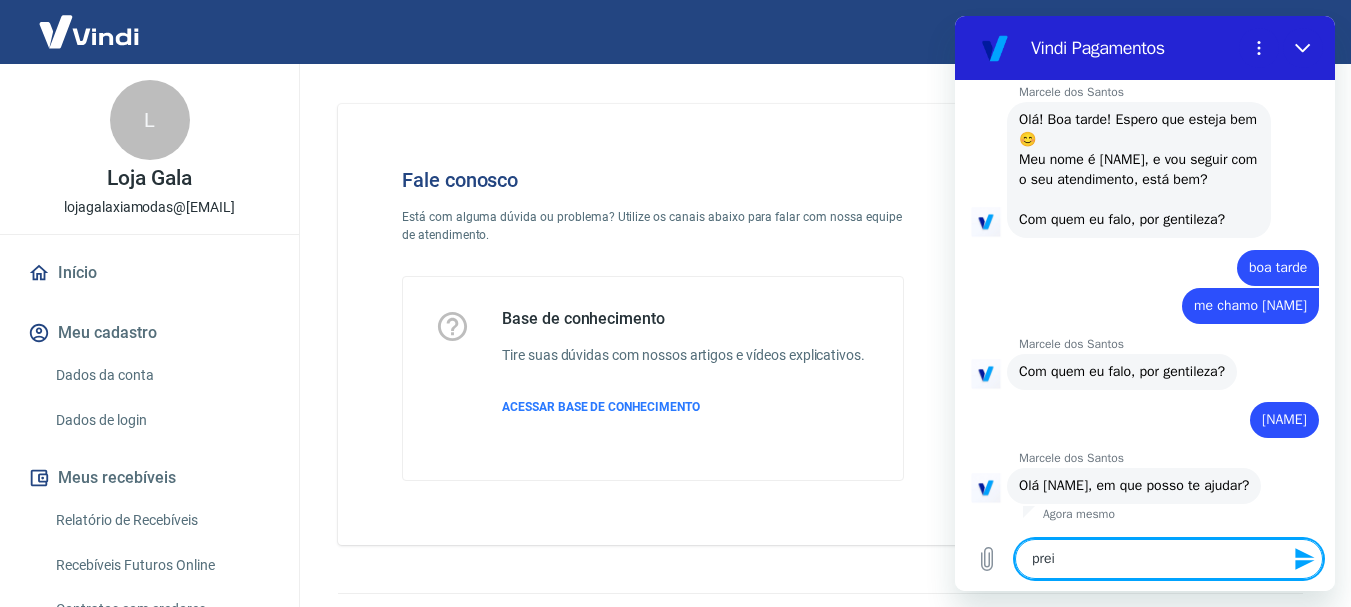 type on "pre" 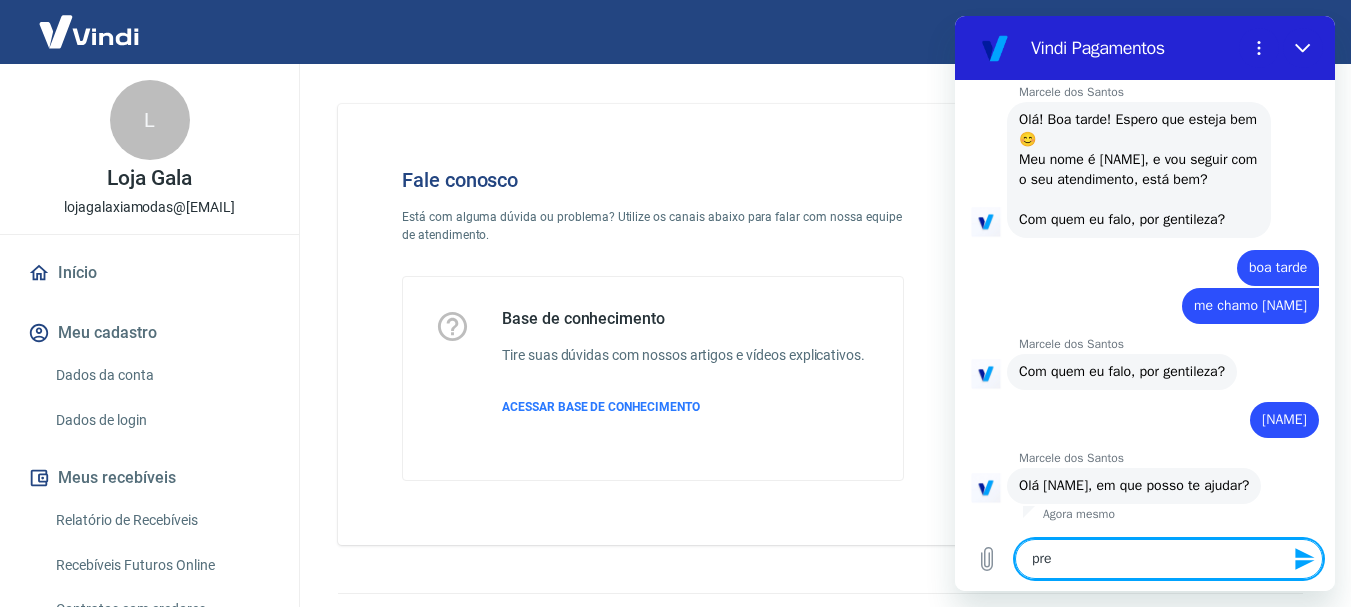 type on "pres" 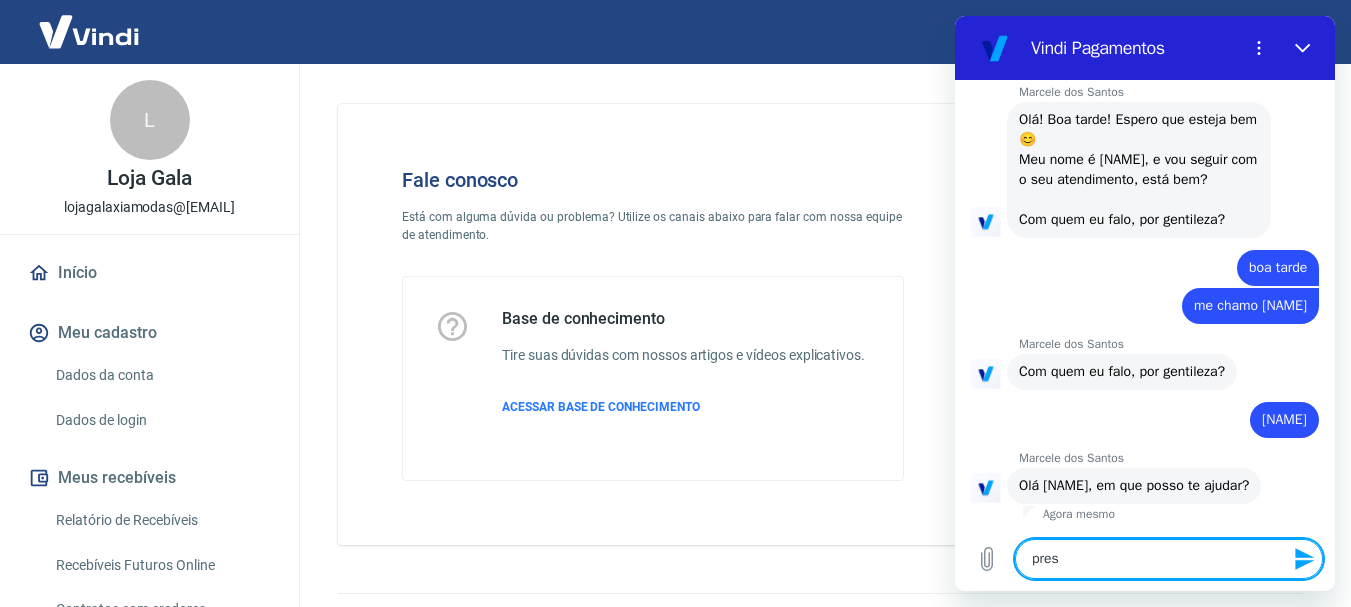 type on "presi" 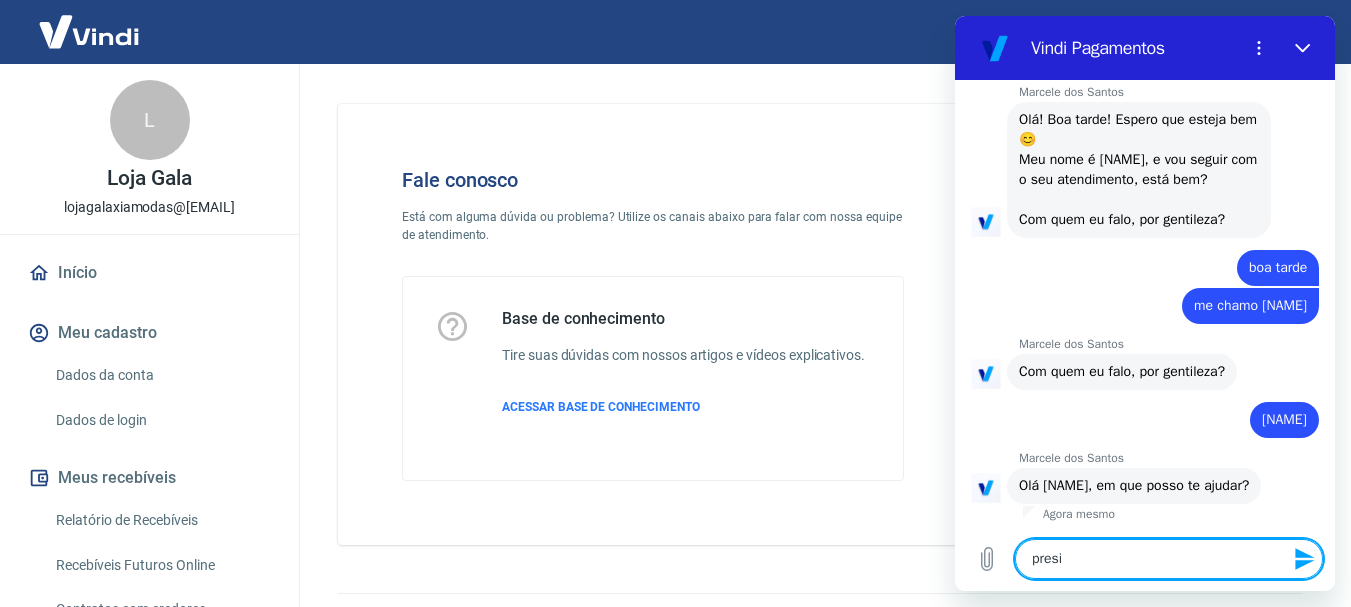 type on "pres" 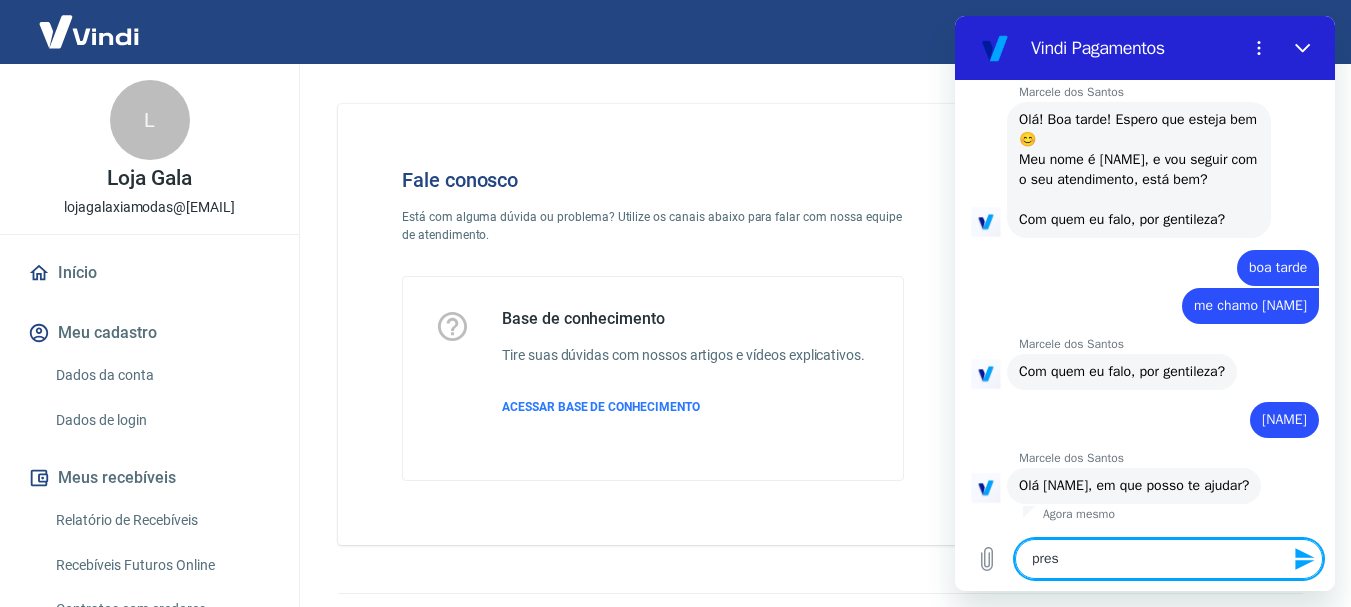 type on "pre" 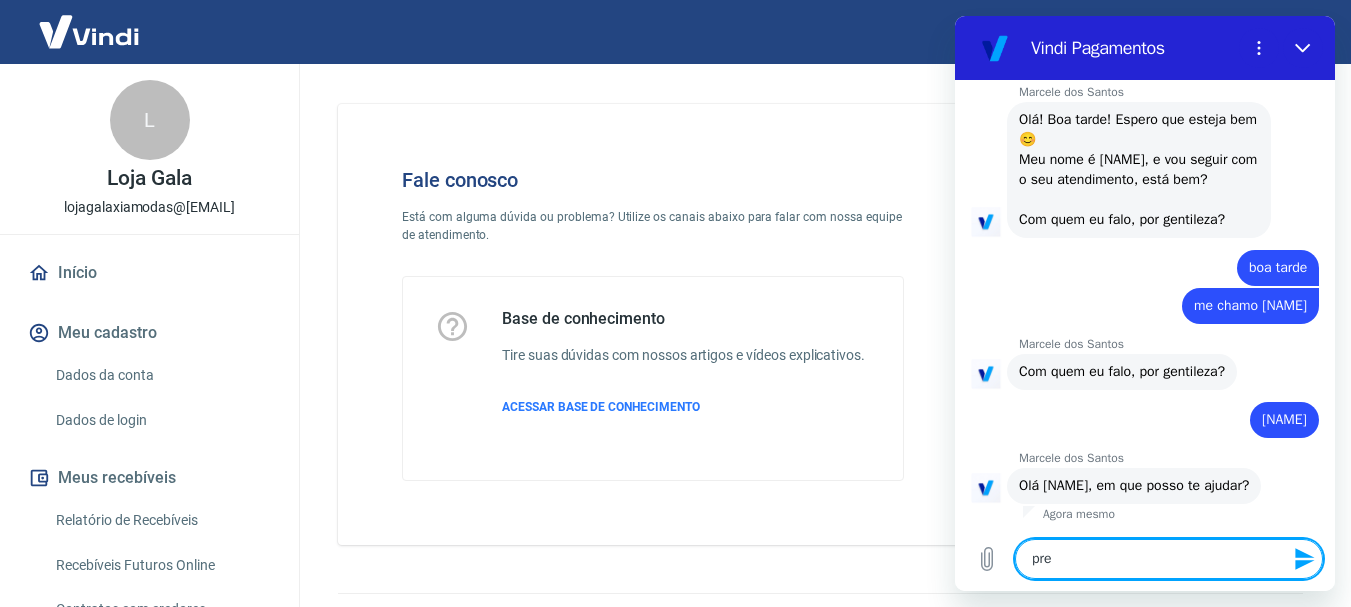 type on "prec" 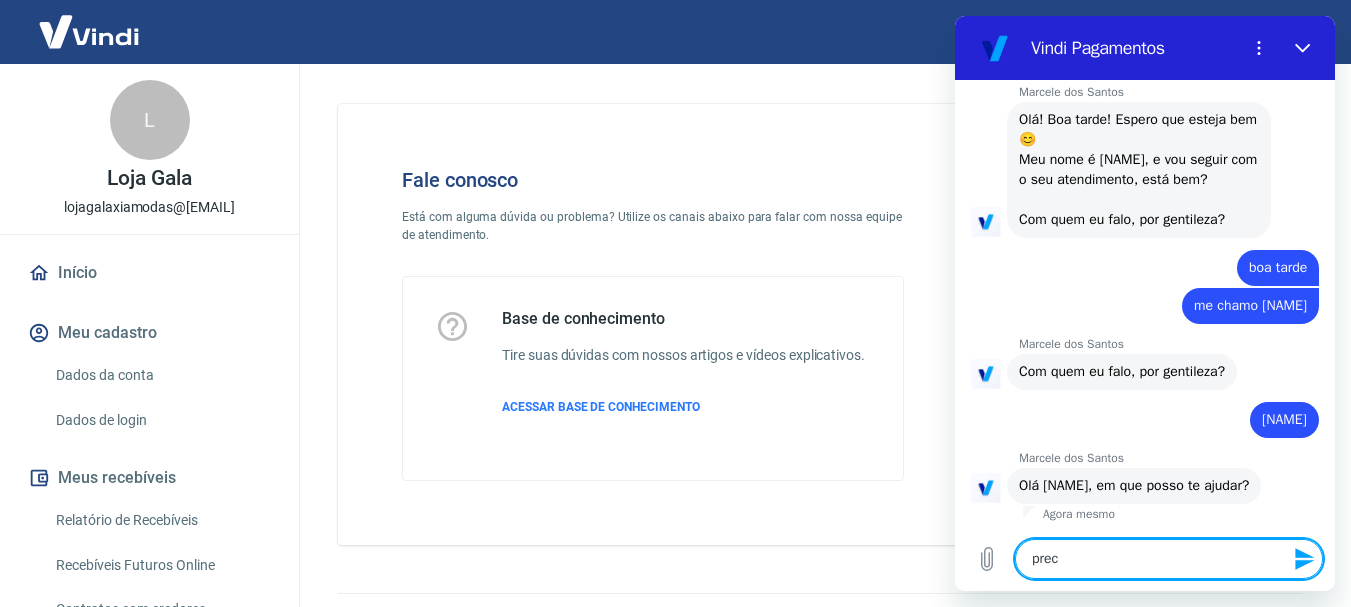 type on "x" 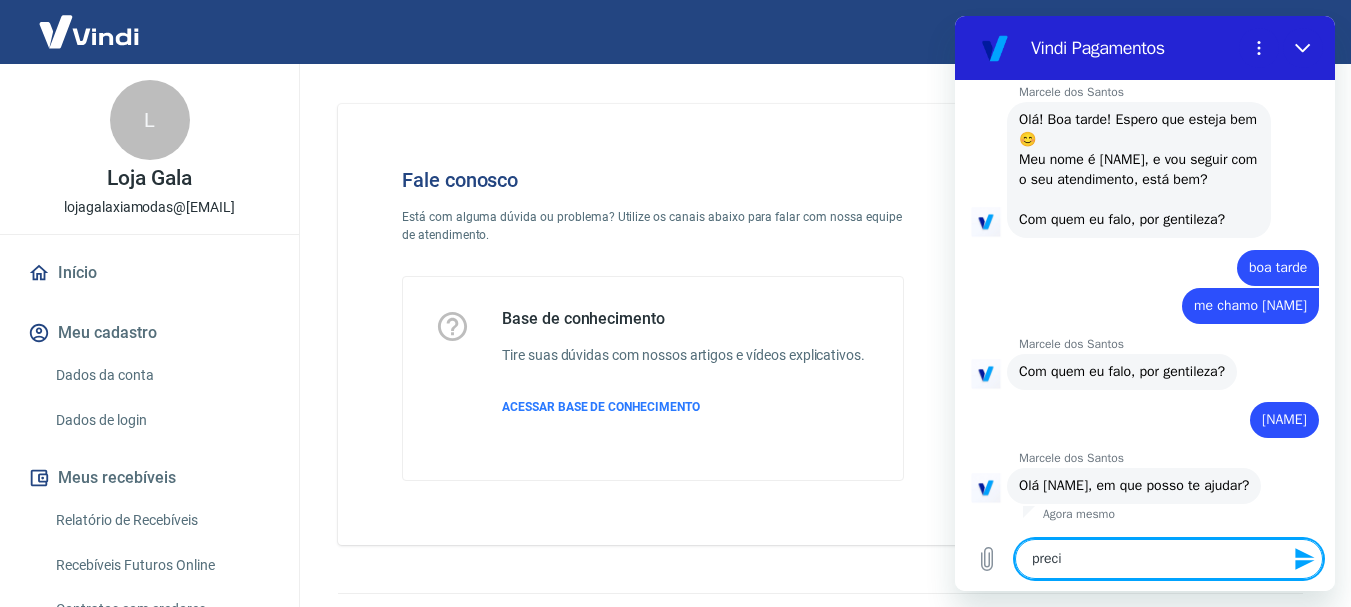 type on "precis" 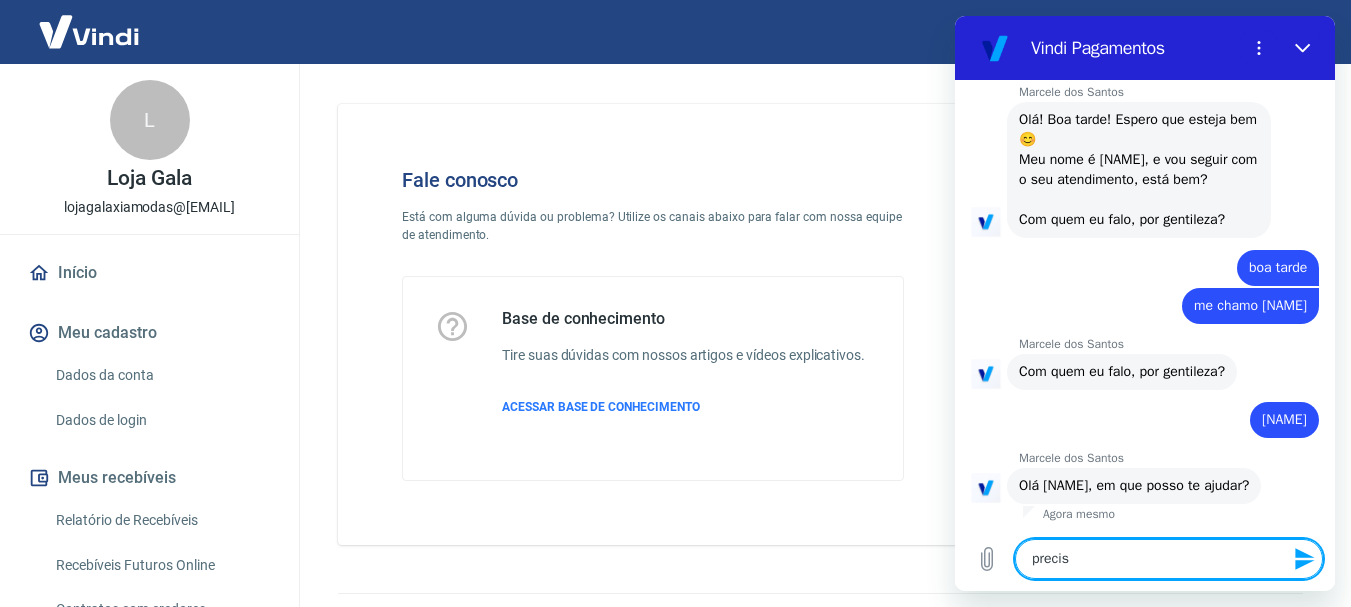 type on "preciso" 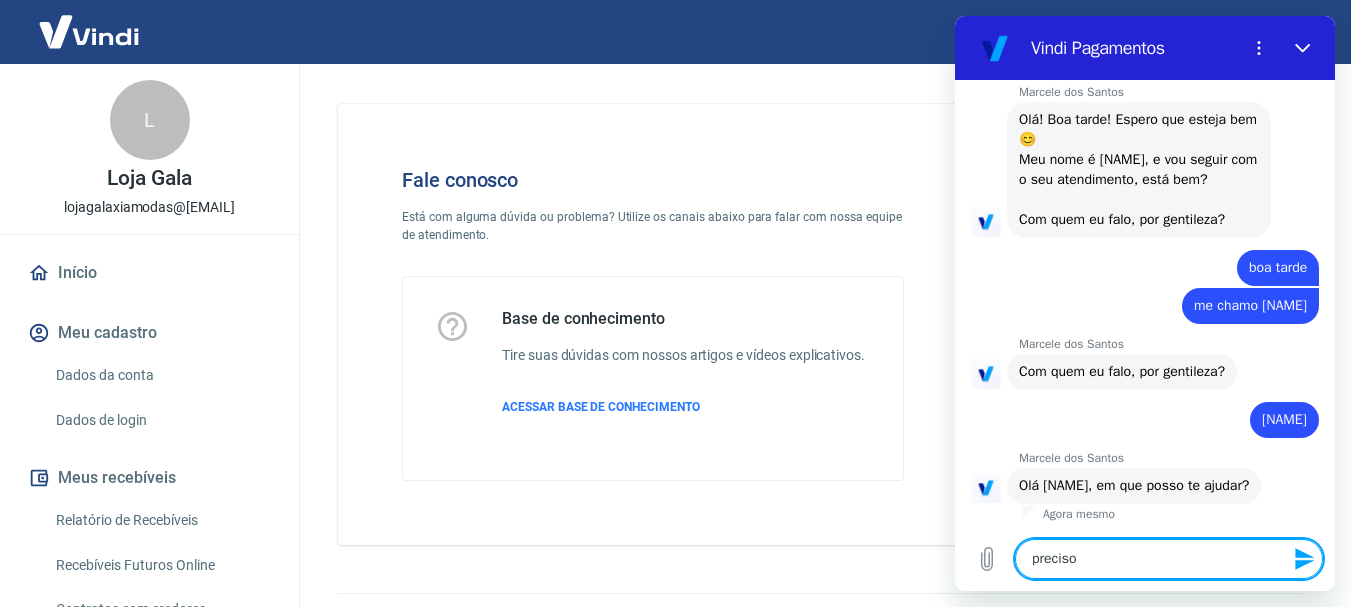 type on "preciso" 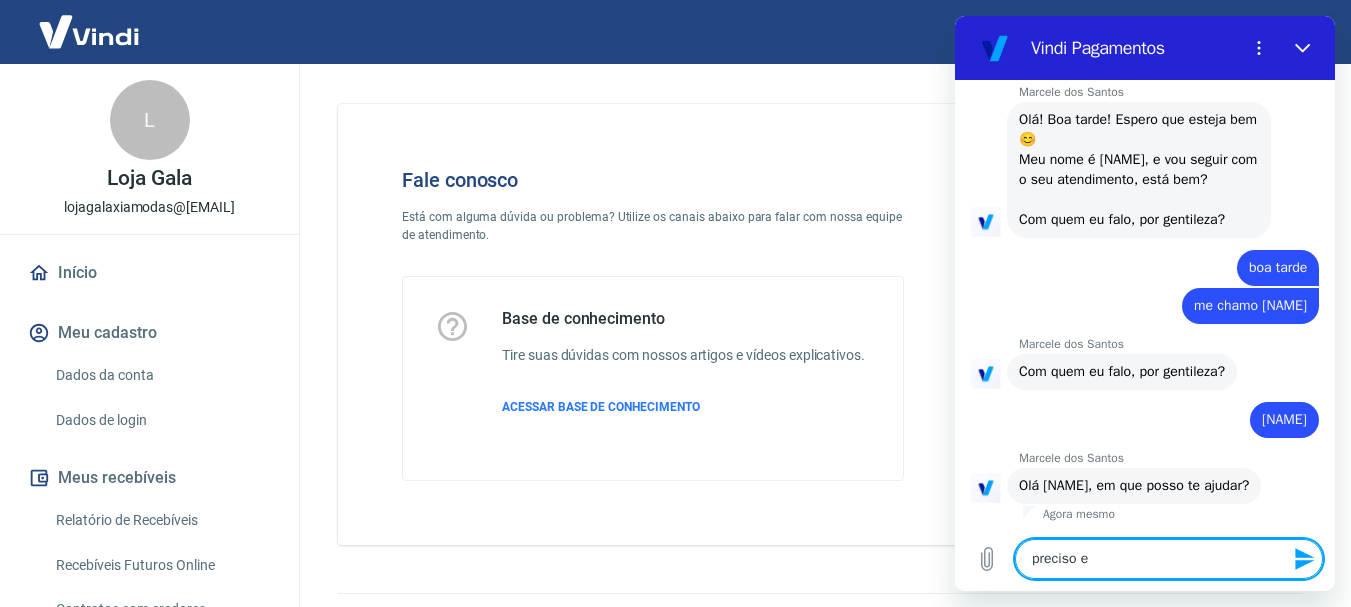 type on "preciso" 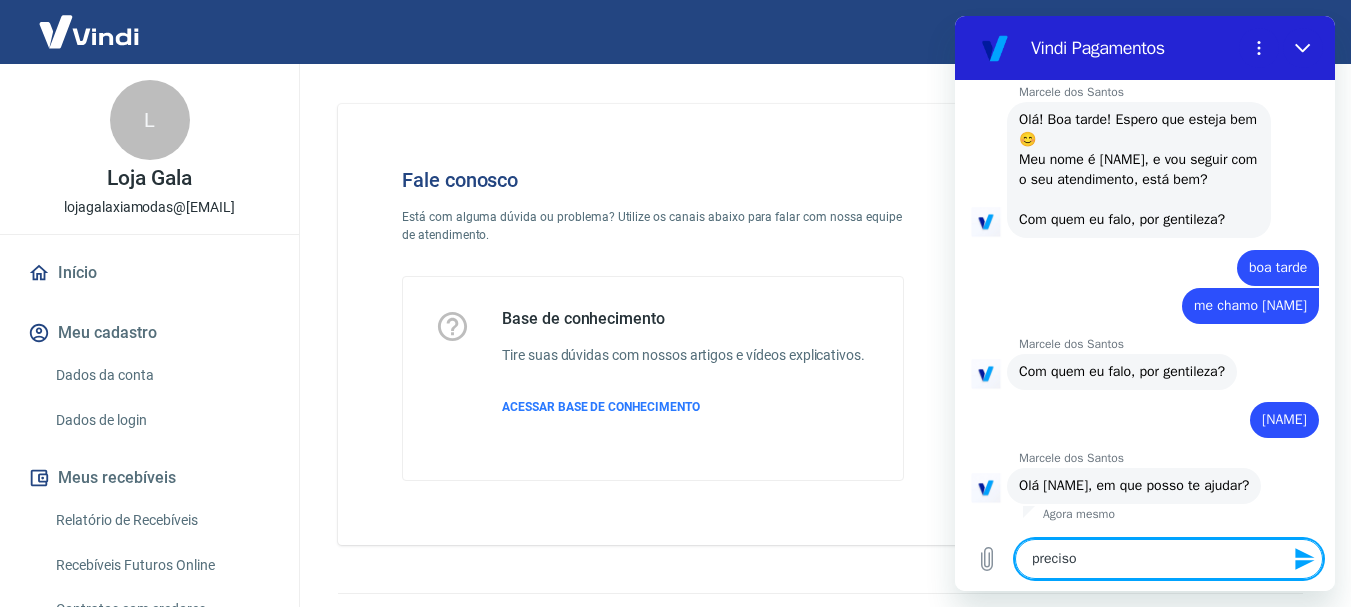 type on "preciso t" 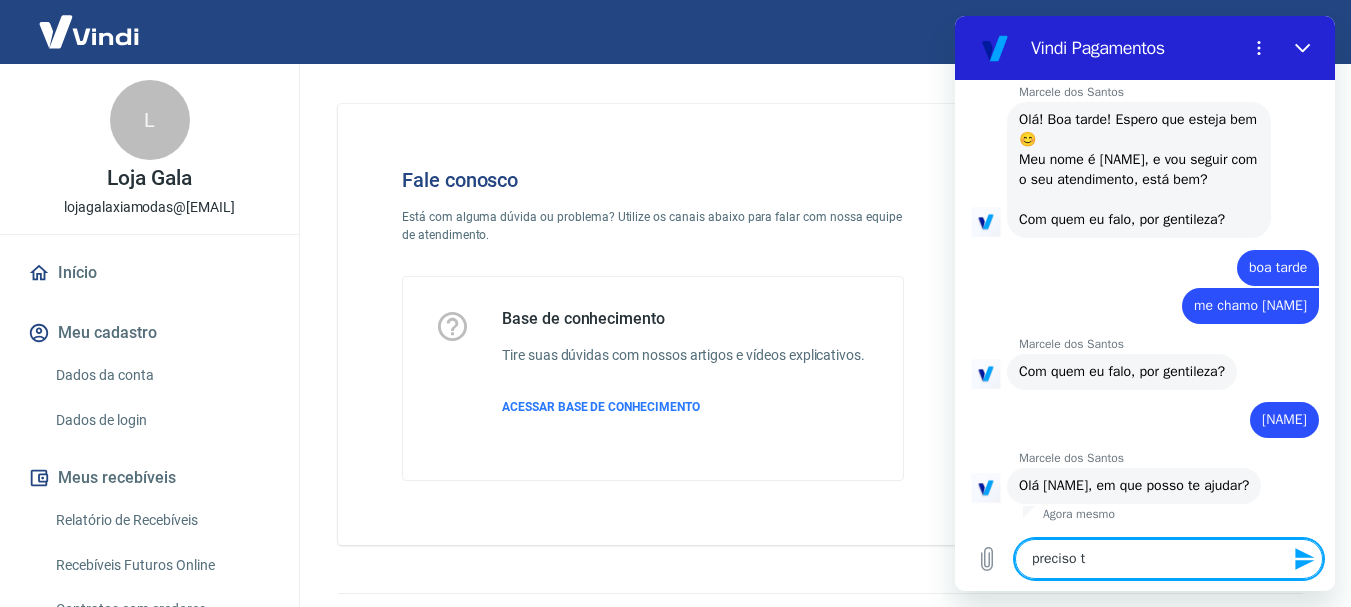 type on "preciso ti" 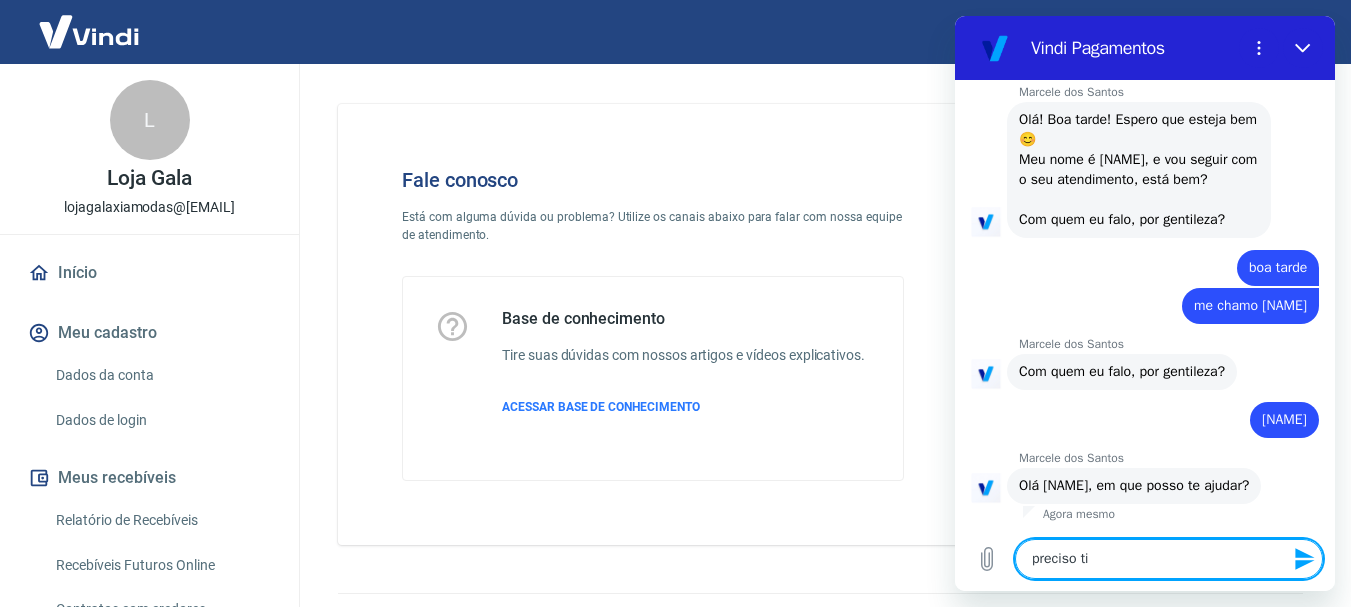 type on "preciso tit" 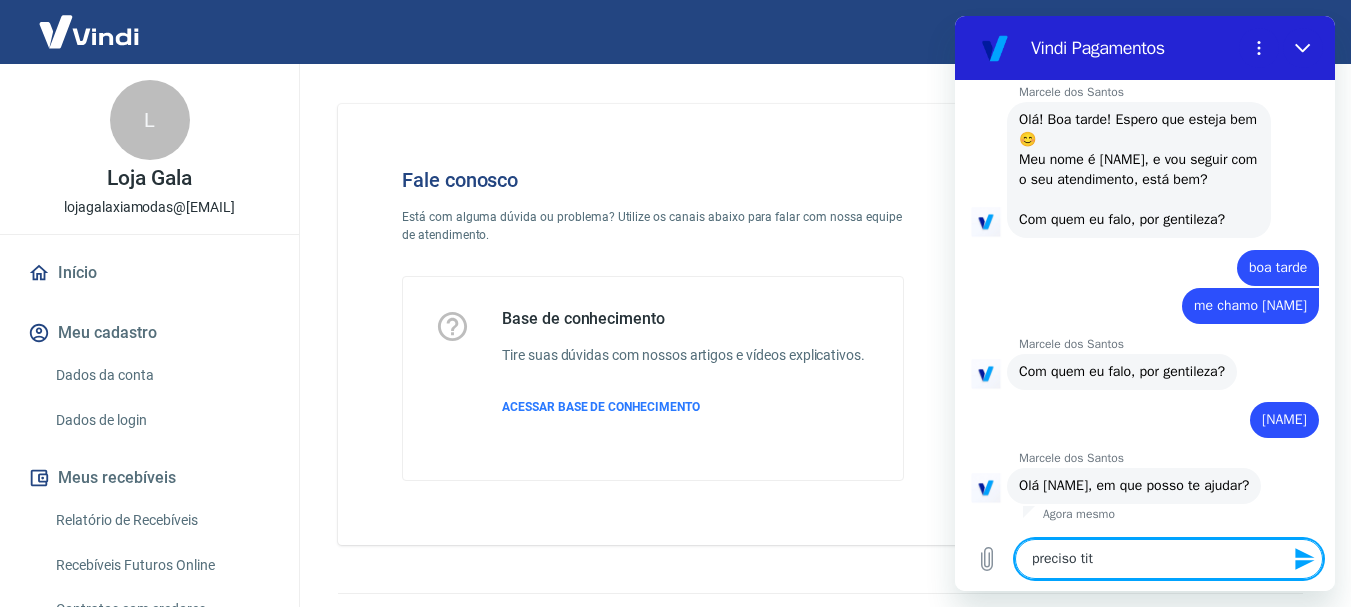type on "preciso tita" 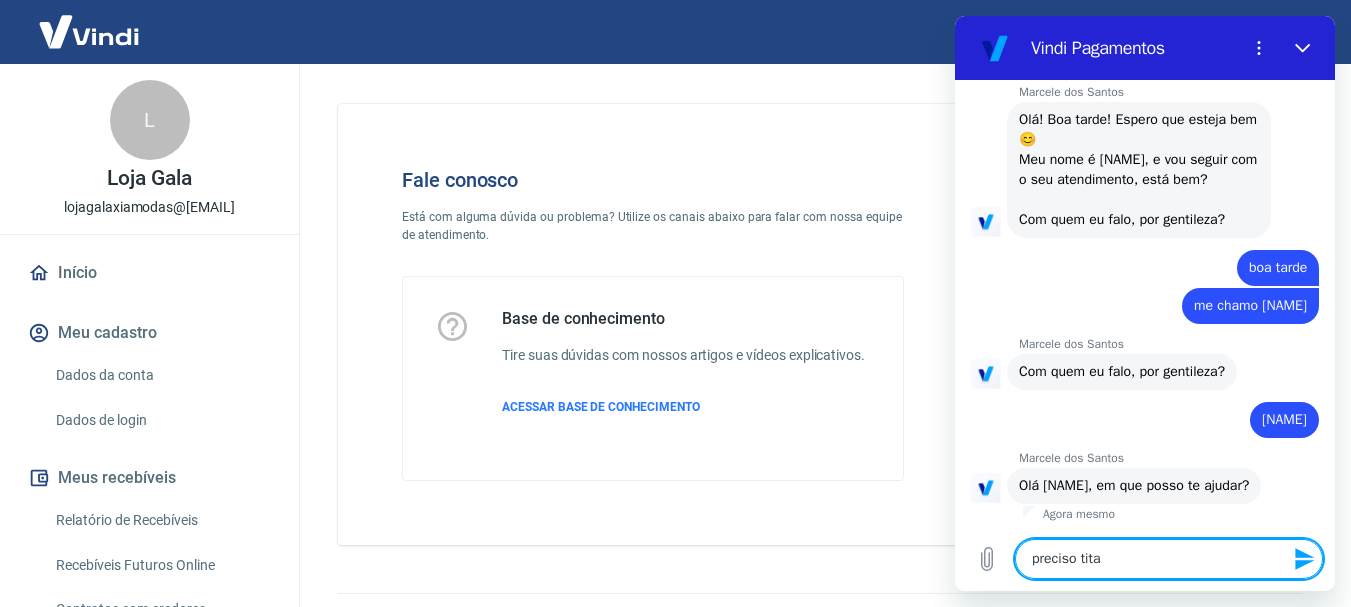type on "preciso titar" 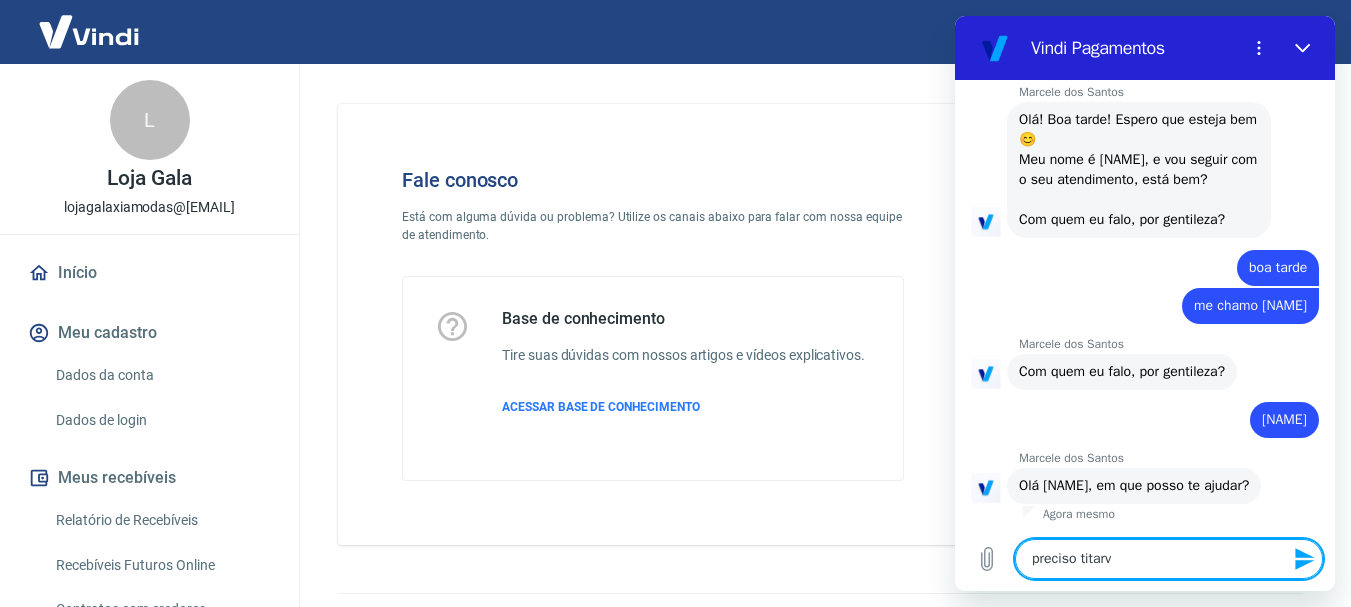 type on "preciso titarv" 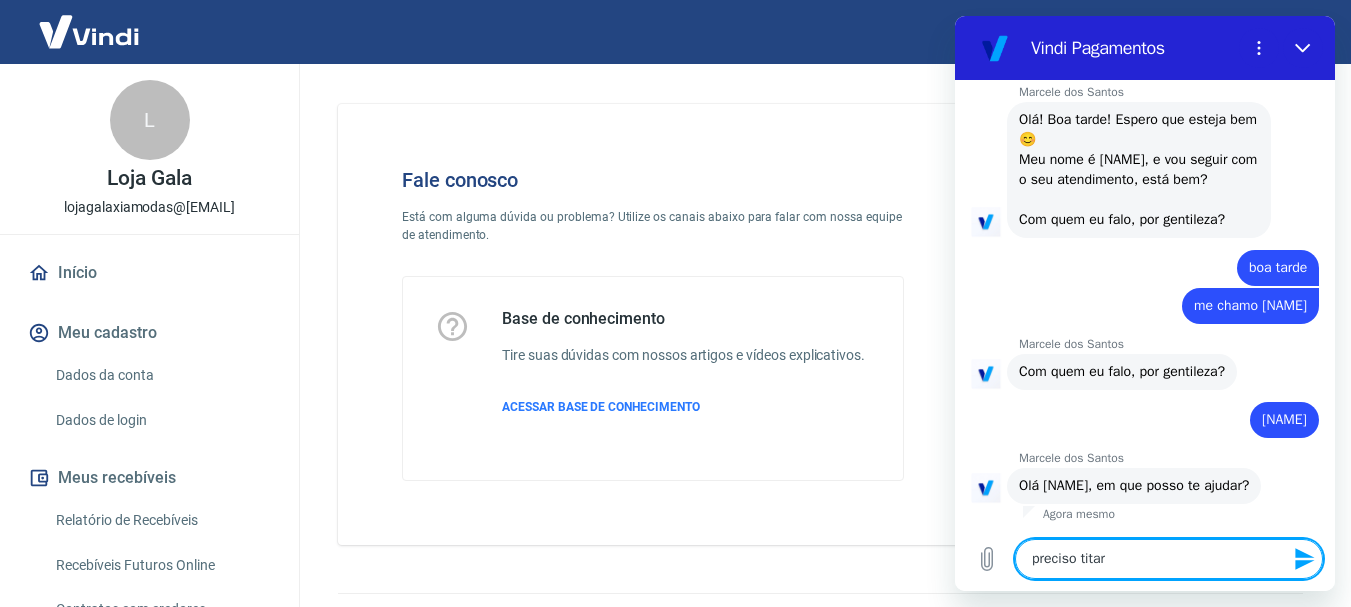 type on "preciso tita" 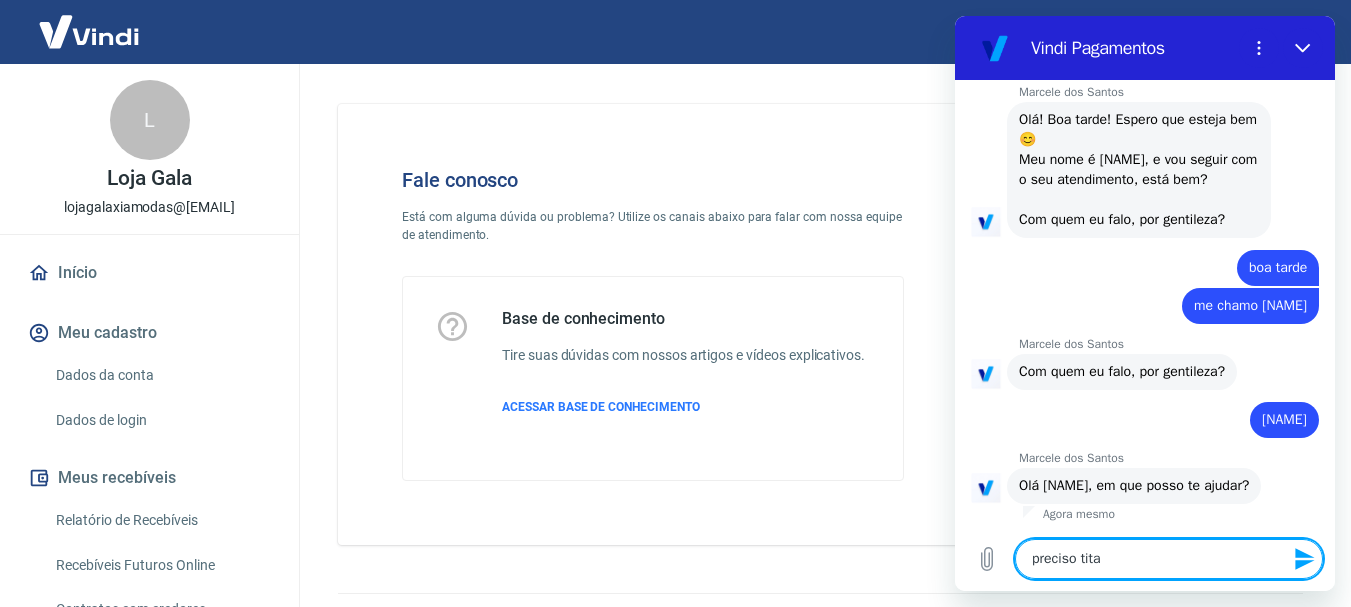 type on "preciso tit" 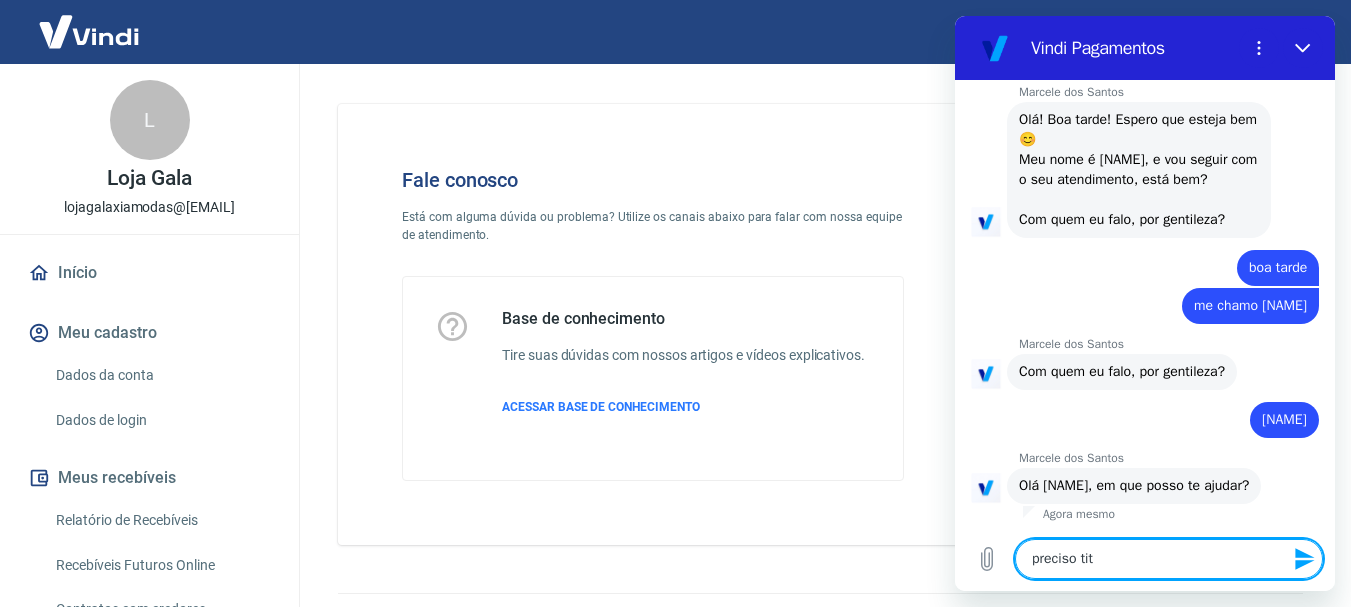 type on "preciso ti" 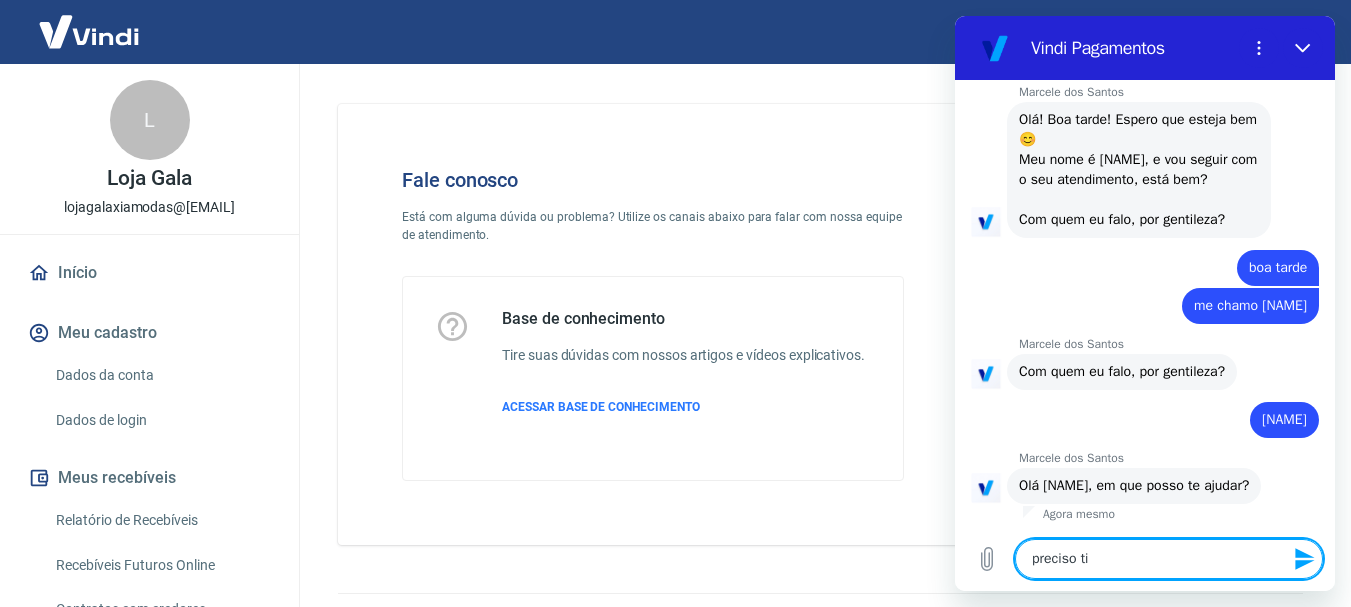 type on "preciso tir" 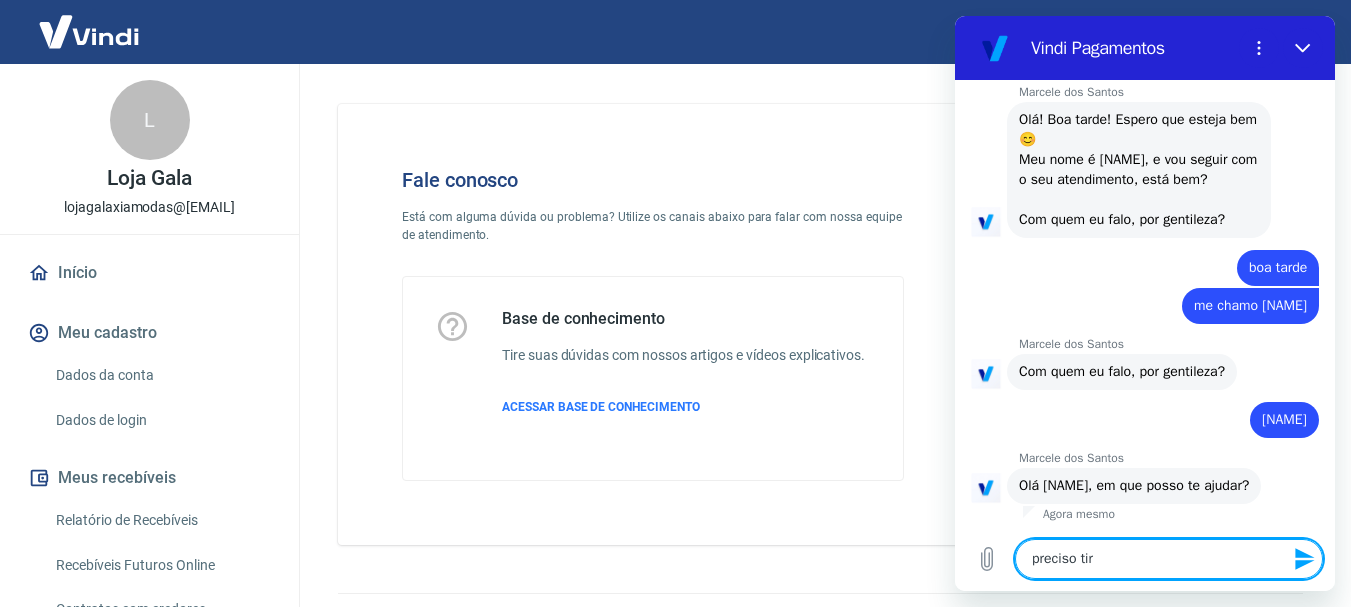 type on "preciso tira" 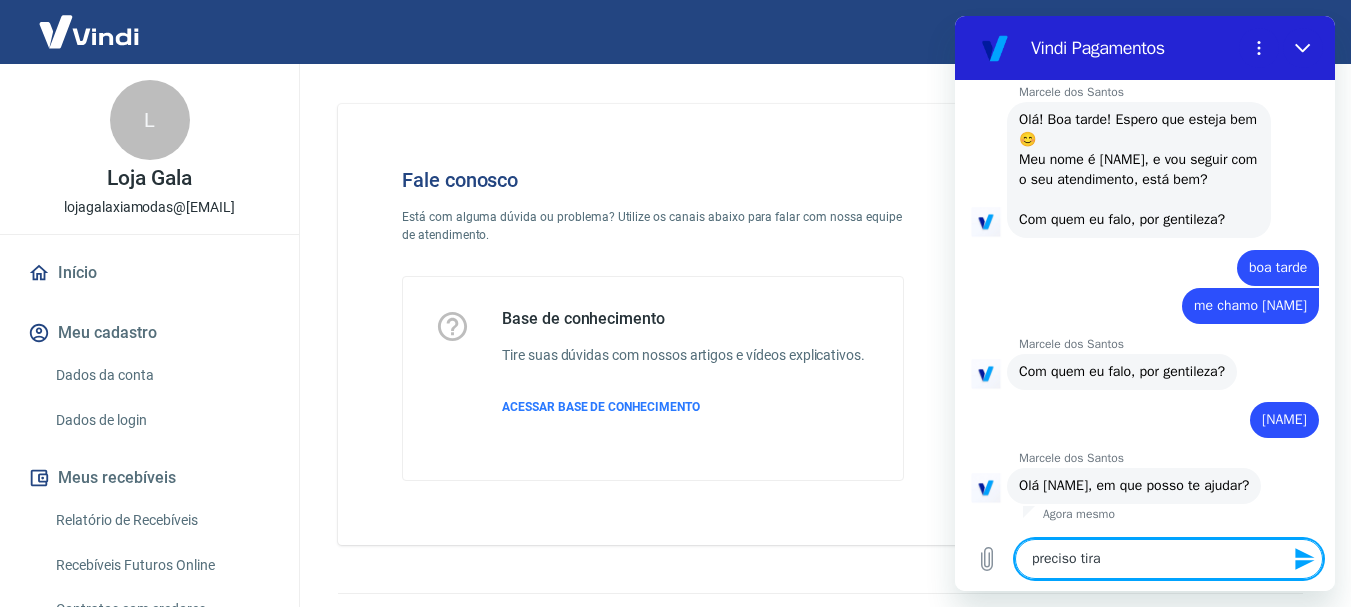 type on "preciso tirar" 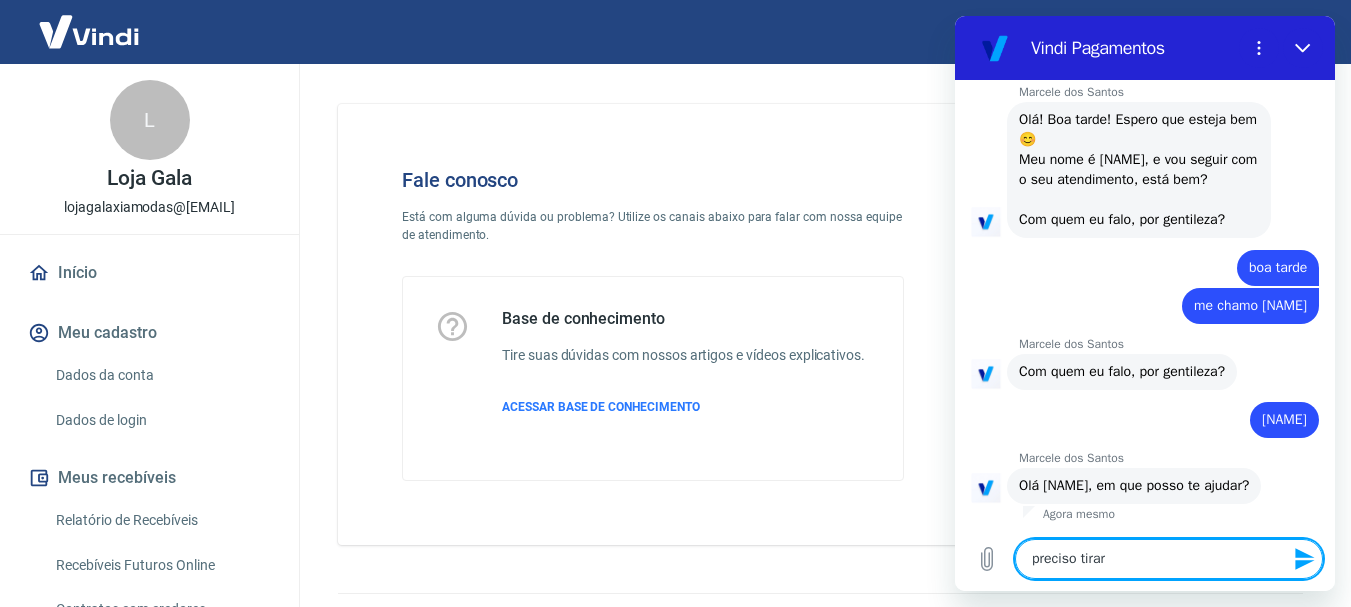 type on "preciso tirar" 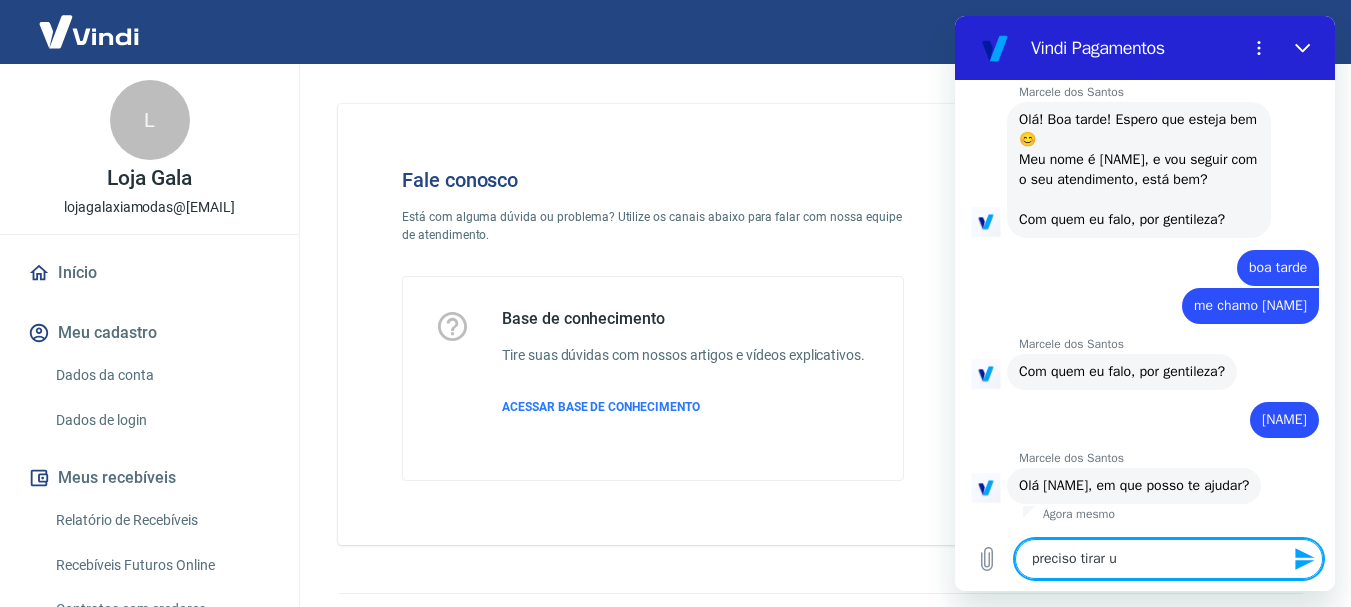 type on "preciso tirar ua" 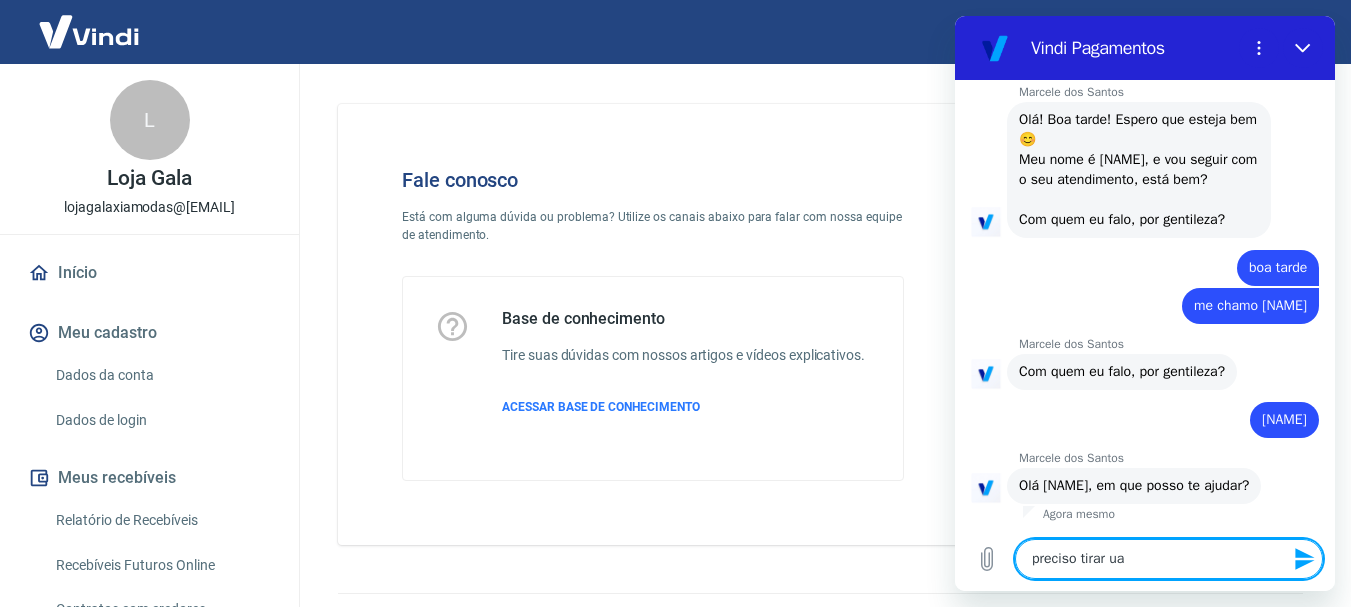 type on "x" 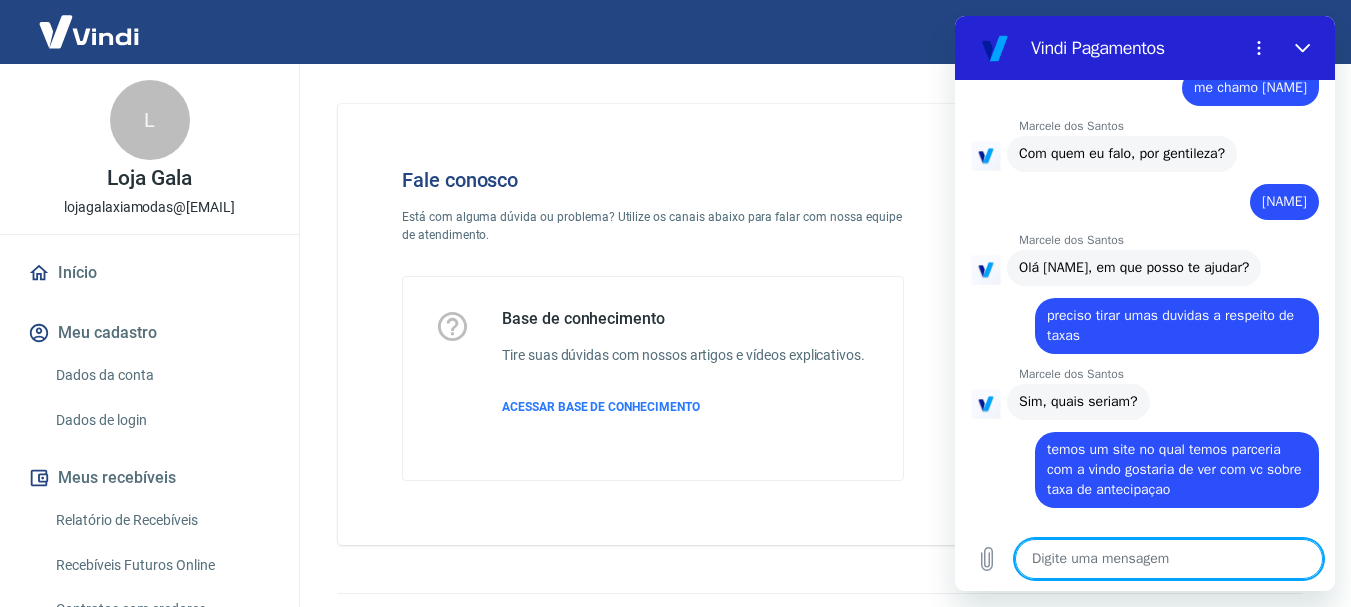 scroll, scrollTop: 1848, scrollLeft: 0, axis: vertical 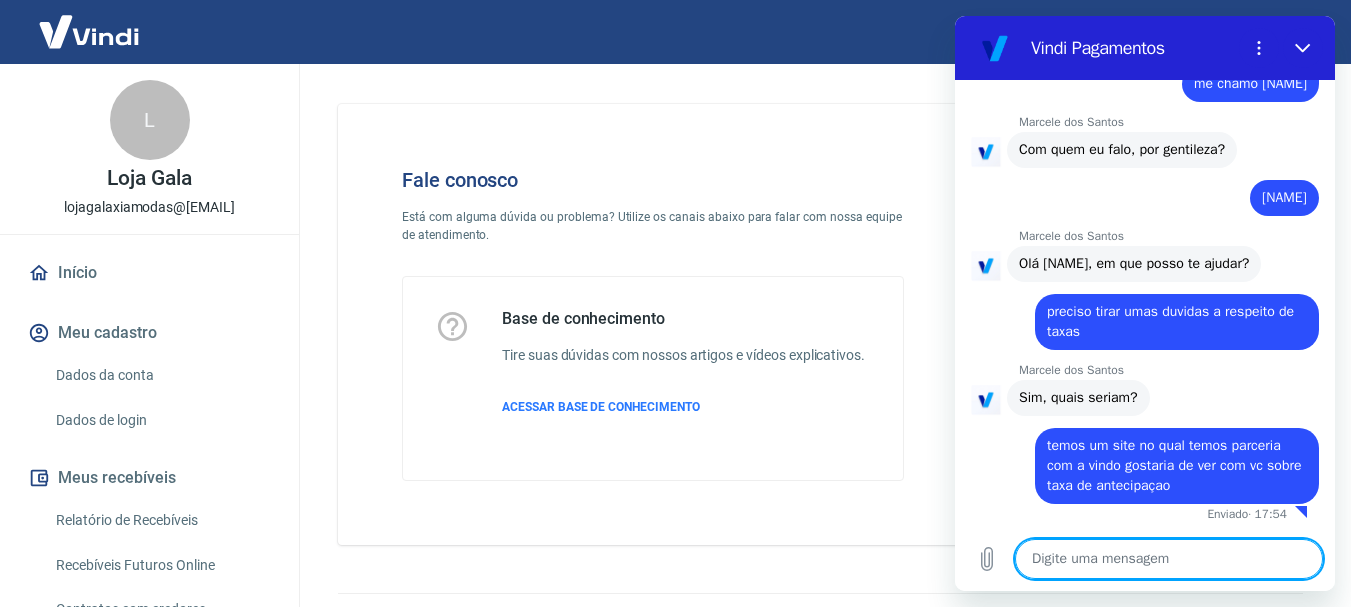 click at bounding box center [1169, 559] 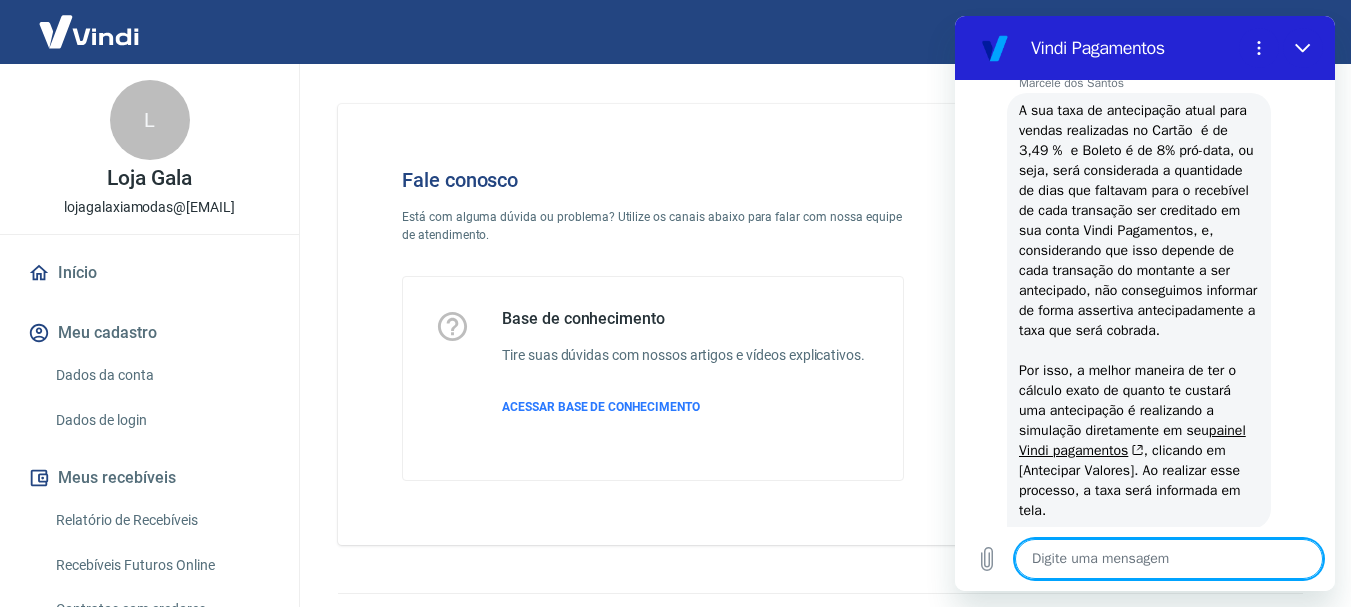 scroll, scrollTop: 2344, scrollLeft: 0, axis: vertical 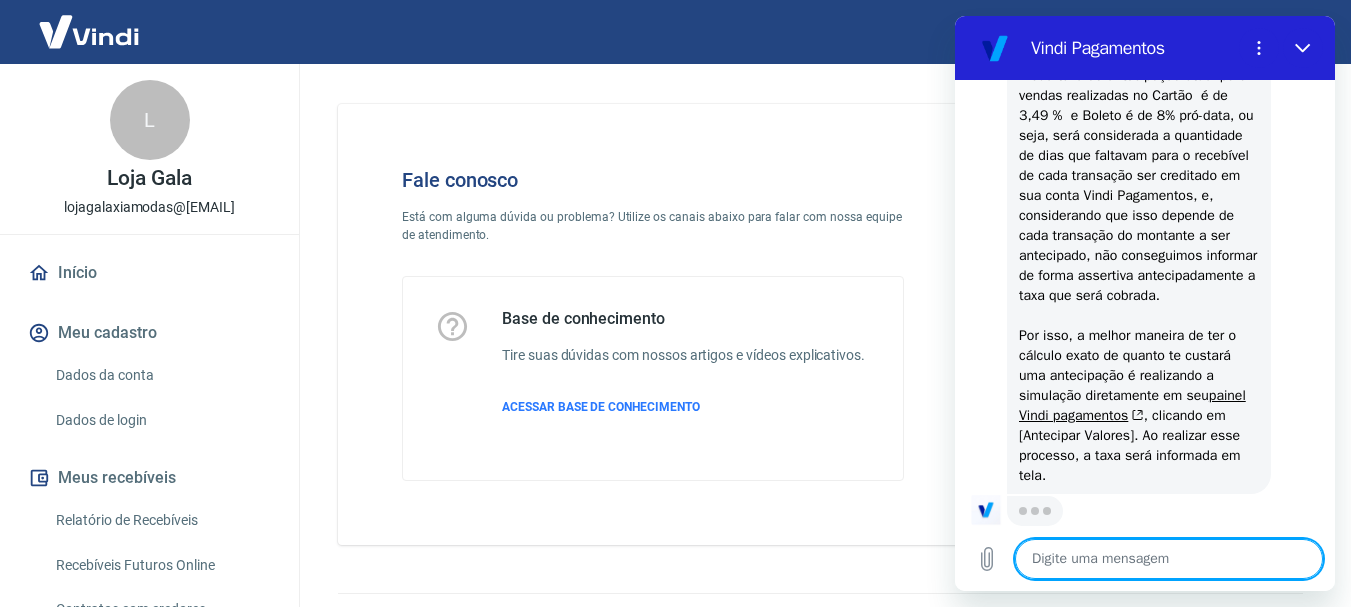 click at bounding box center [1169, 559] 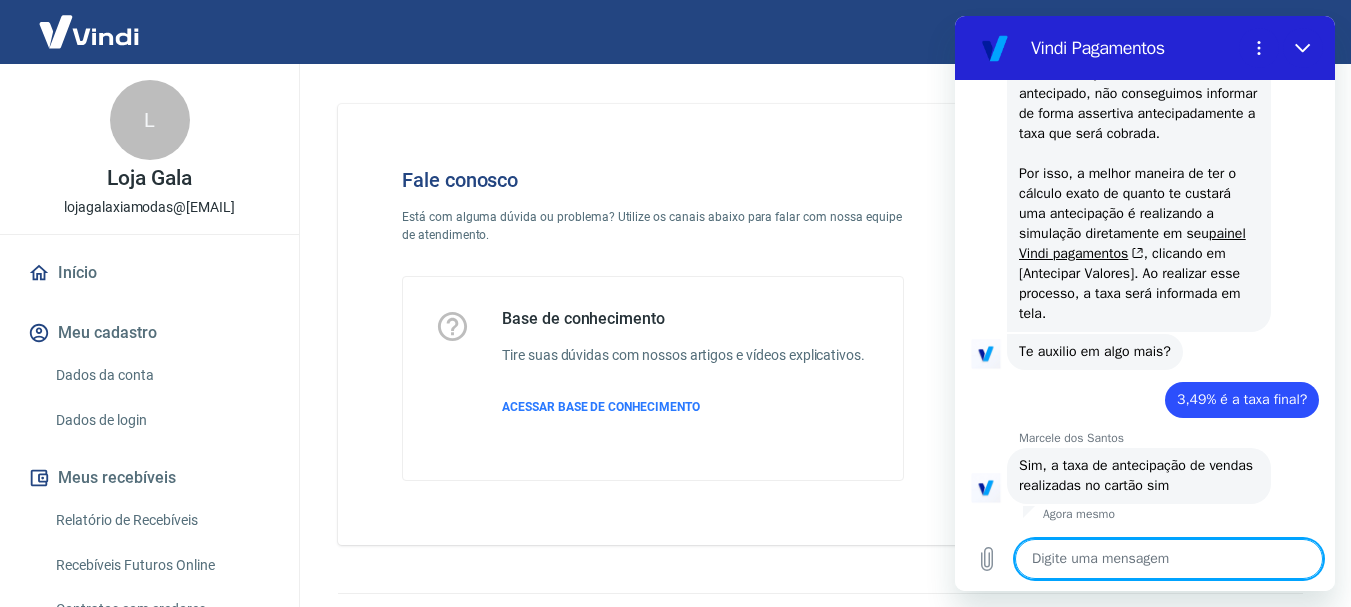 scroll, scrollTop: 2506, scrollLeft: 0, axis: vertical 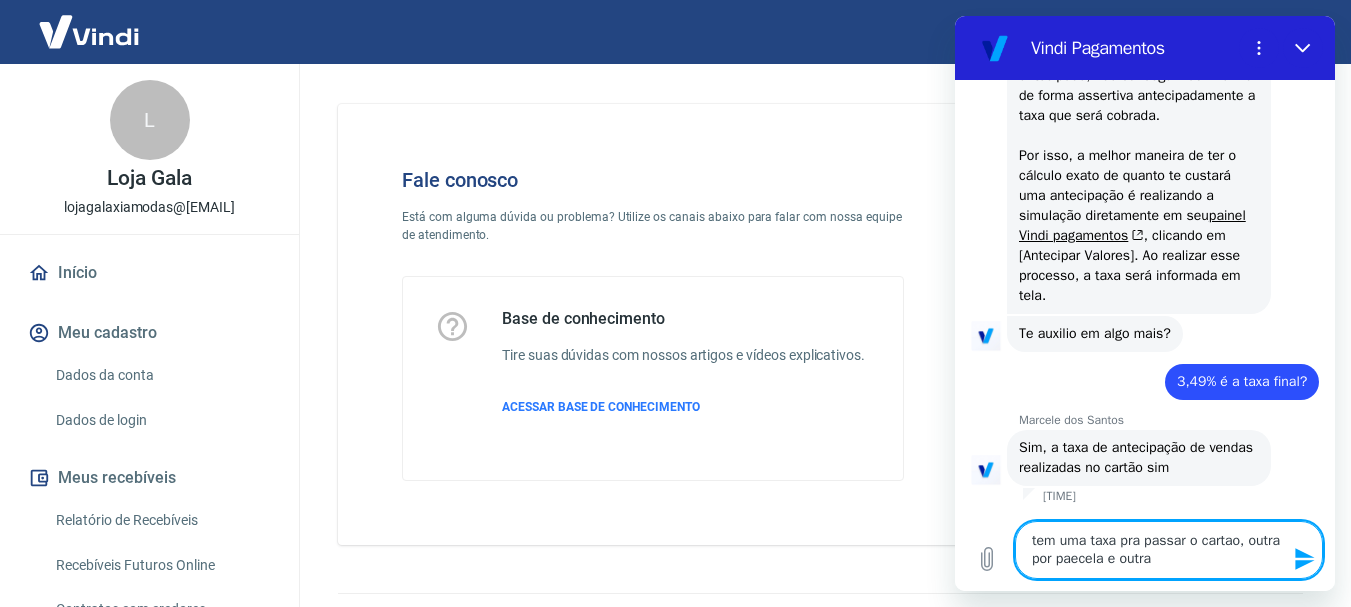 click on "tem uma taxa pra passar o cartao, outra por paecela e outra" at bounding box center [1169, 550] 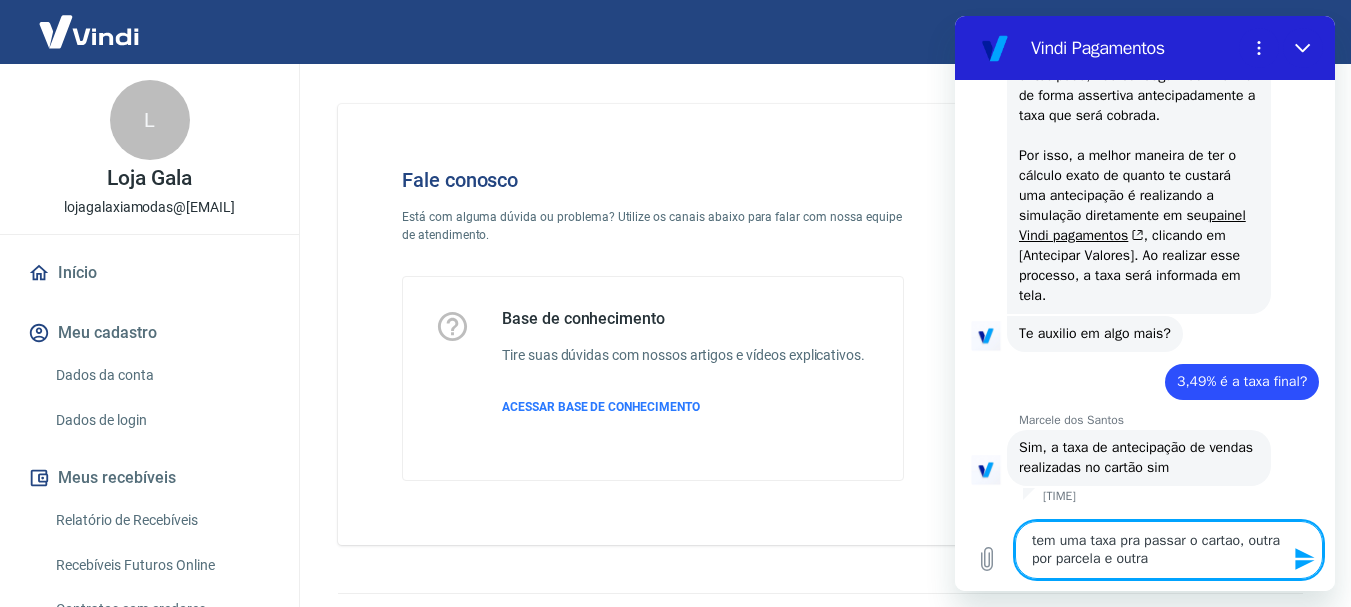 click on "tem uma taxa pra passar o cartao, outra por parcela e outra" at bounding box center (1169, 550) 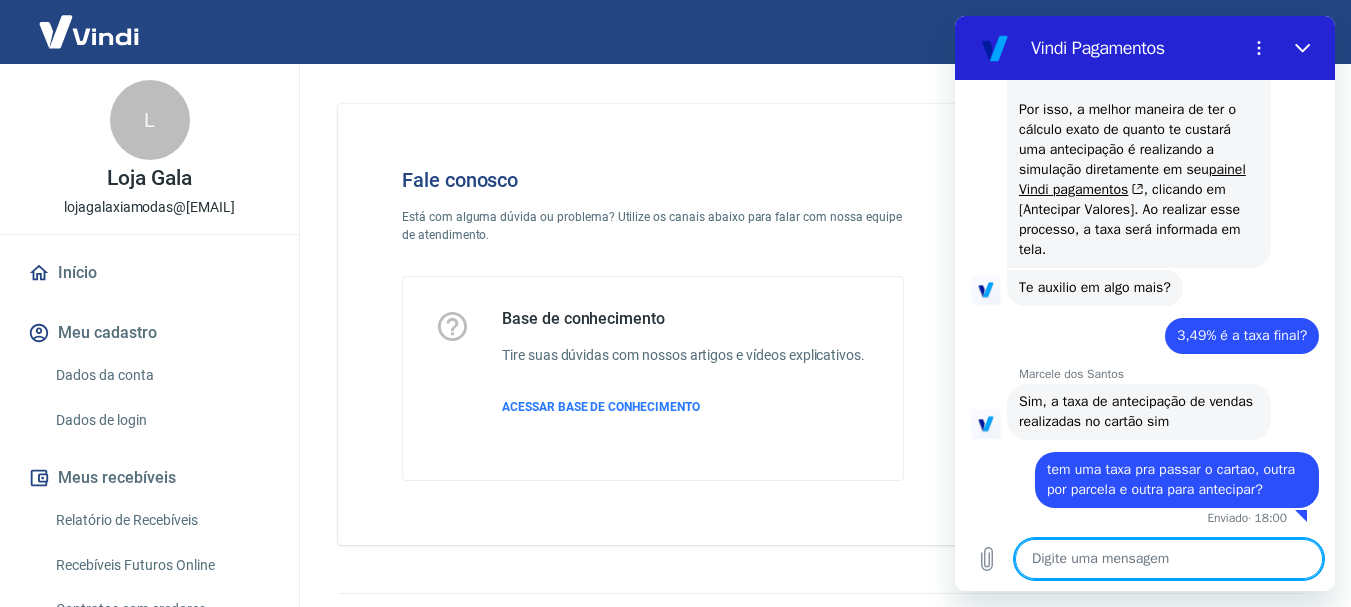scroll, scrollTop: 2594, scrollLeft: 0, axis: vertical 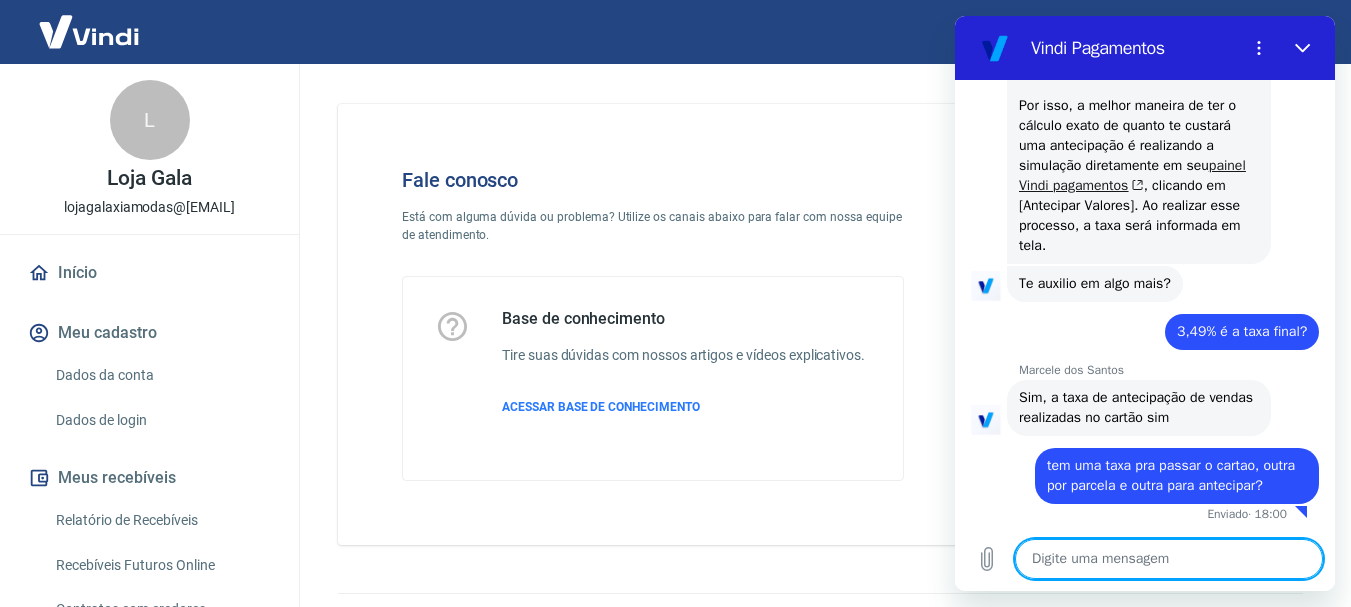click on "painel Vindi pagamentos" at bounding box center (1132, 175) 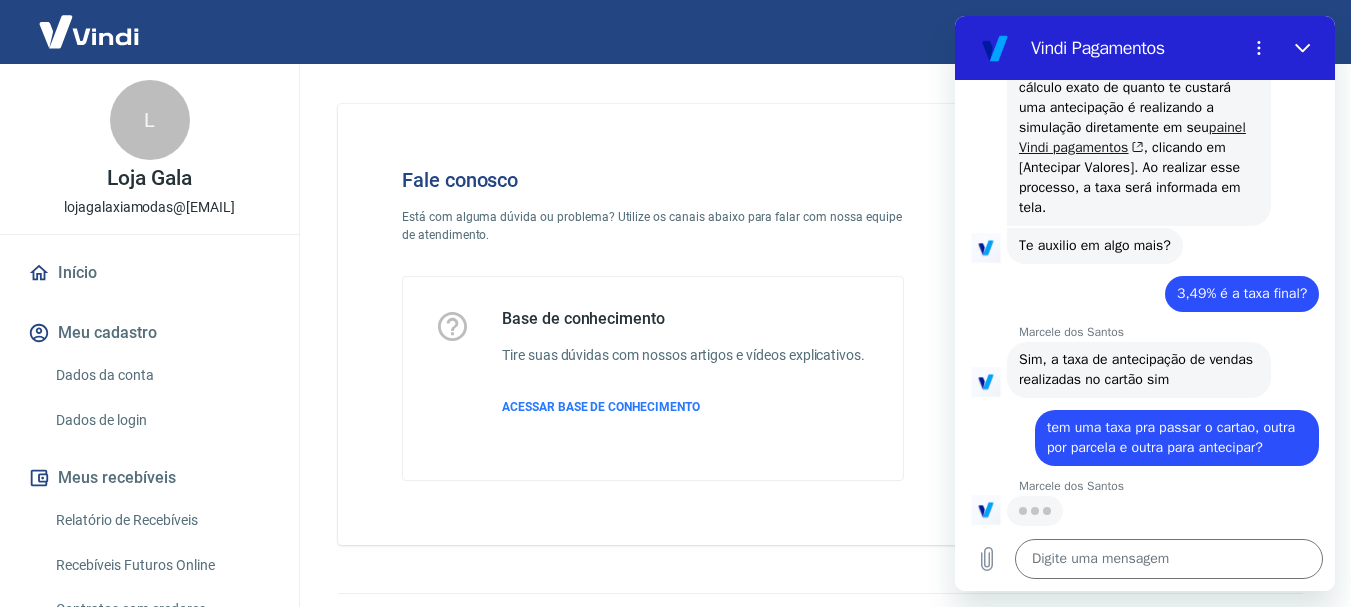 scroll, scrollTop: 2632, scrollLeft: 0, axis: vertical 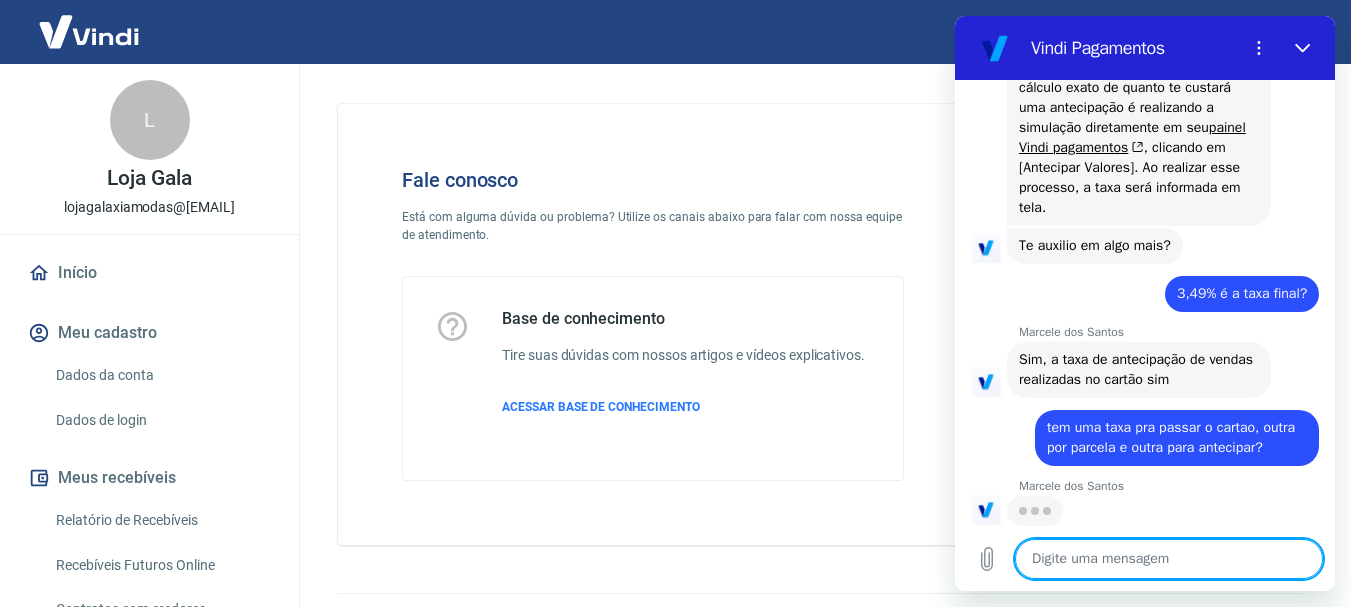 click at bounding box center (1169, 559) 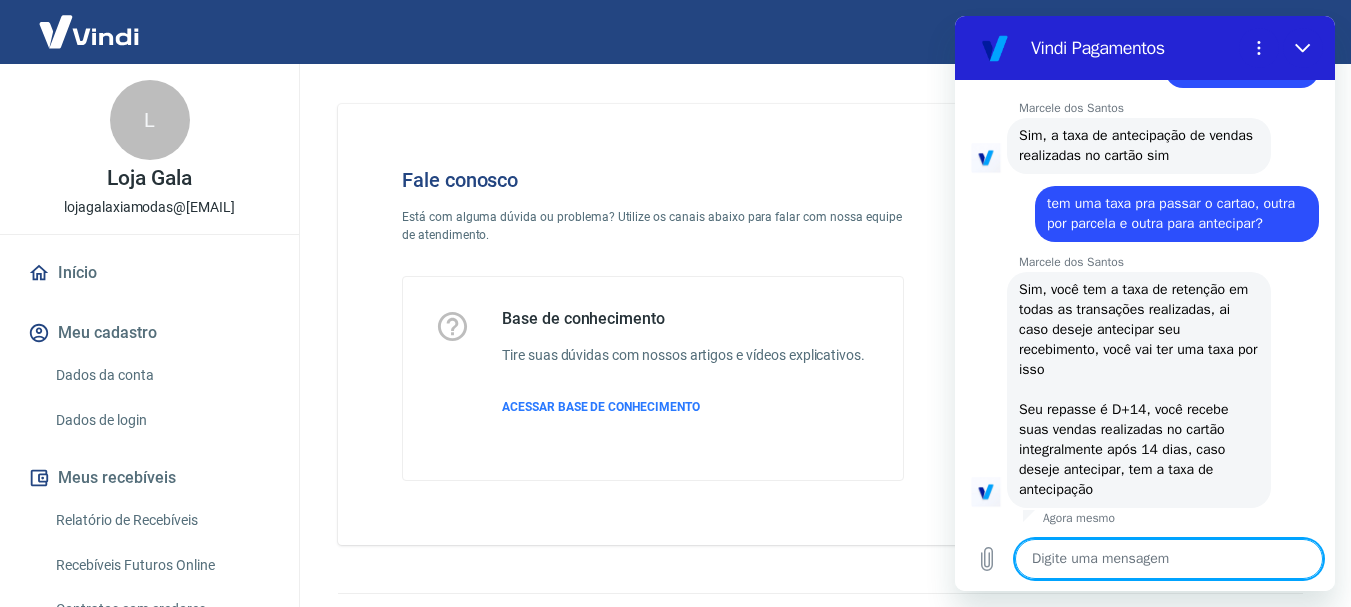scroll, scrollTop: 2860, scrollLeft: 0, axis: vertical 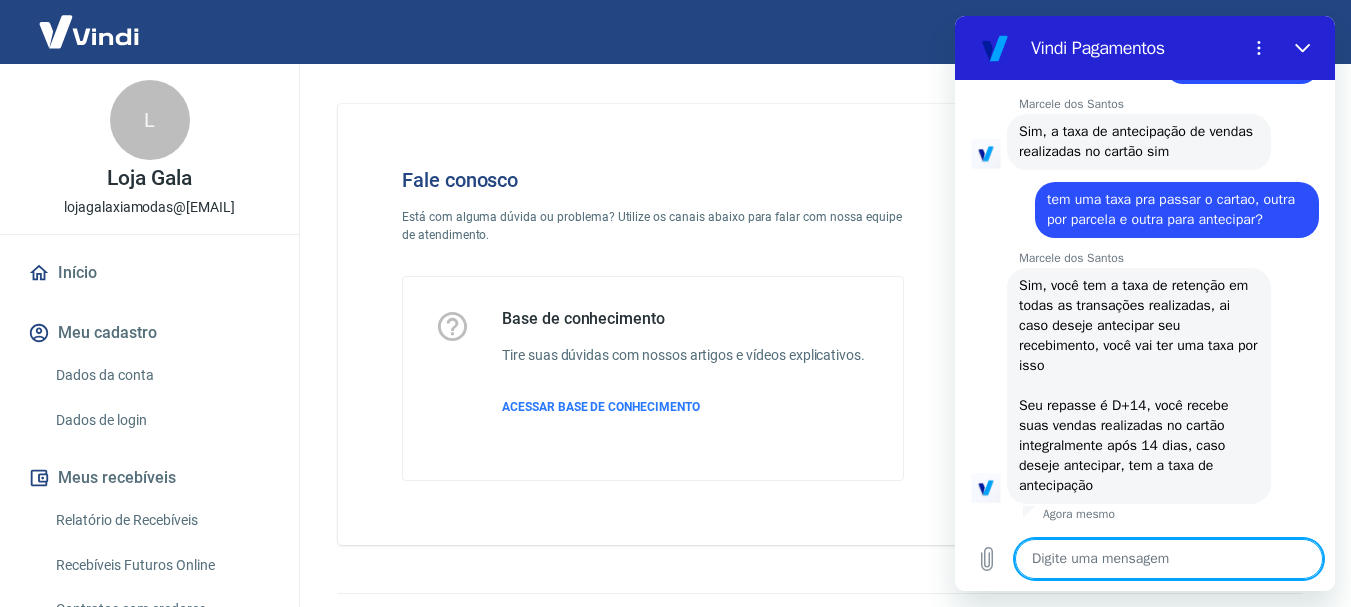 click at bounding box center [1169, 559] 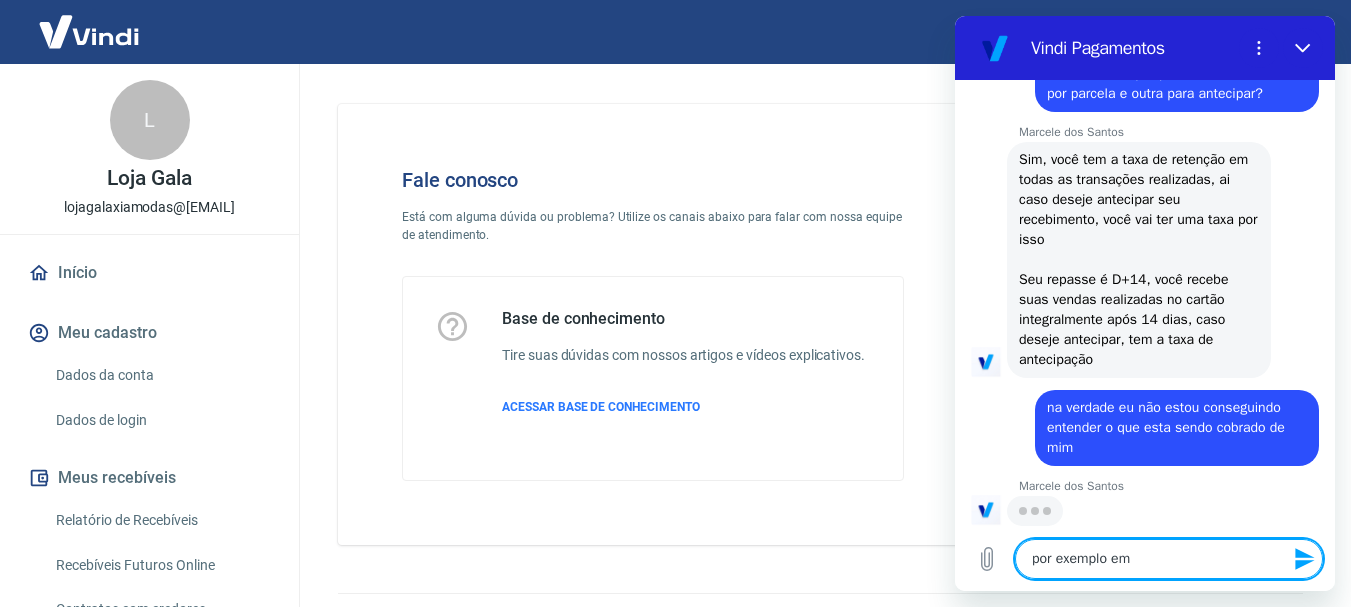 scroll, scrollTop: 2986, scrollLeft: 0, axis: vertical 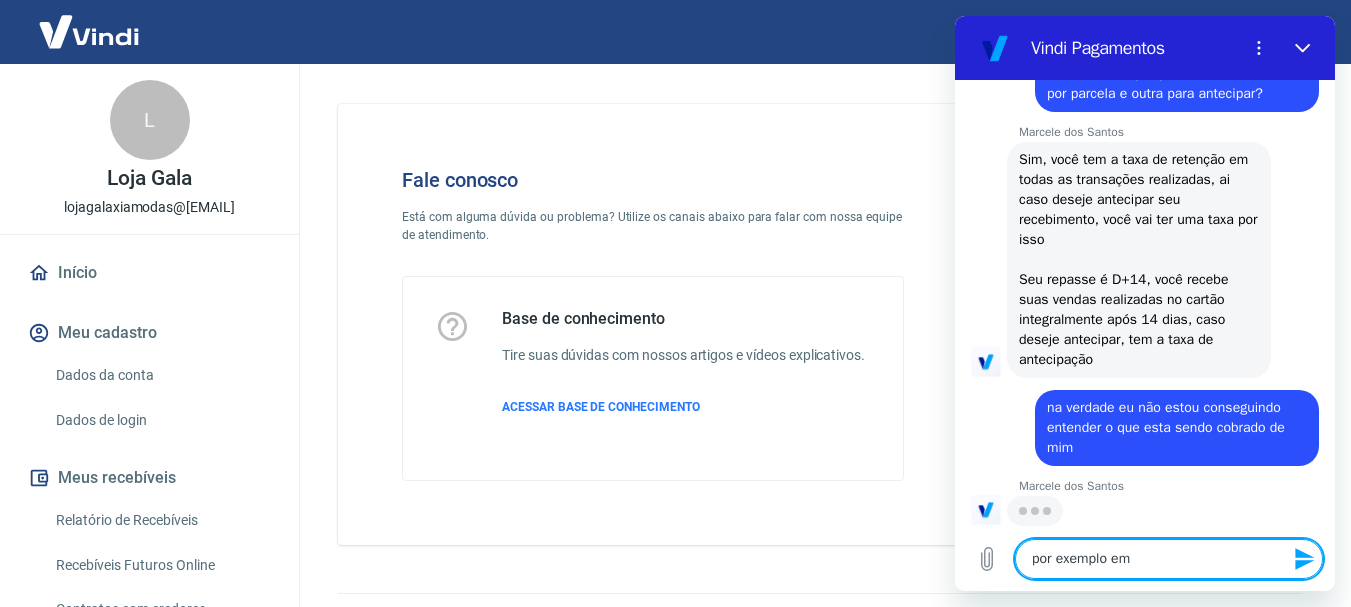 click on "por exemplo em" at bounding box center [1169, 559] 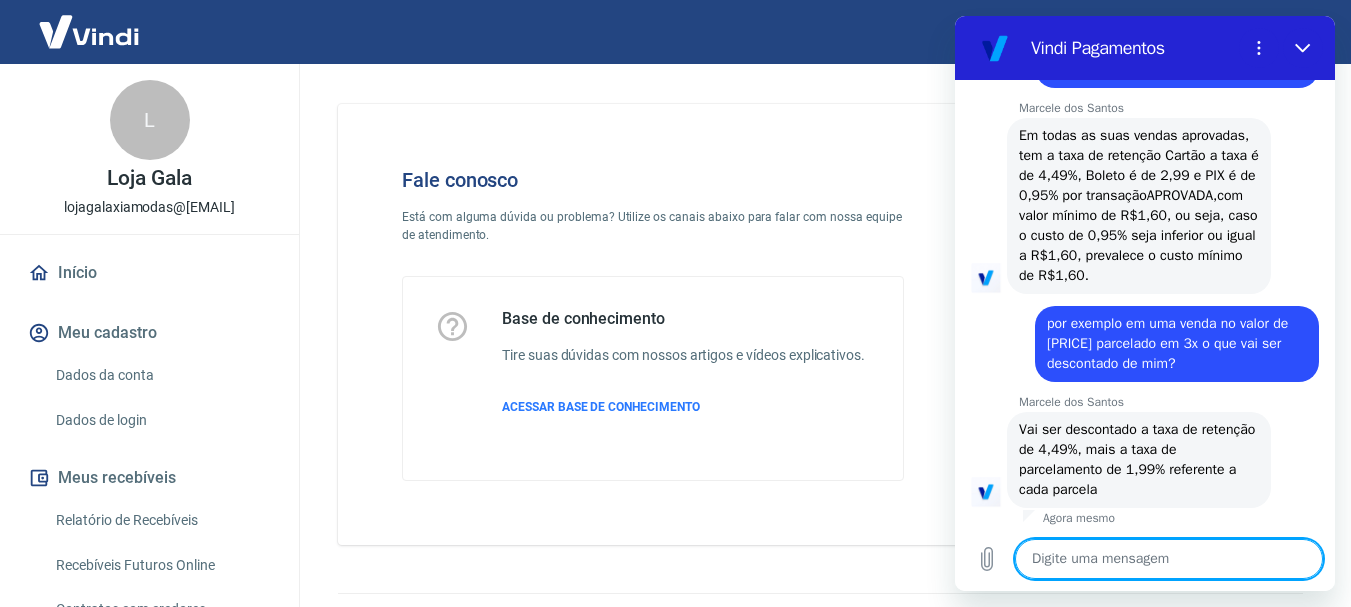 scroll, scrollTop: 3388, scrollLeft: 0, axis: vertical 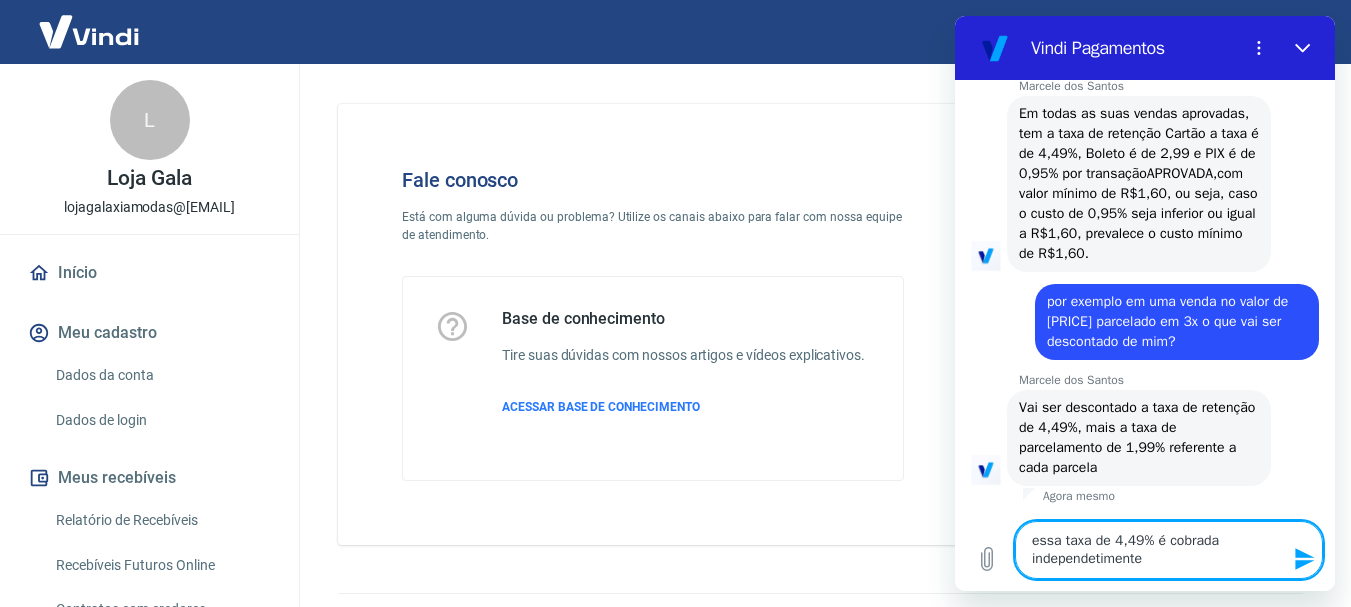 click on "essa taxa de 4,49% é cobrada independetimente" at bounding box center [1169, 550] 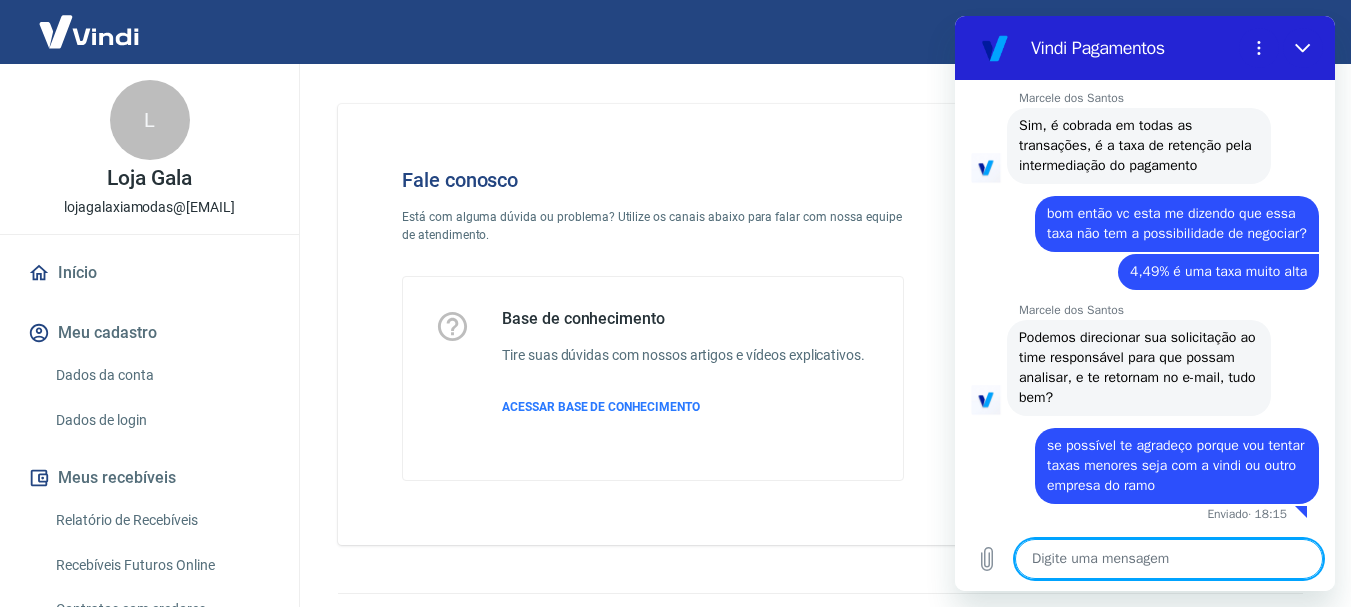 scroll, scrollTop: 3940, scrollLeft: 0, axis: vertical 